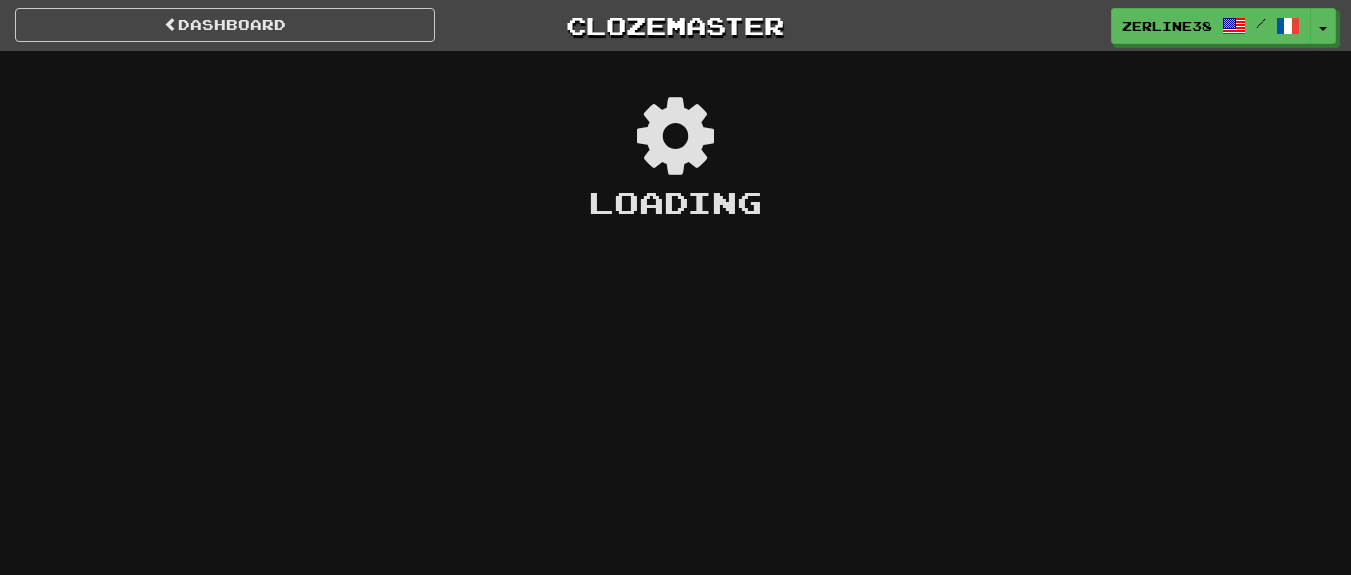 scroll, scrollTop: 0, scrollLeft: 0, axis: both 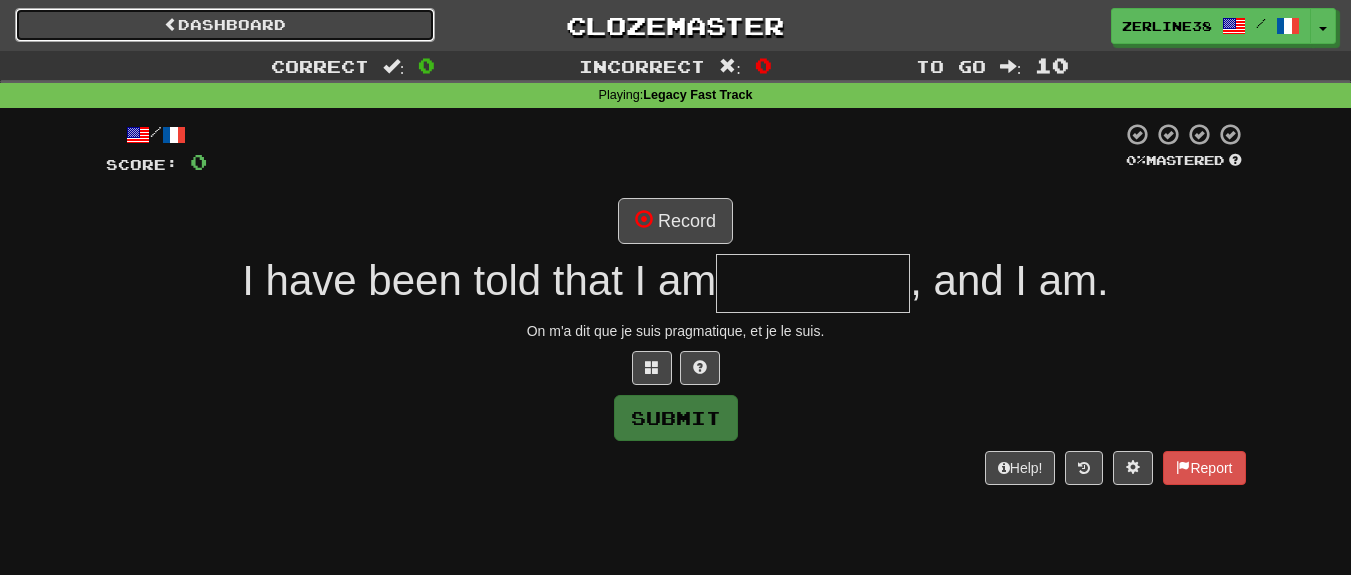 click on "Dashboard" at bounding box center (225, 25) 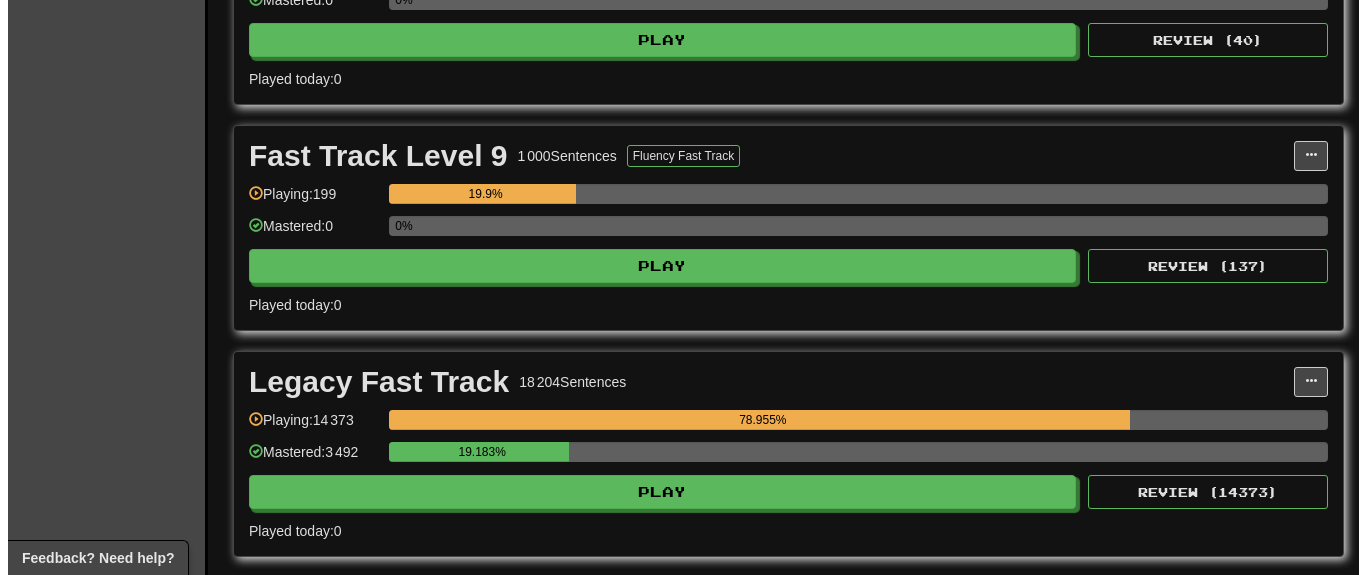 scroll, scrollTop: 2280, scrollLeft: 0, axis: vertical 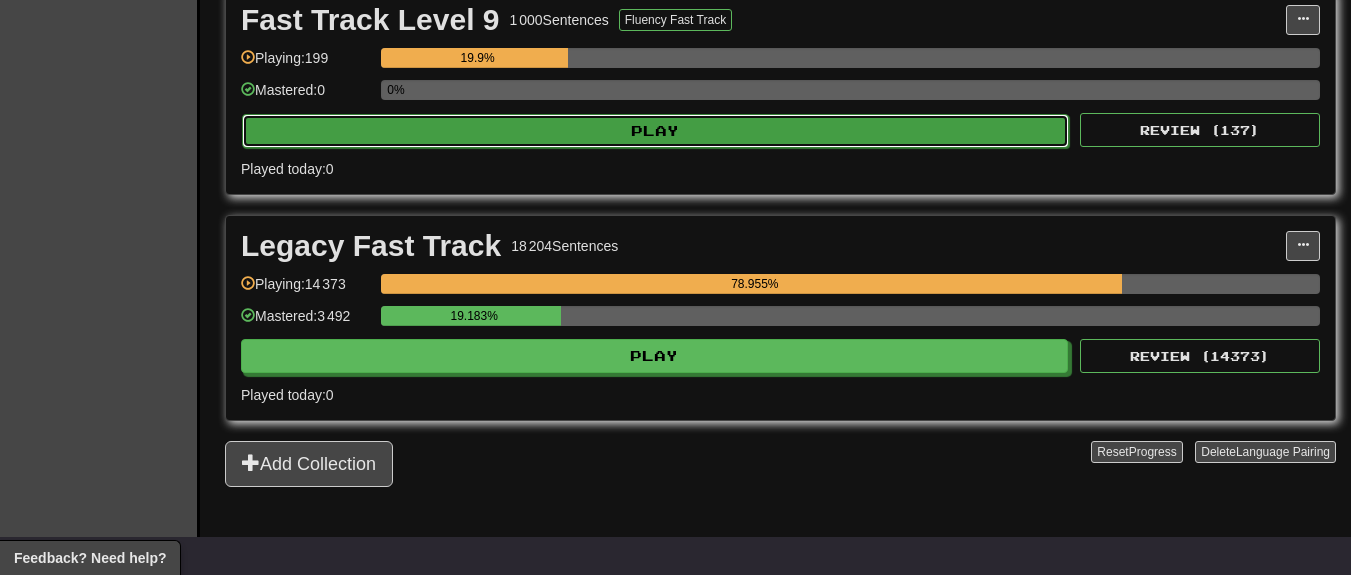 click on "Play" at bounding box center [655, 131] 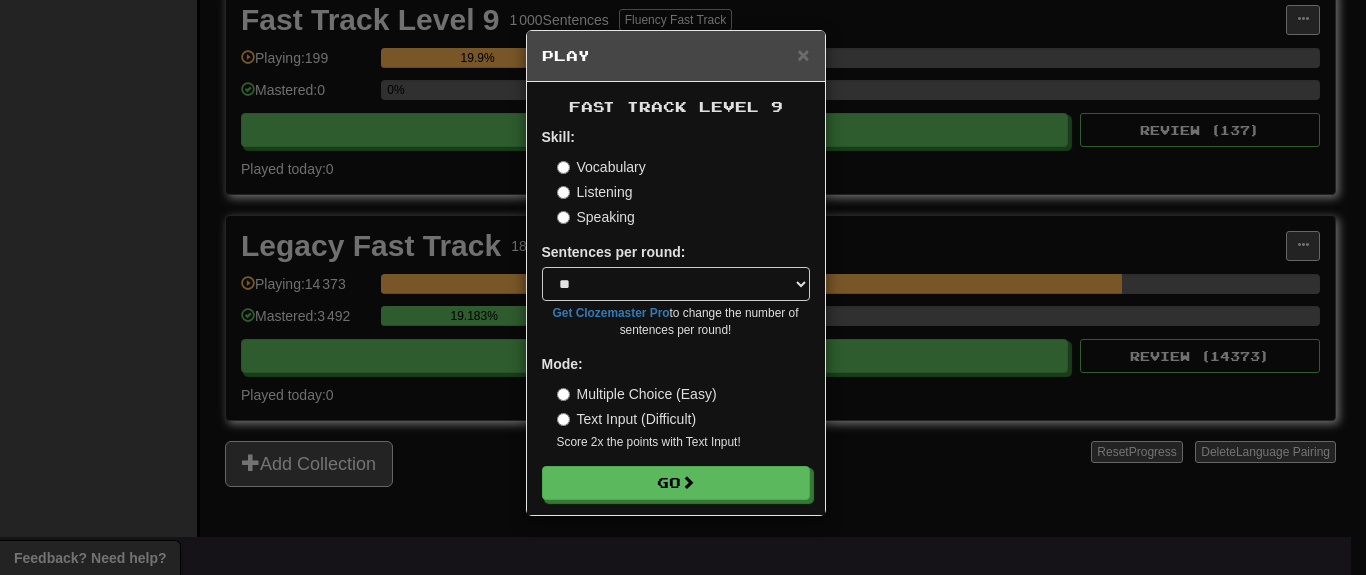 click on "Listening" at bounding box center (595, 192) 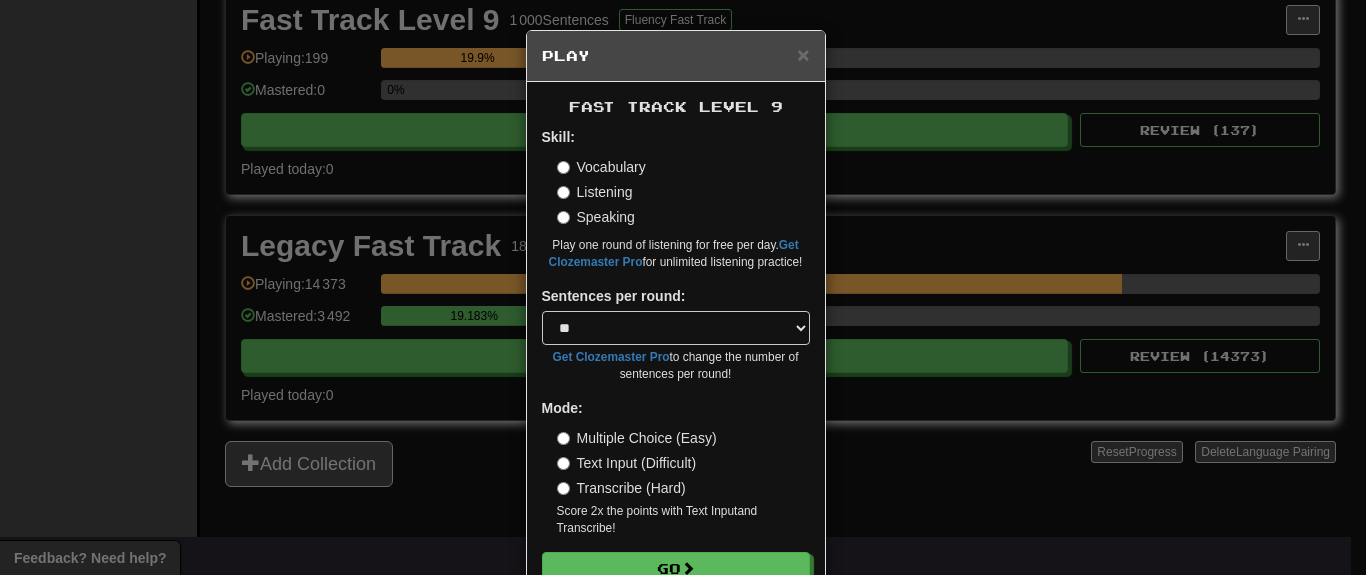 click on "Multiple Choice (Easy) Text Input (Difficult) Transcribe (Hard) Score 2x the points with Text Input  and Transcribe !" at bounding box center [683, 482] 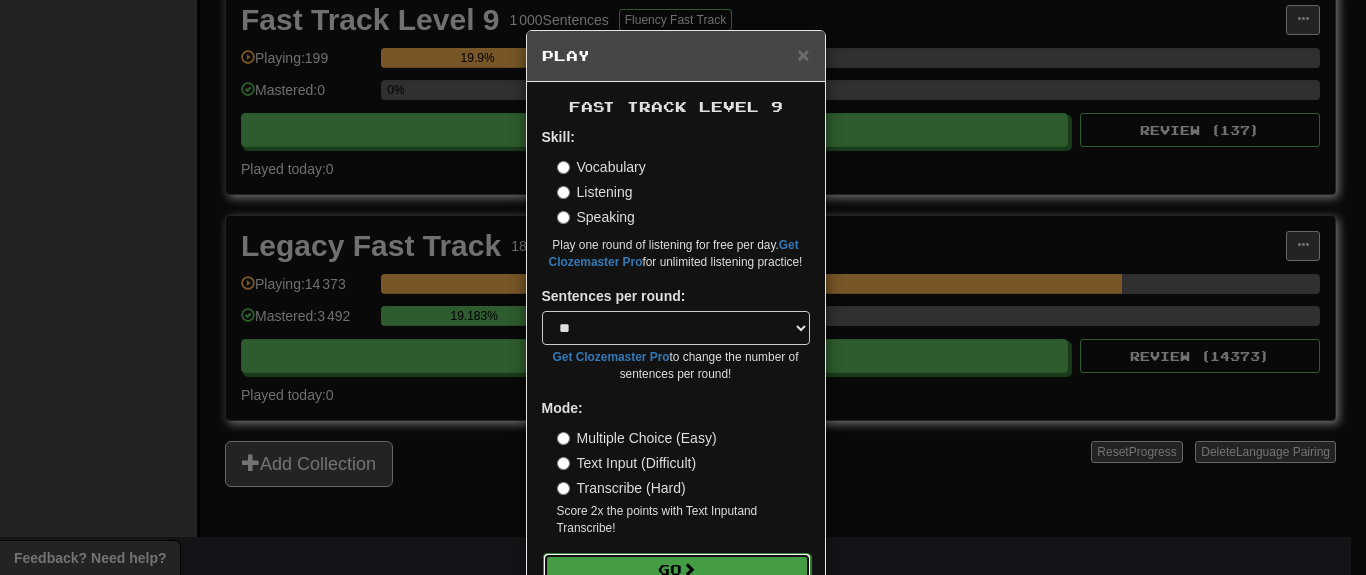 click on "Go" at bounding box center [677, 570] 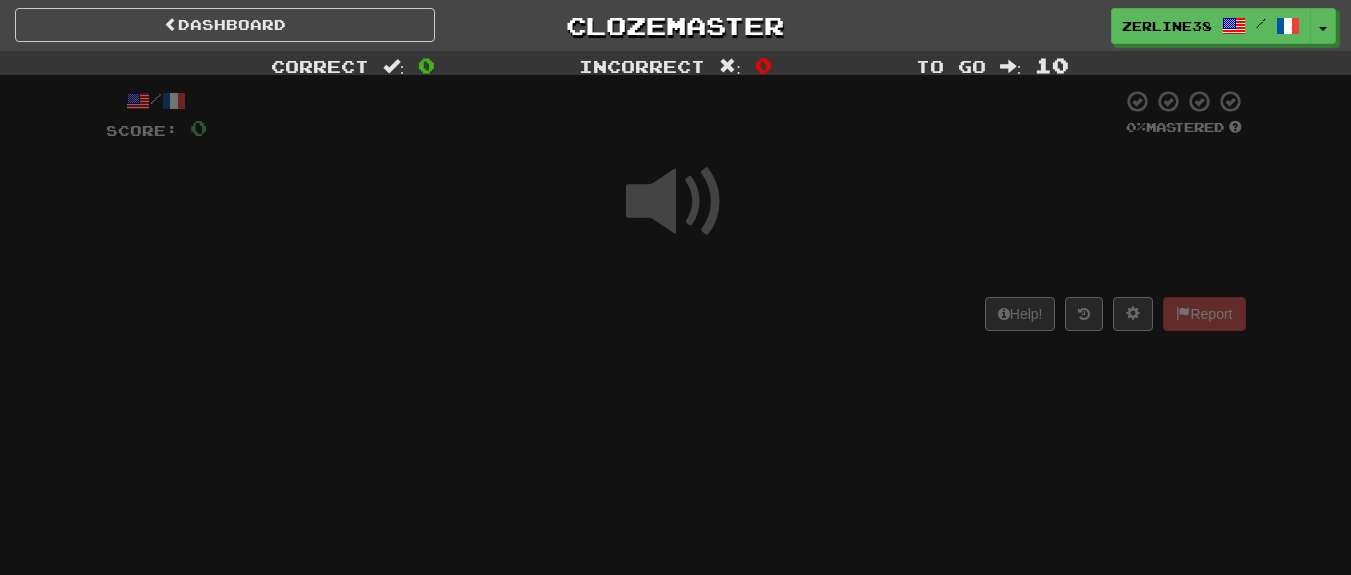 scroll, scrollTop: 0, scrollLeft: 0, axis: both 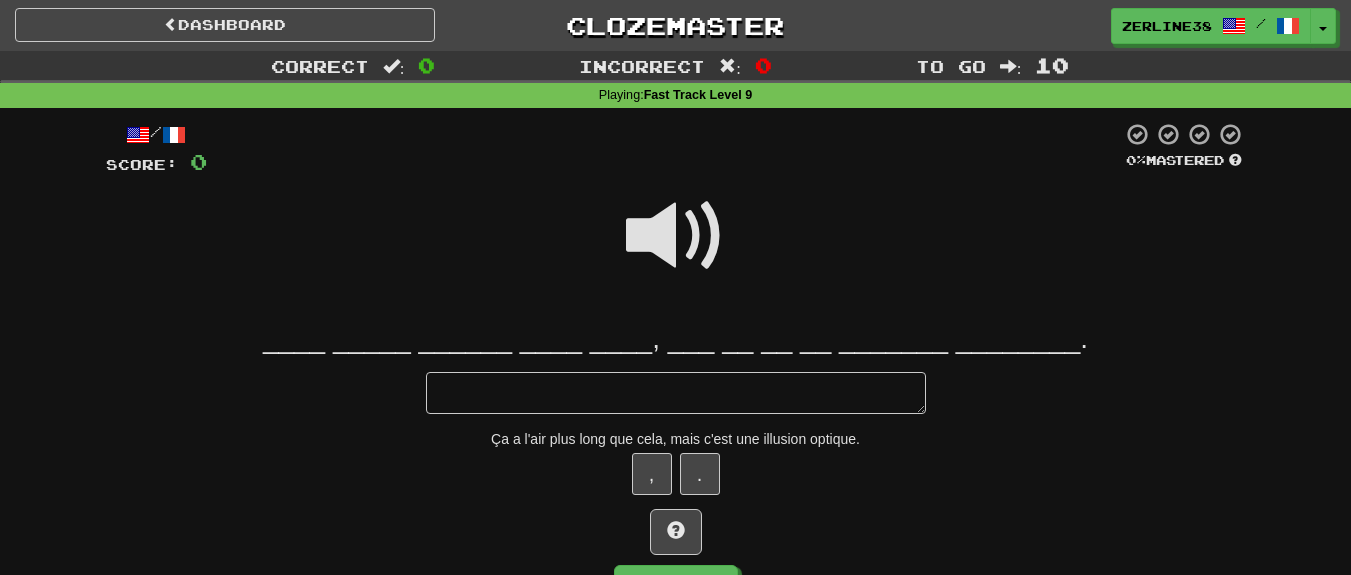 type on "*" 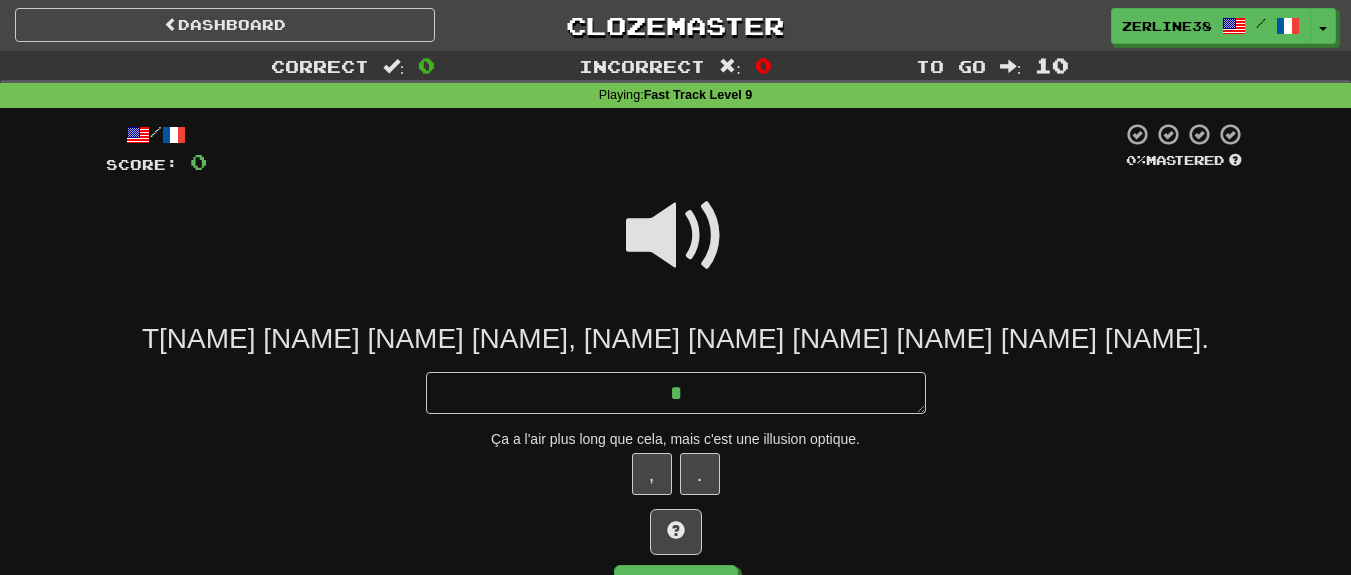 type on "**" 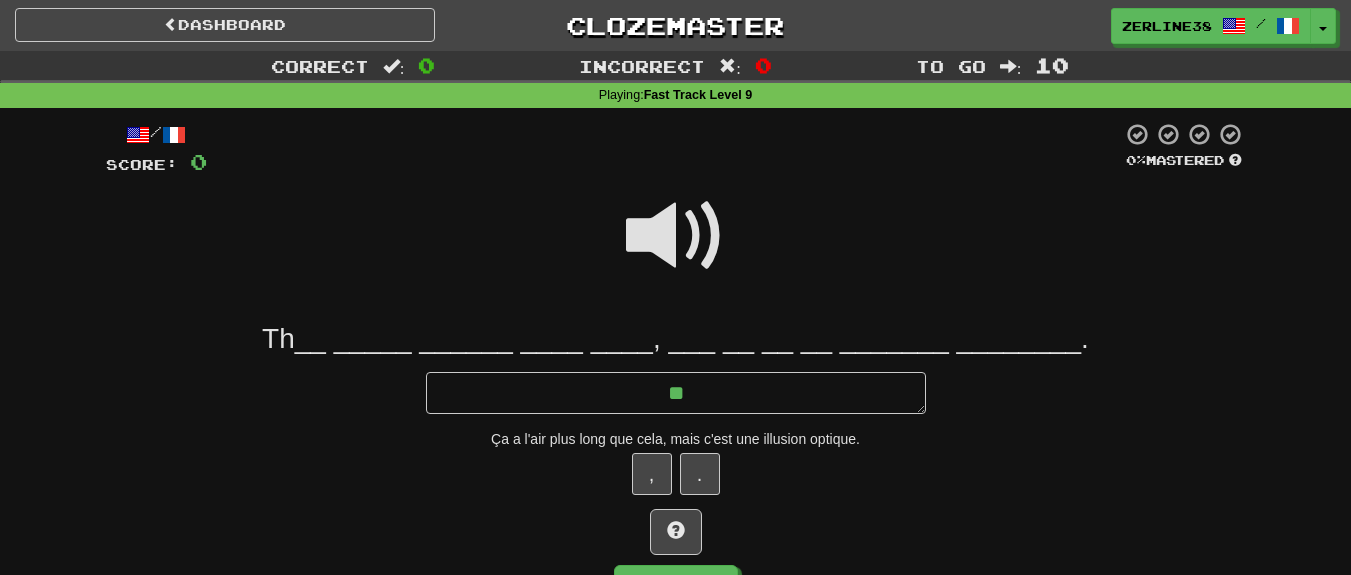 type on "*" 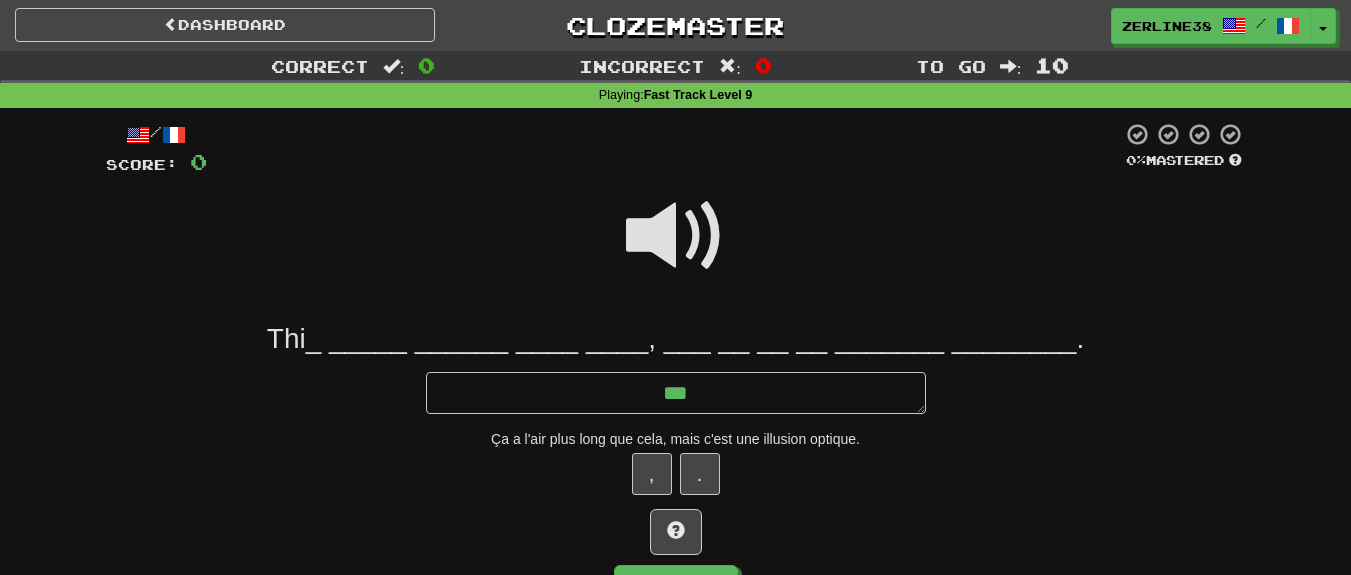 type on "*" 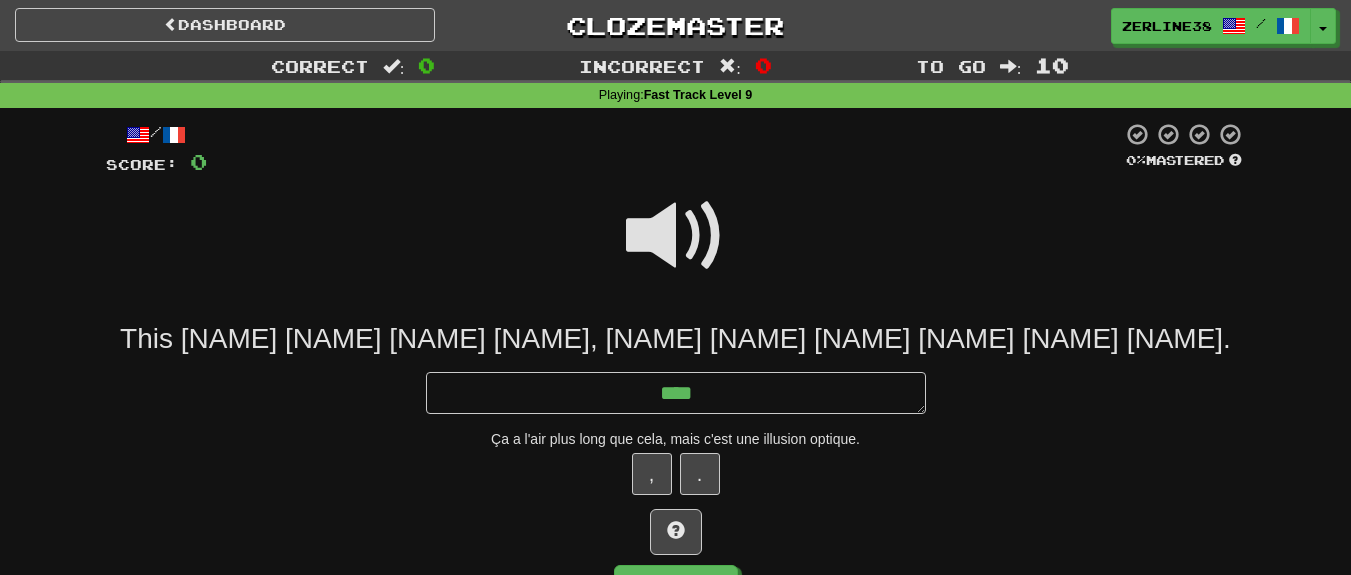 type on "*" 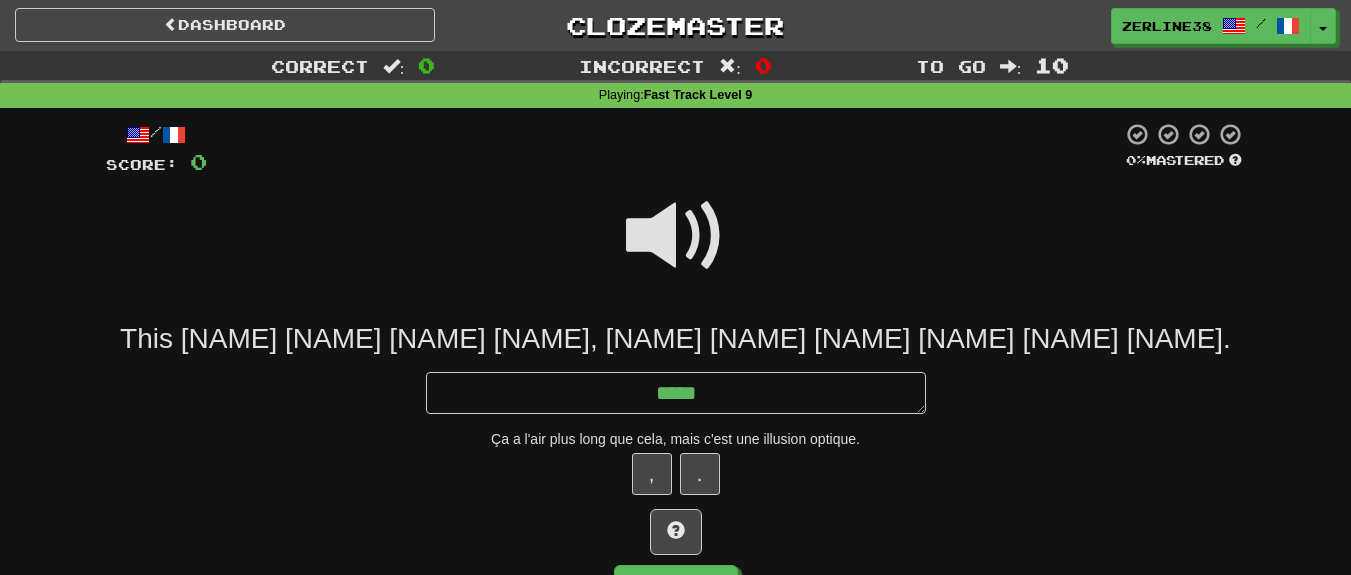 type on "*" 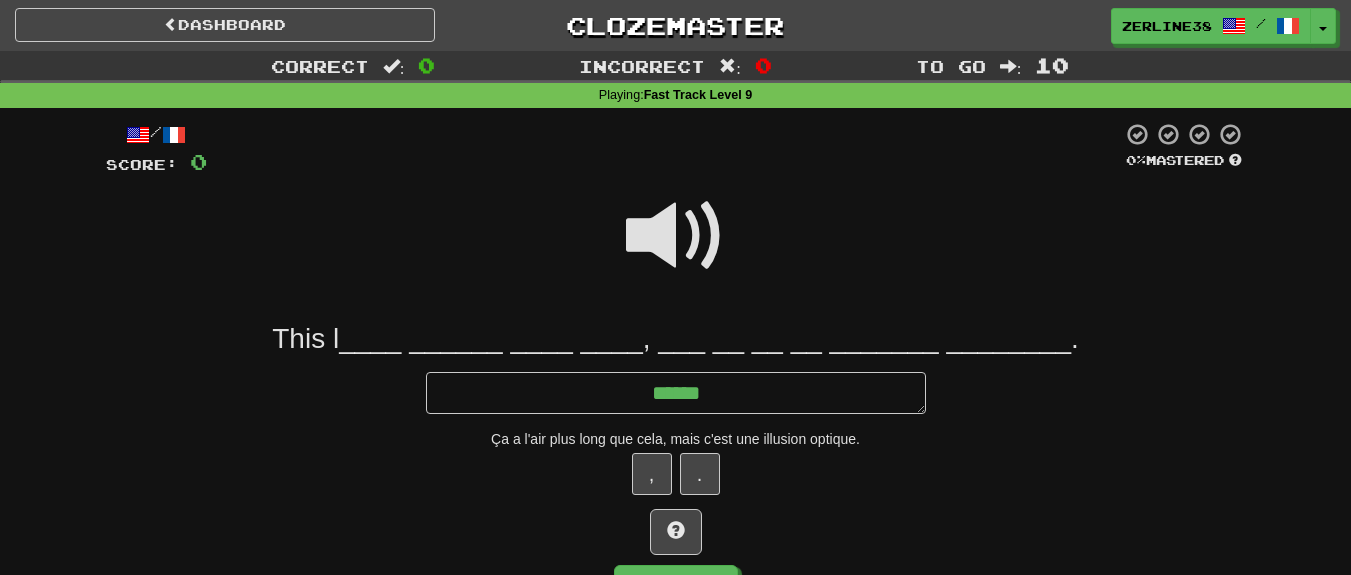 type on "*" 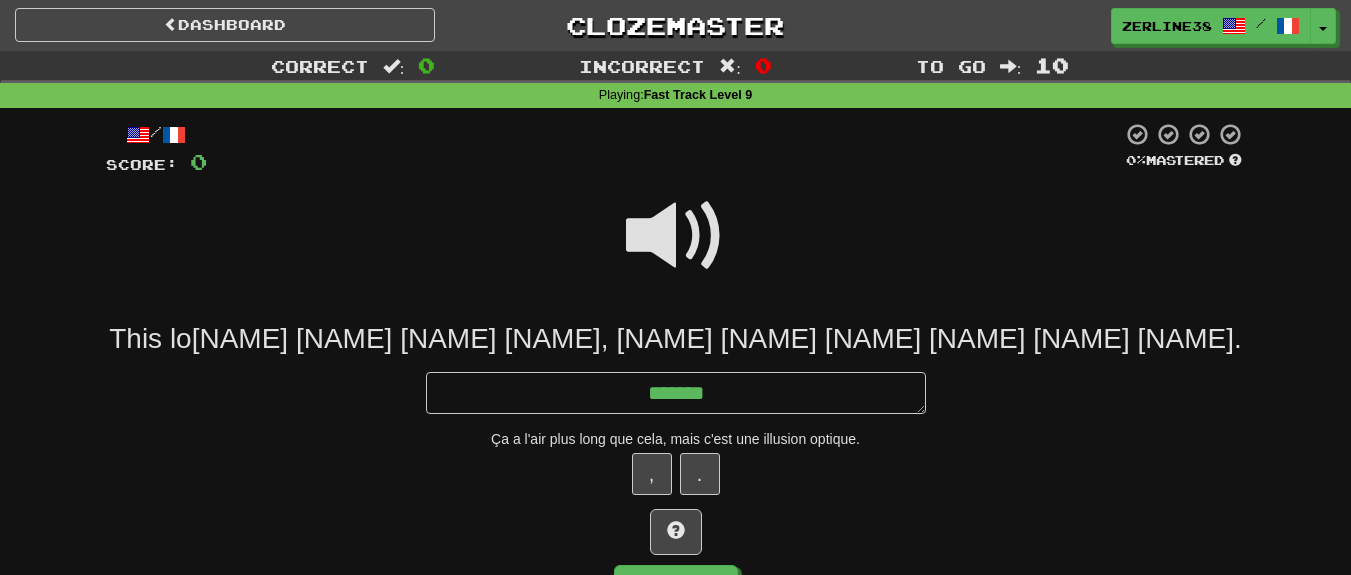 type on "*" 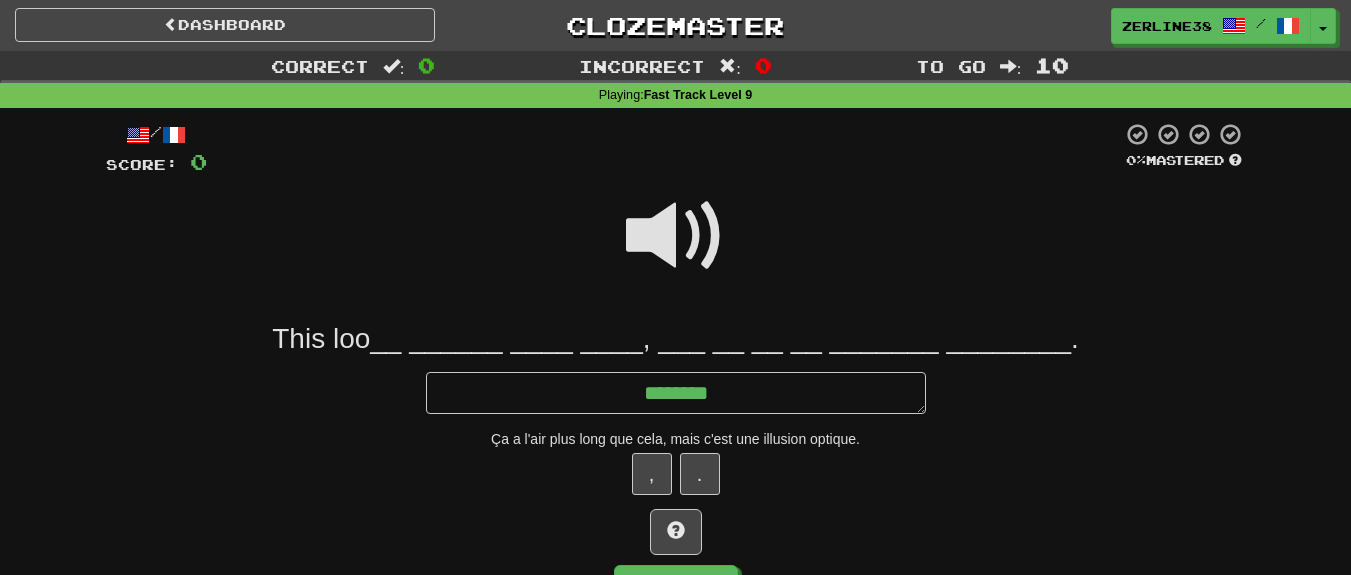 type on "*" 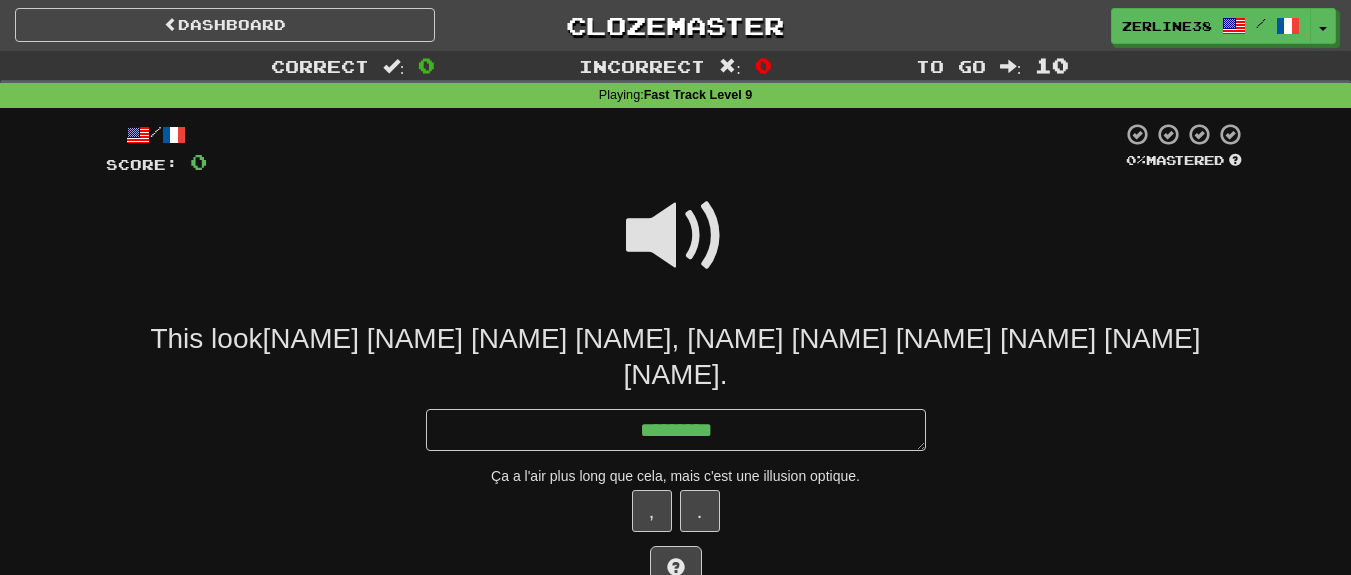 type on "*" 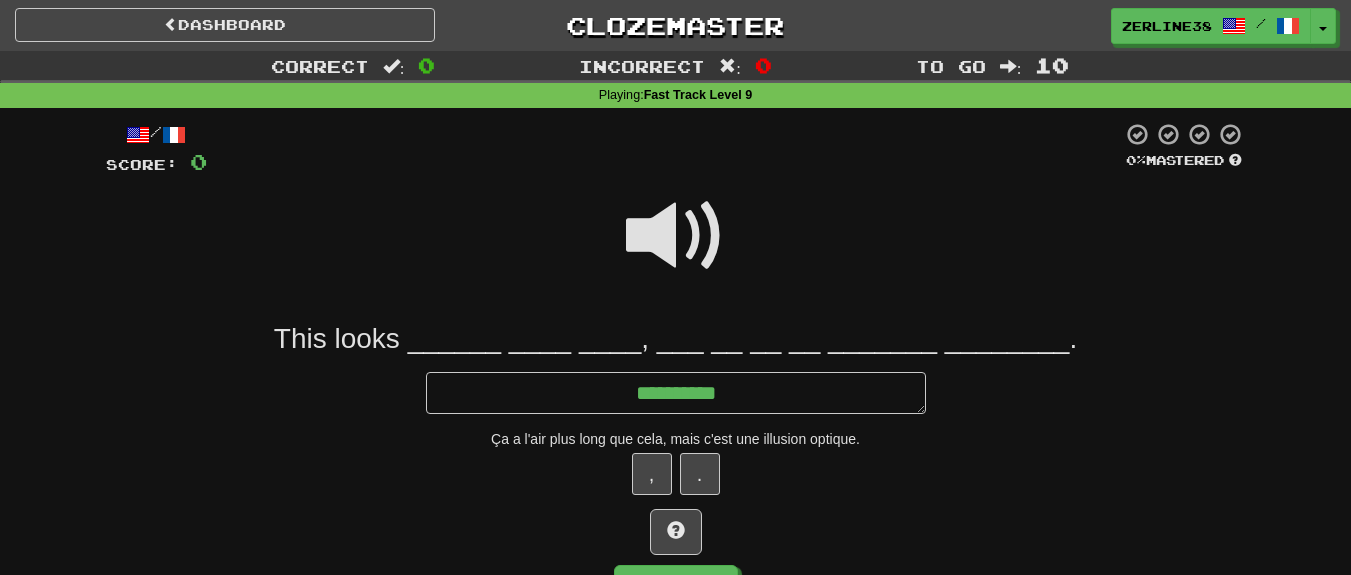 type on "*" 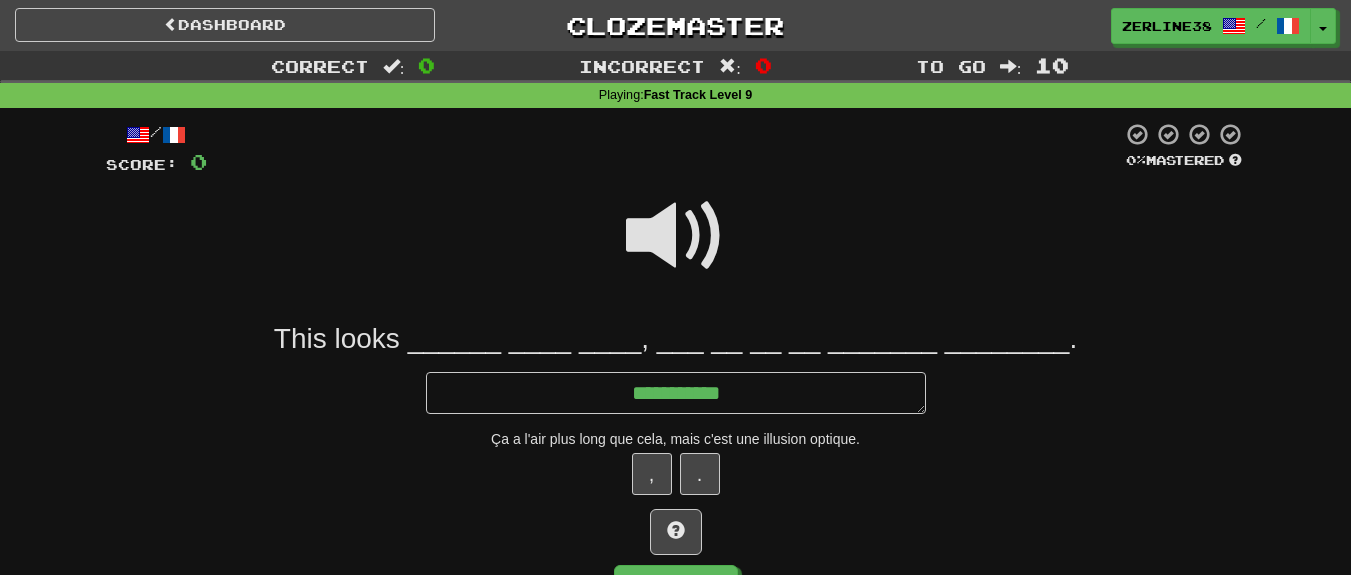 type on "*" 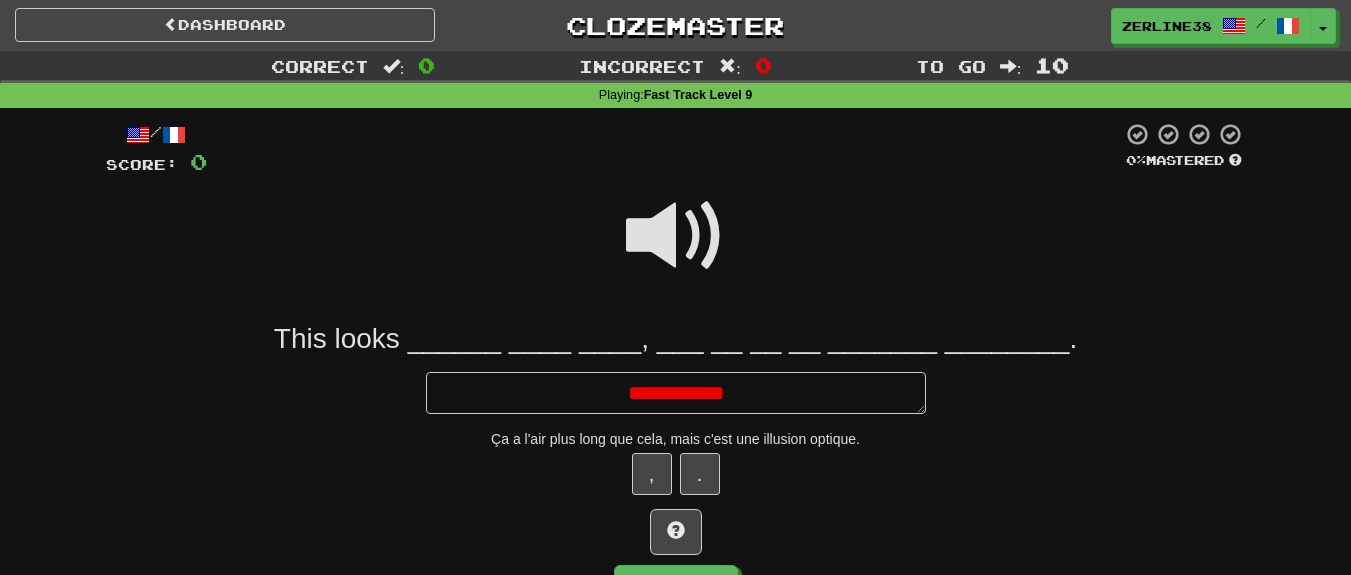 type on "*" 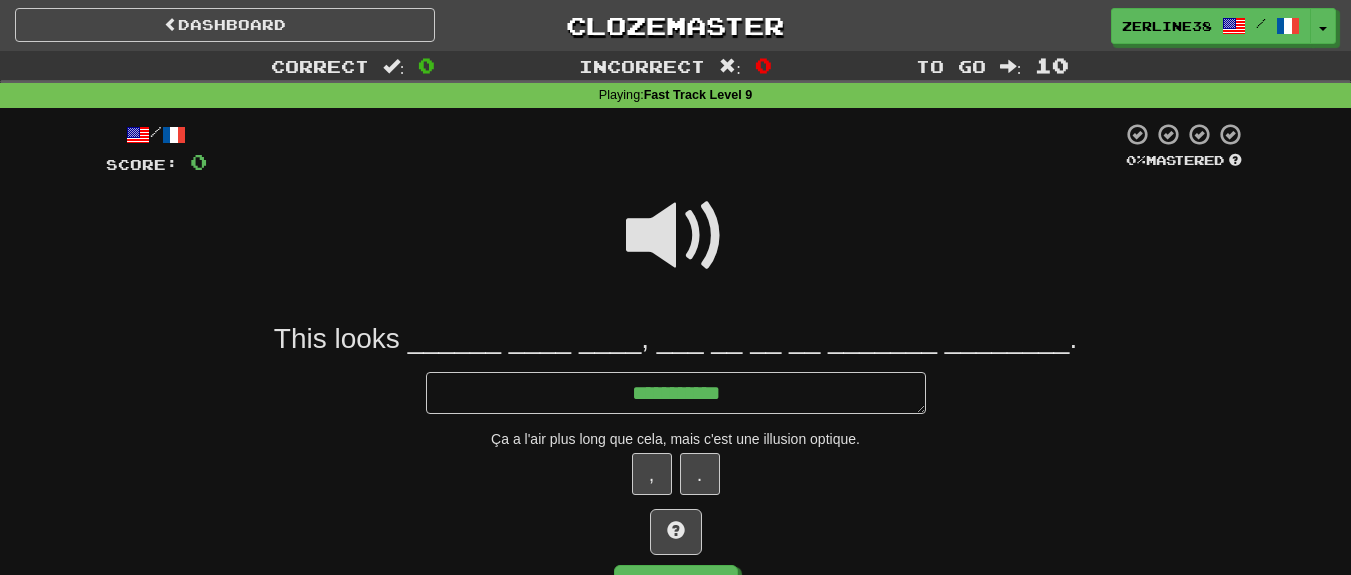 type on "**********" 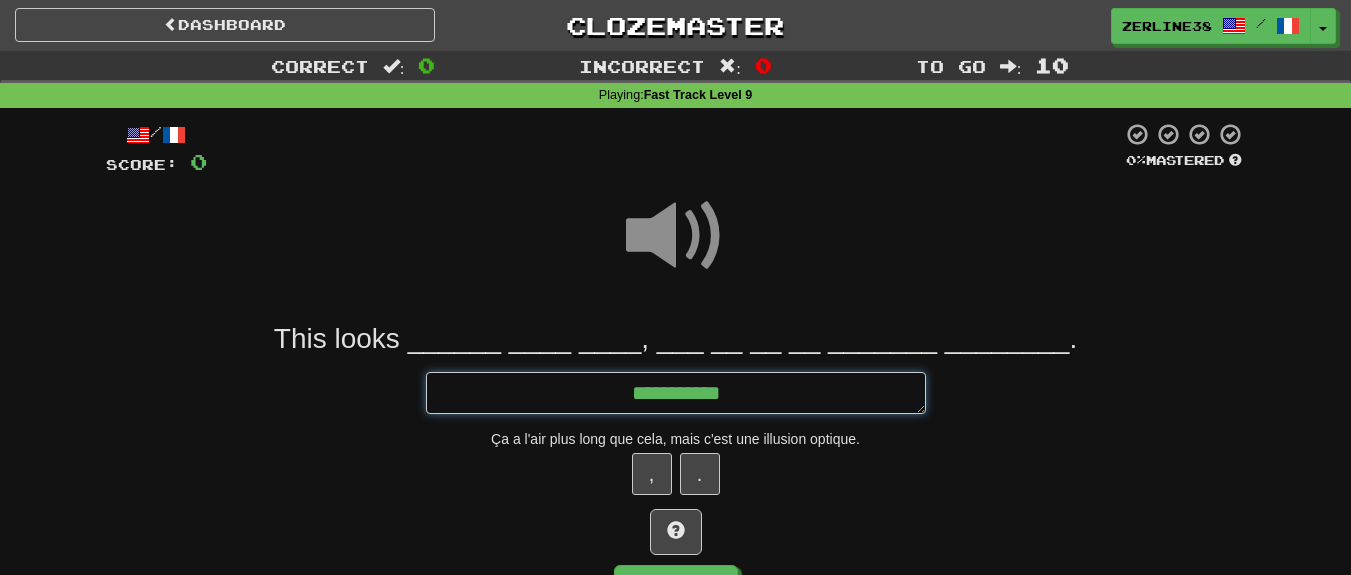 click on "**********" at bounding box center [676, 393] 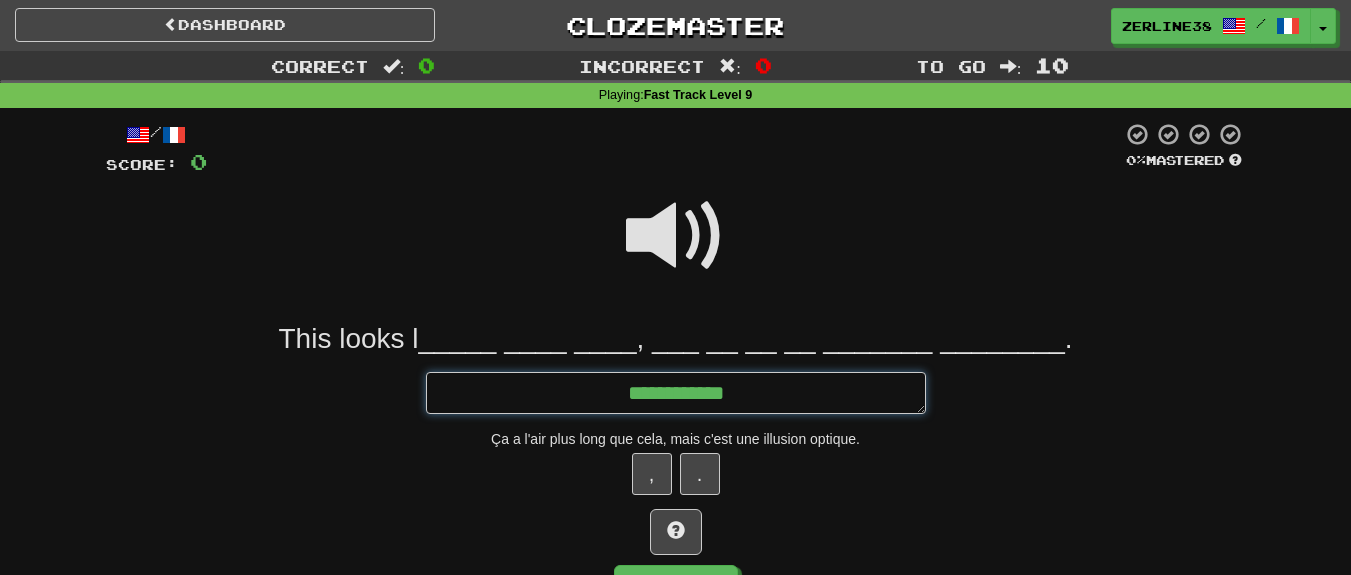 type on "*" 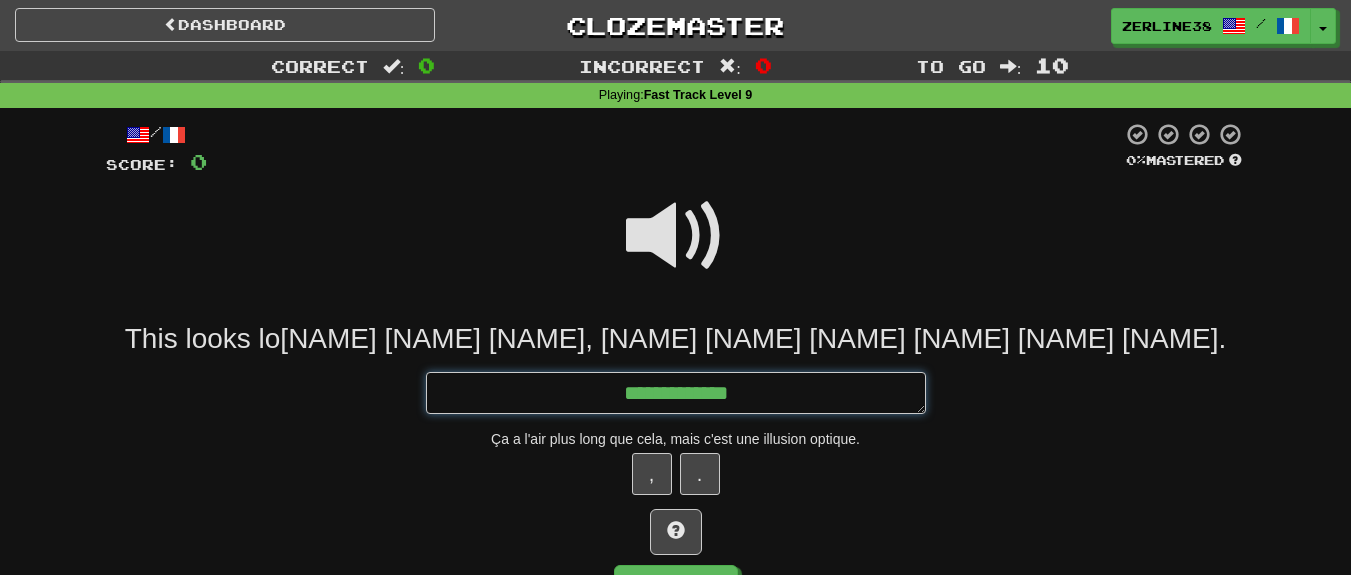 type on "*" 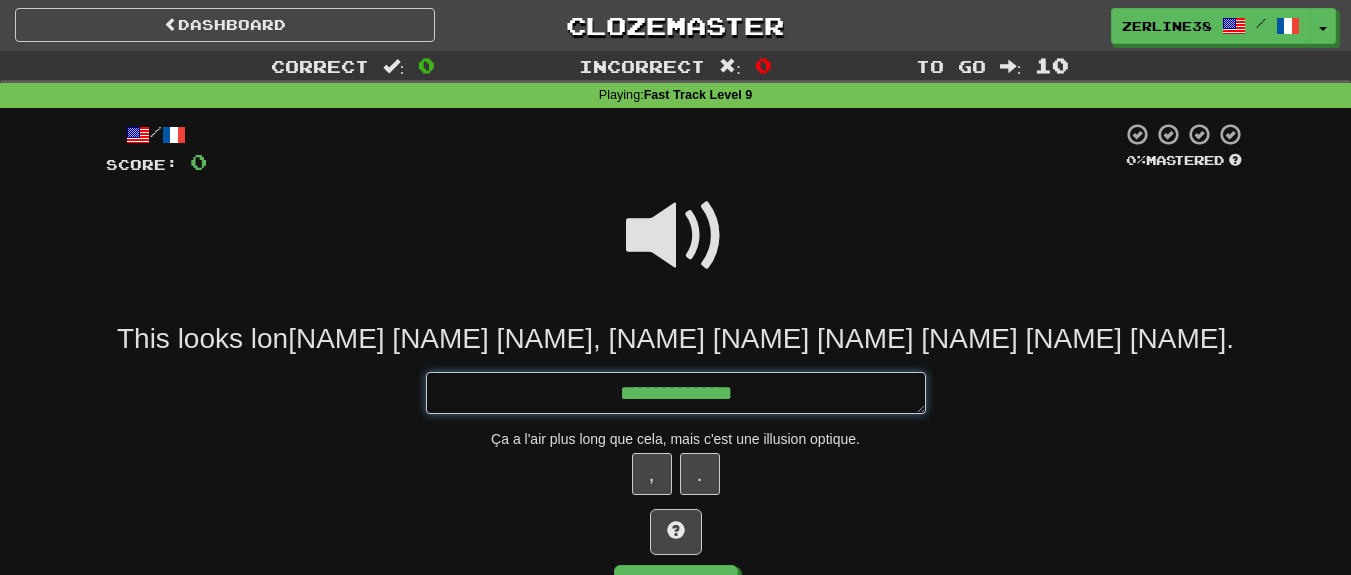 type on "*" 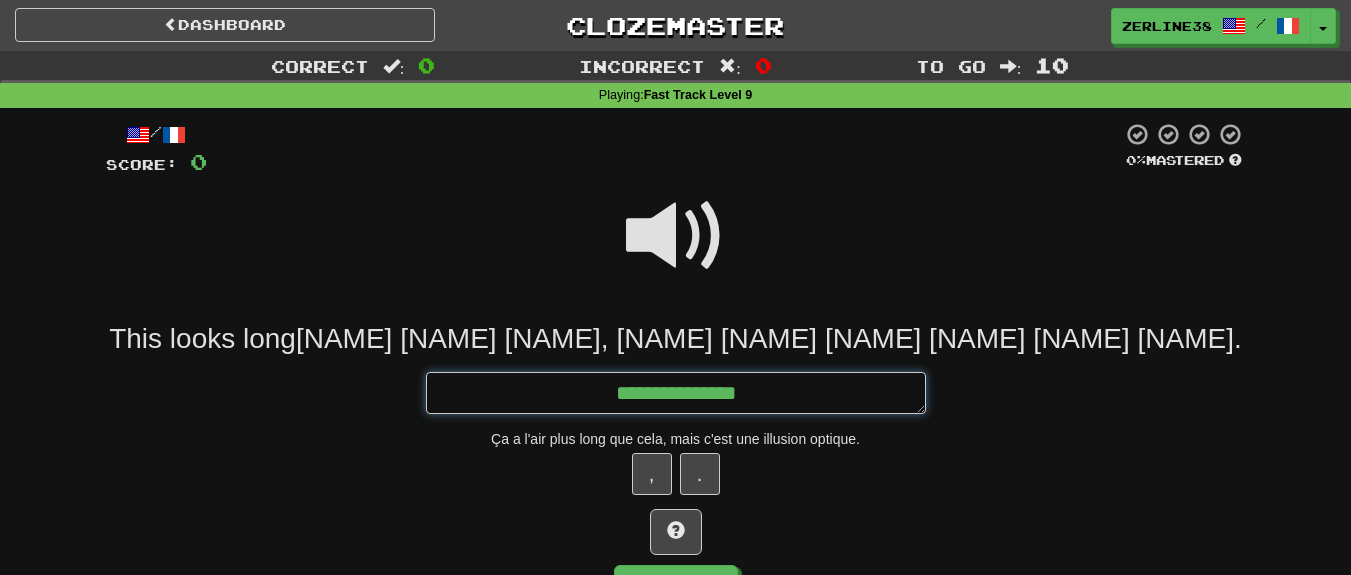 type on "*" 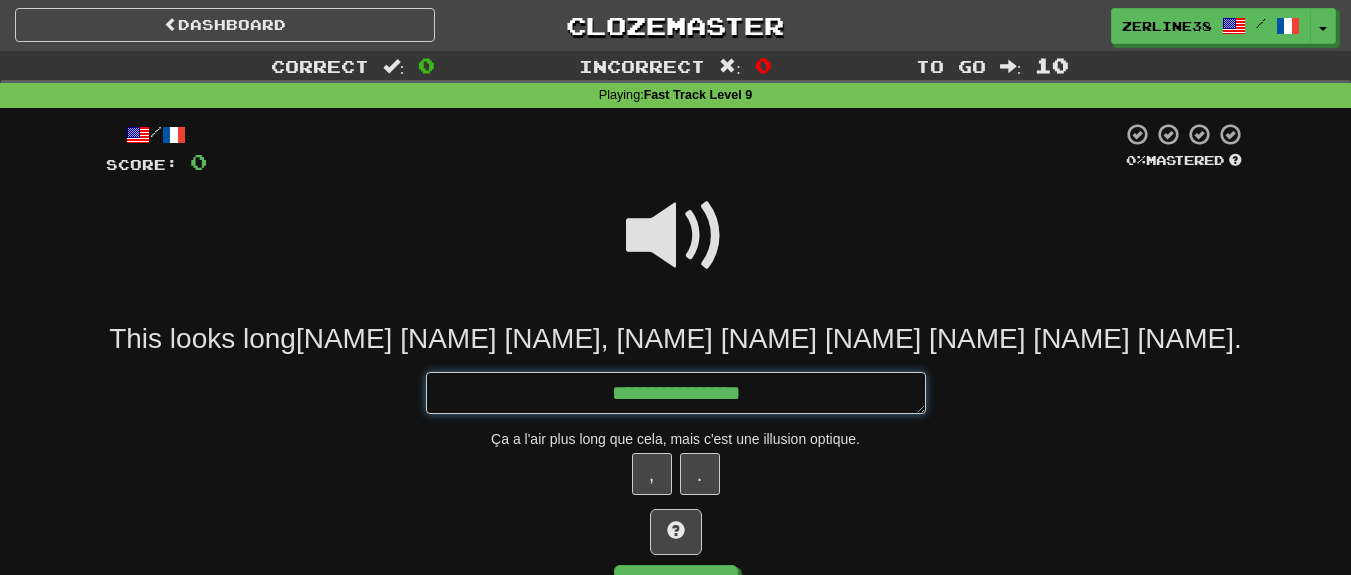 type on "*" 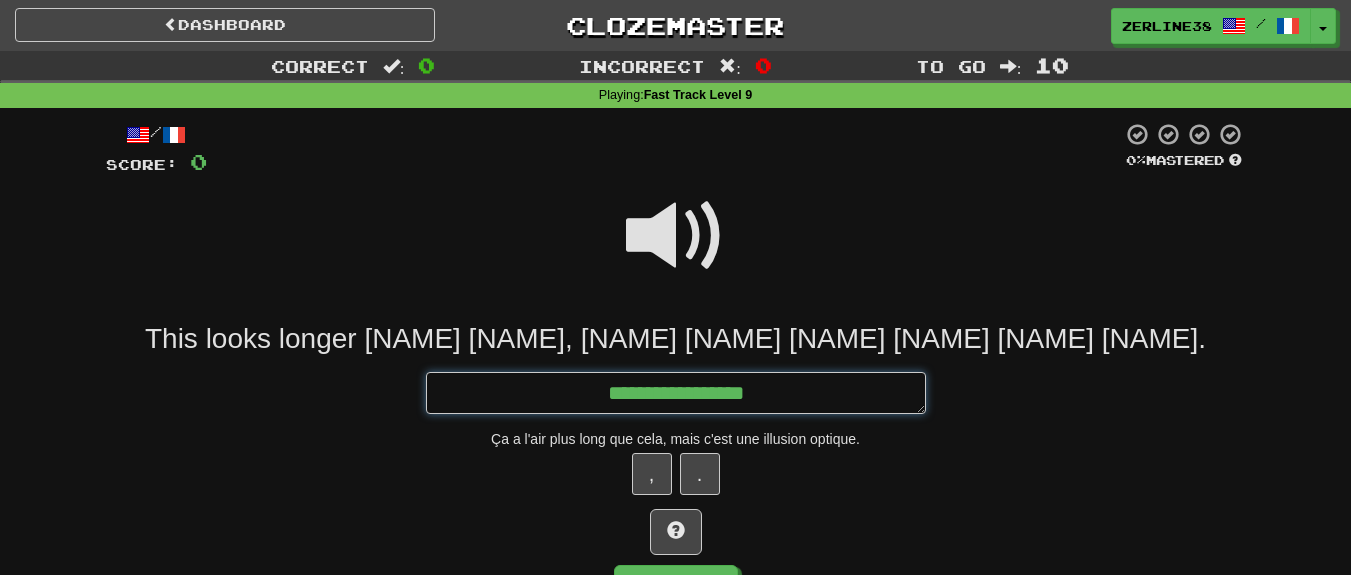 type on "*" 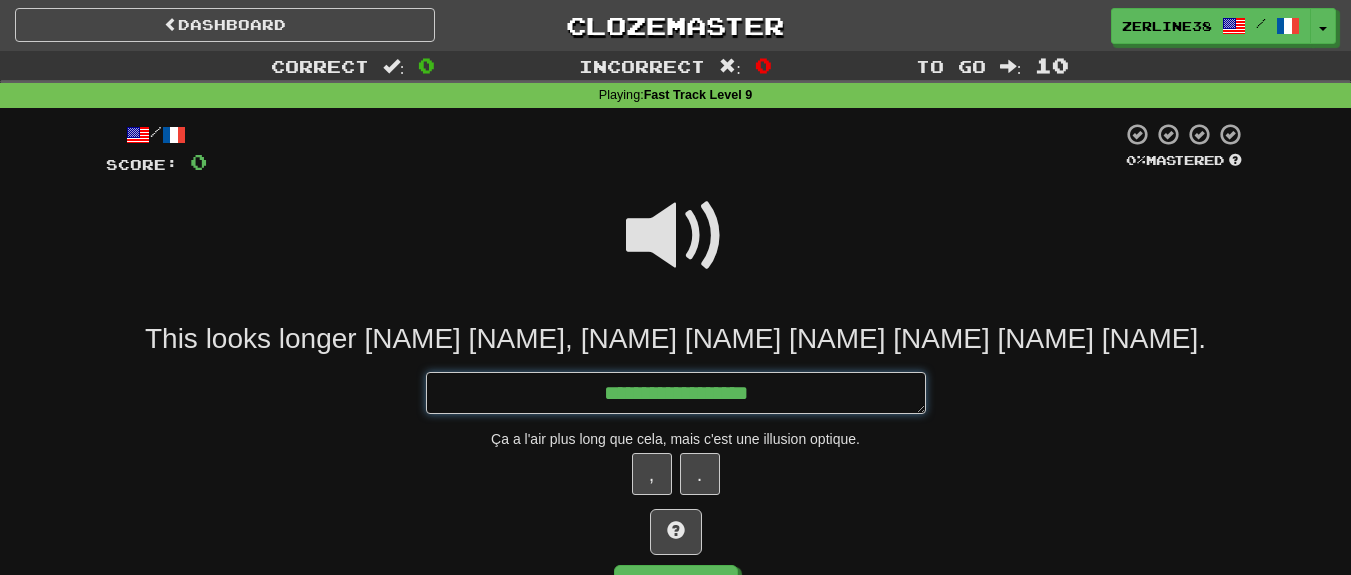 type on "*" 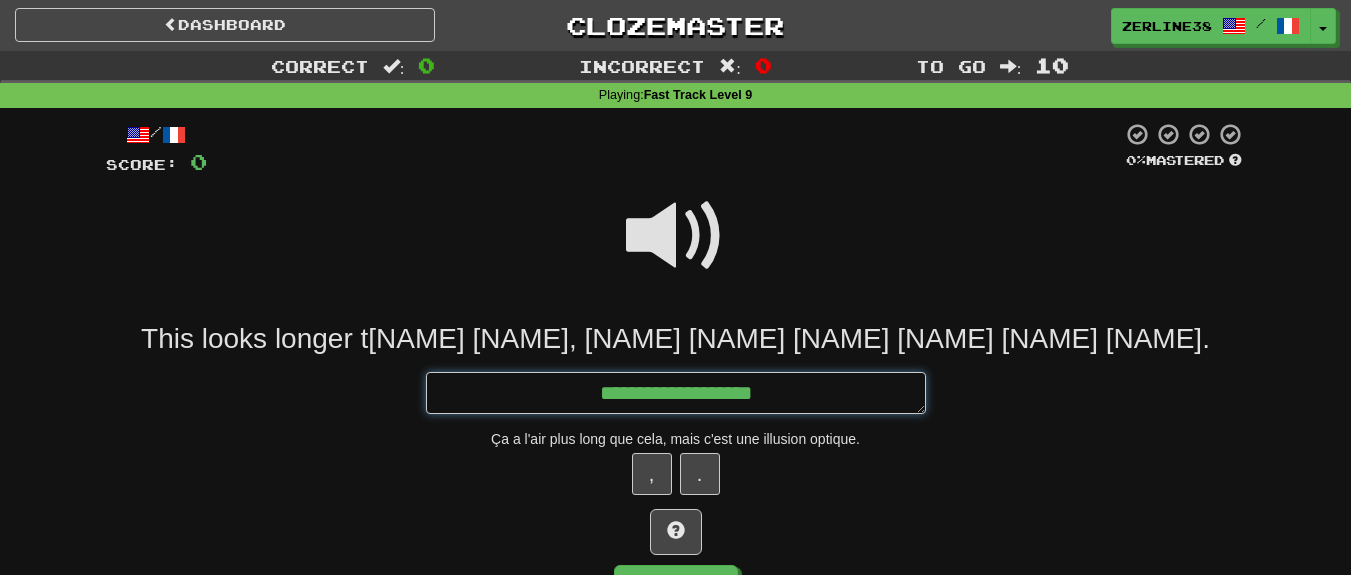 type on "*" 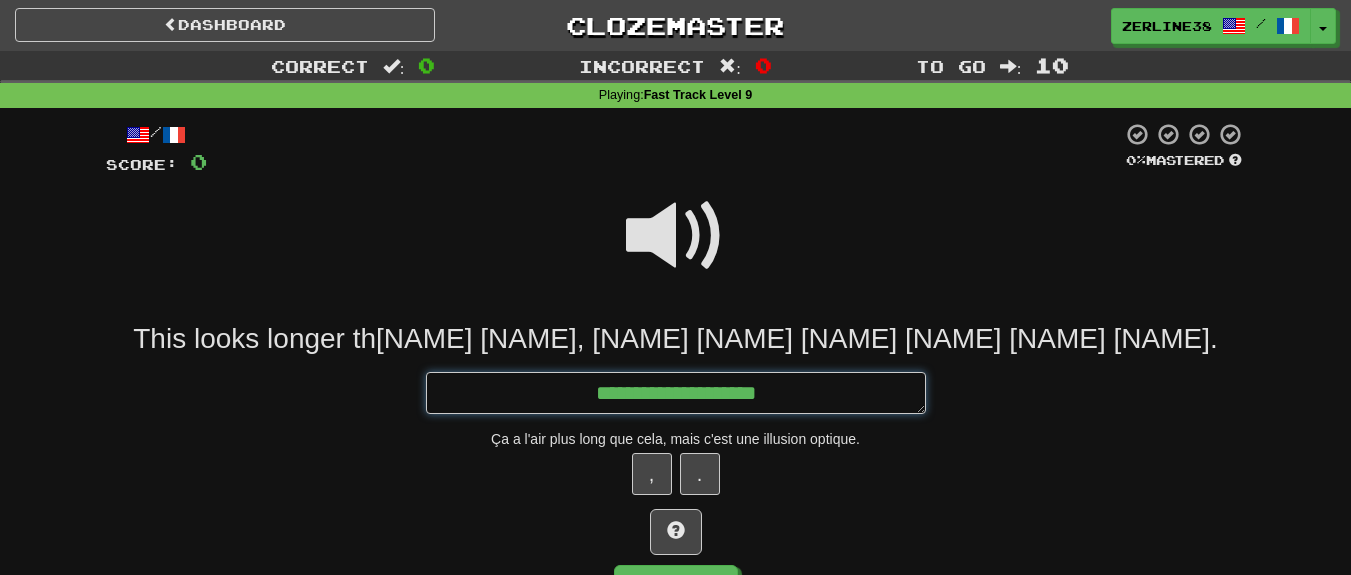 type on "*" 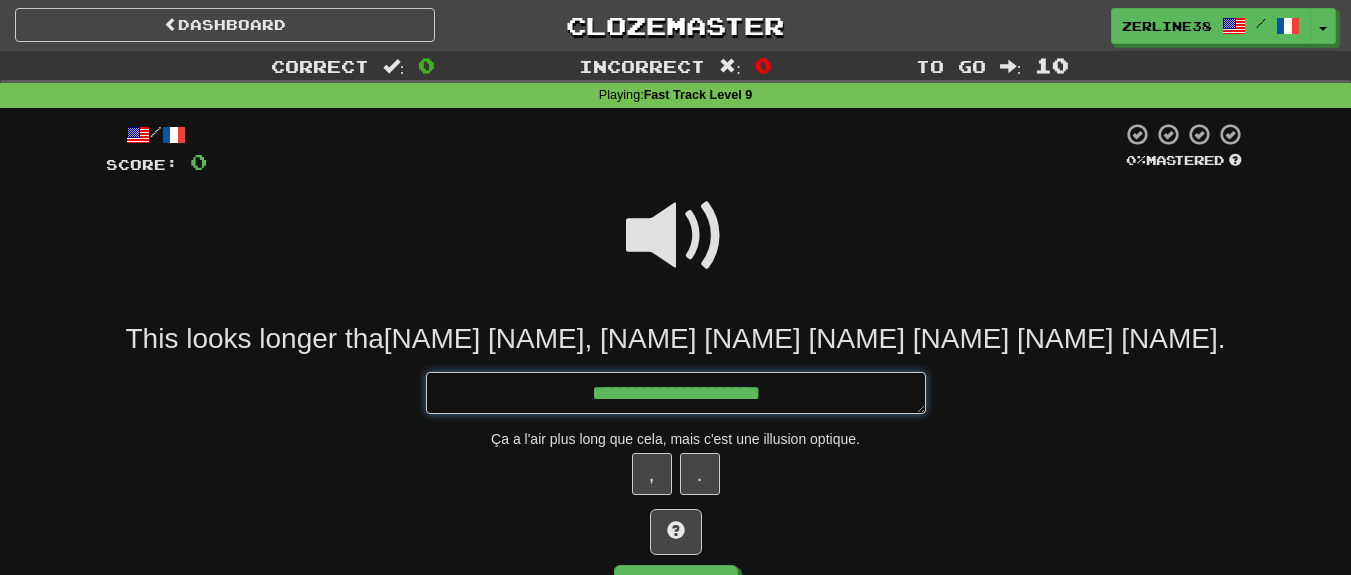 type on "*" 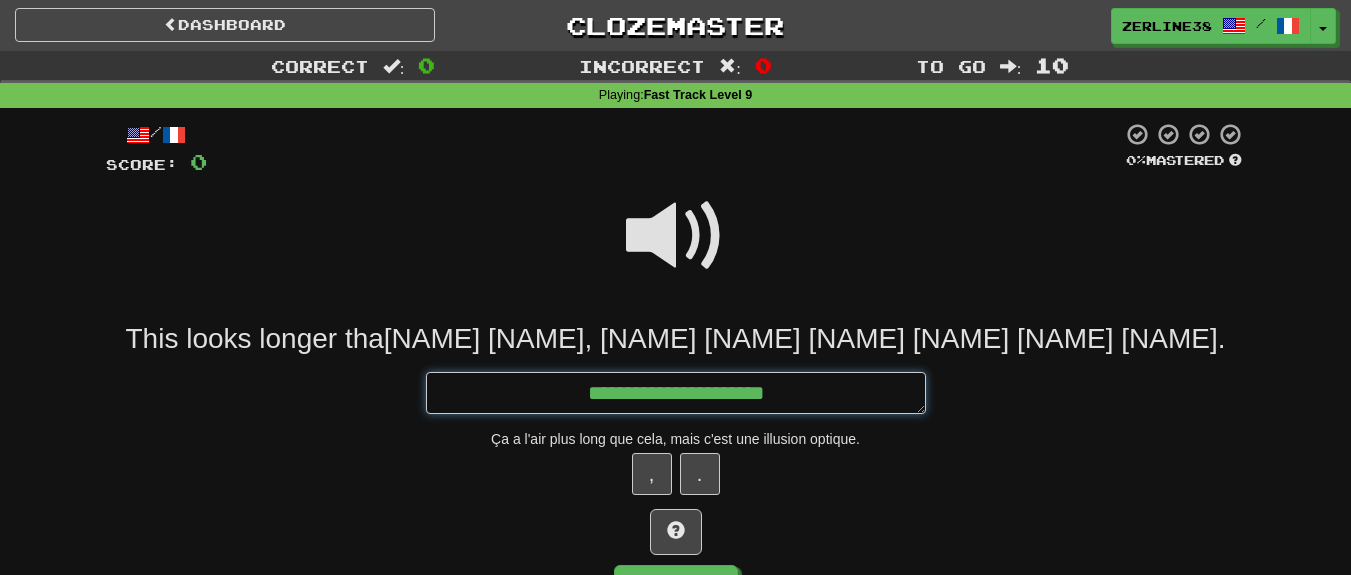 type on "*" 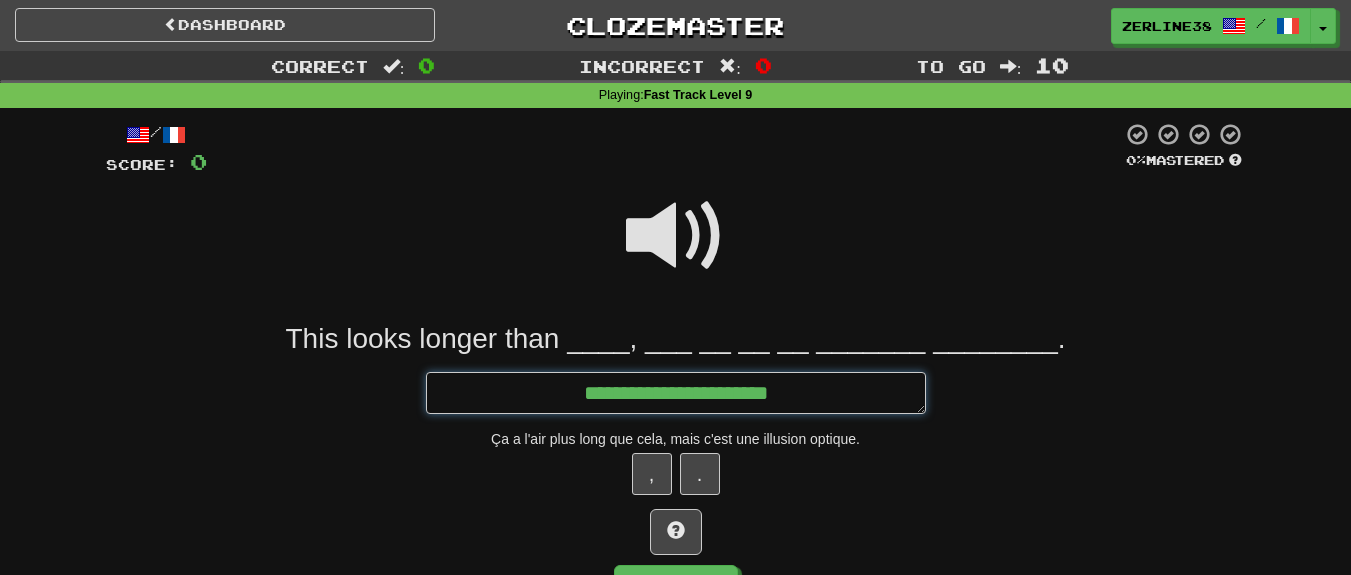 type on "*" 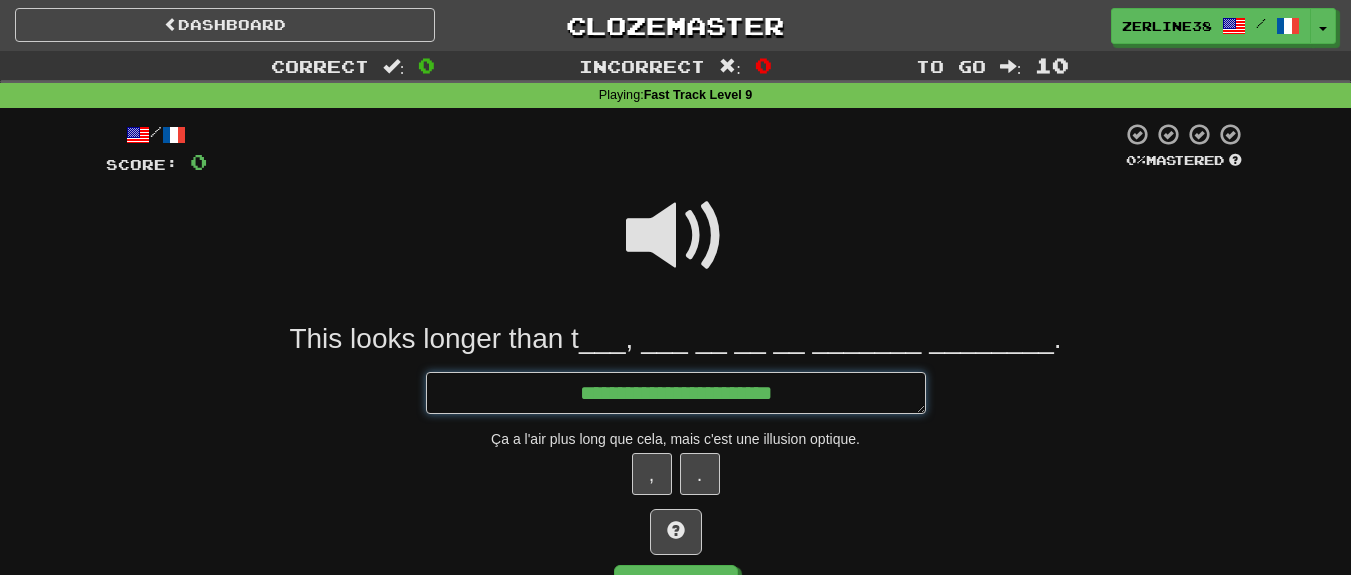 type on "*" 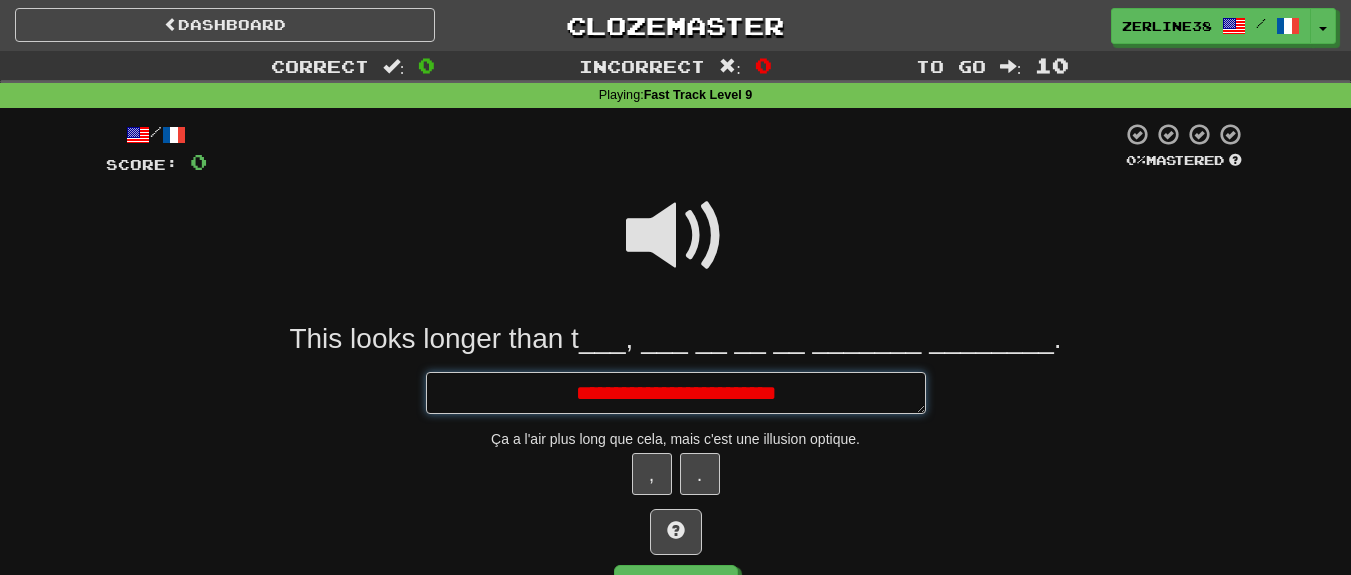 type on "*" 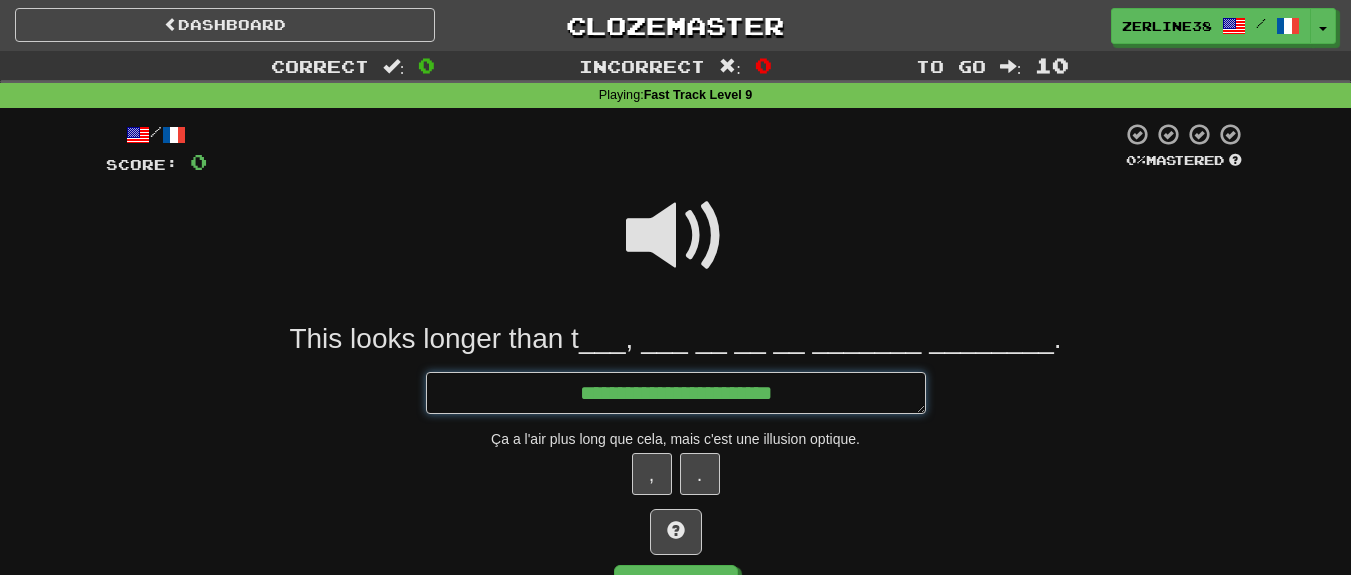 type on "*" 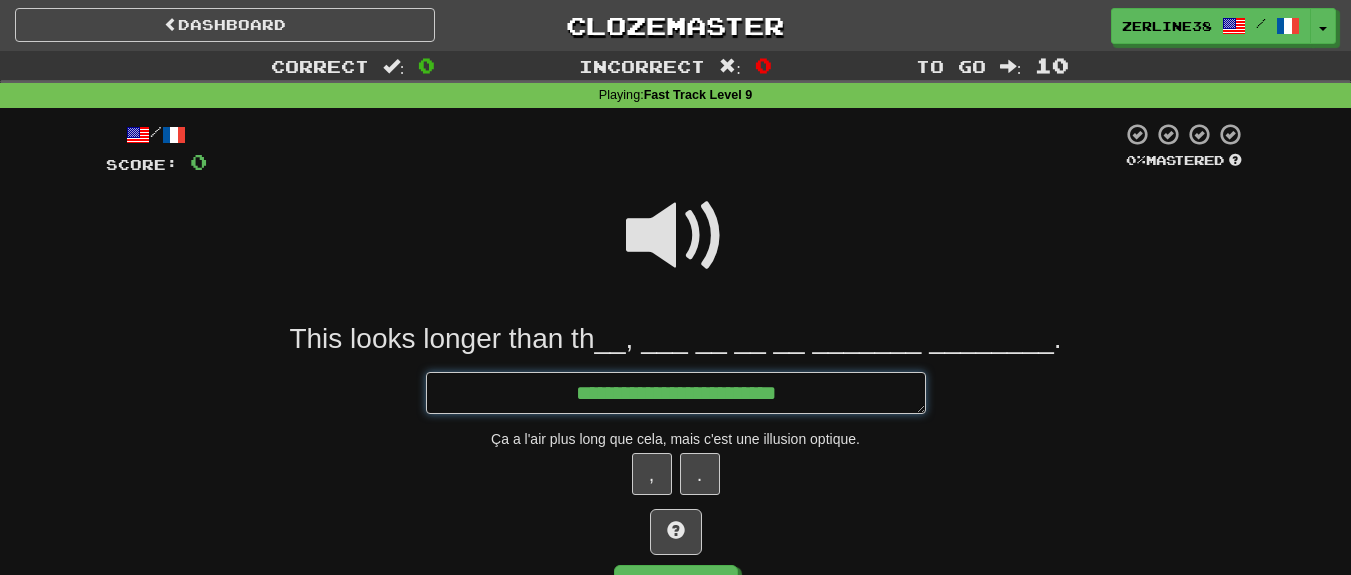 type on "*" 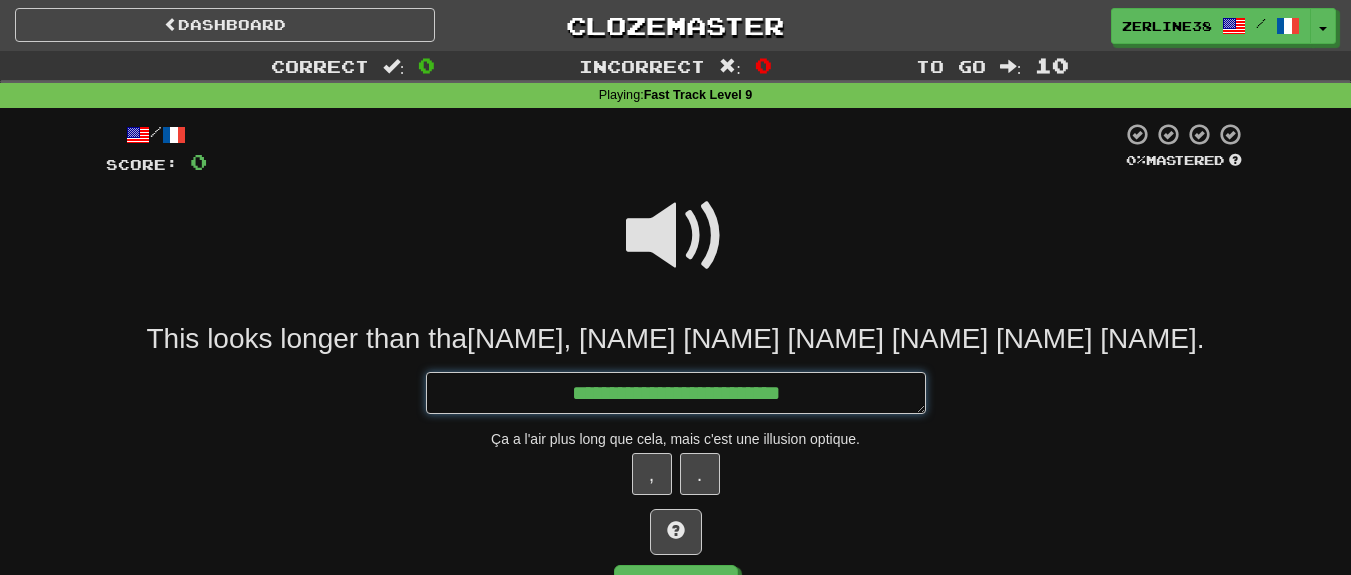 type on "*" 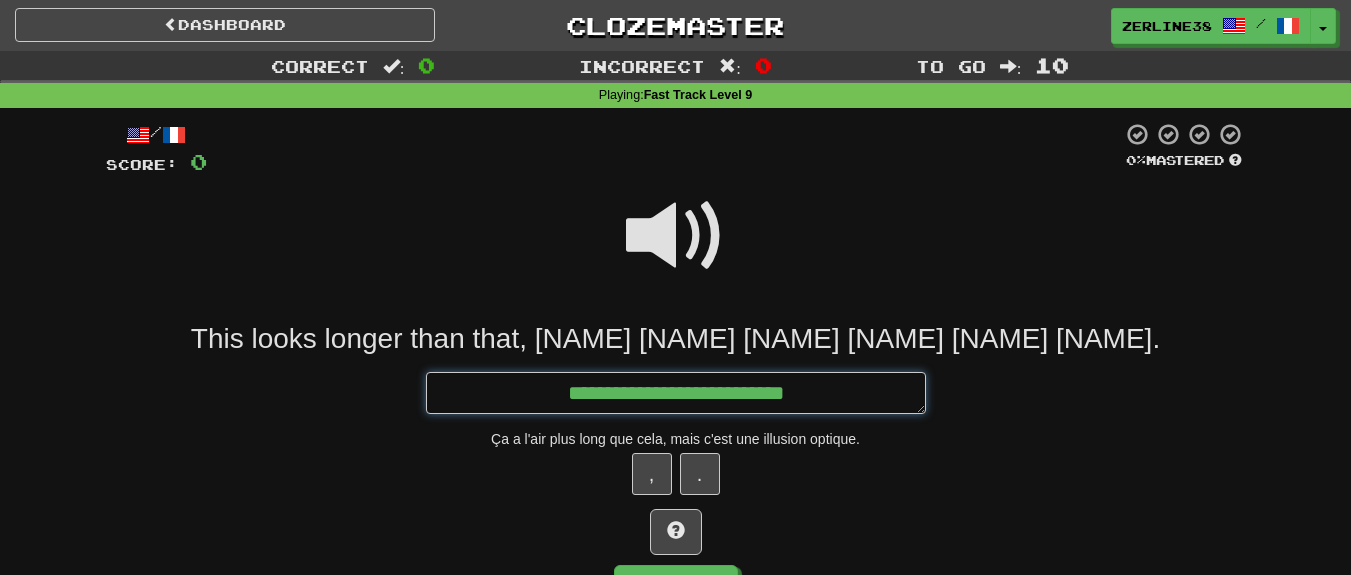 type on "*" 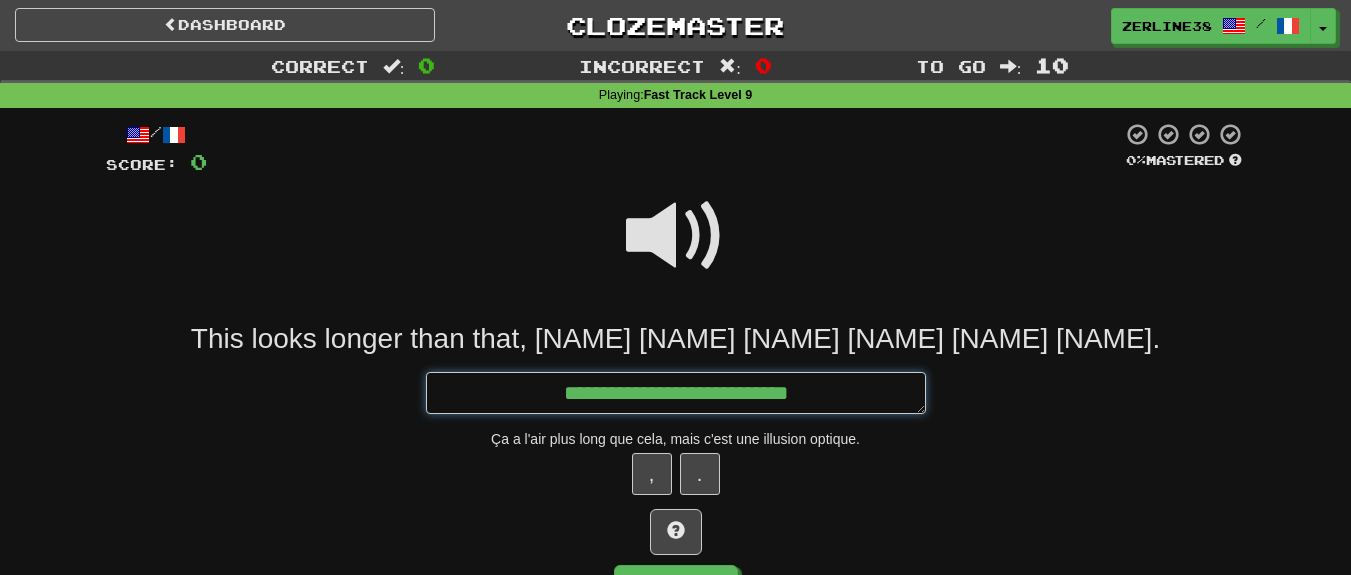 type on "*" 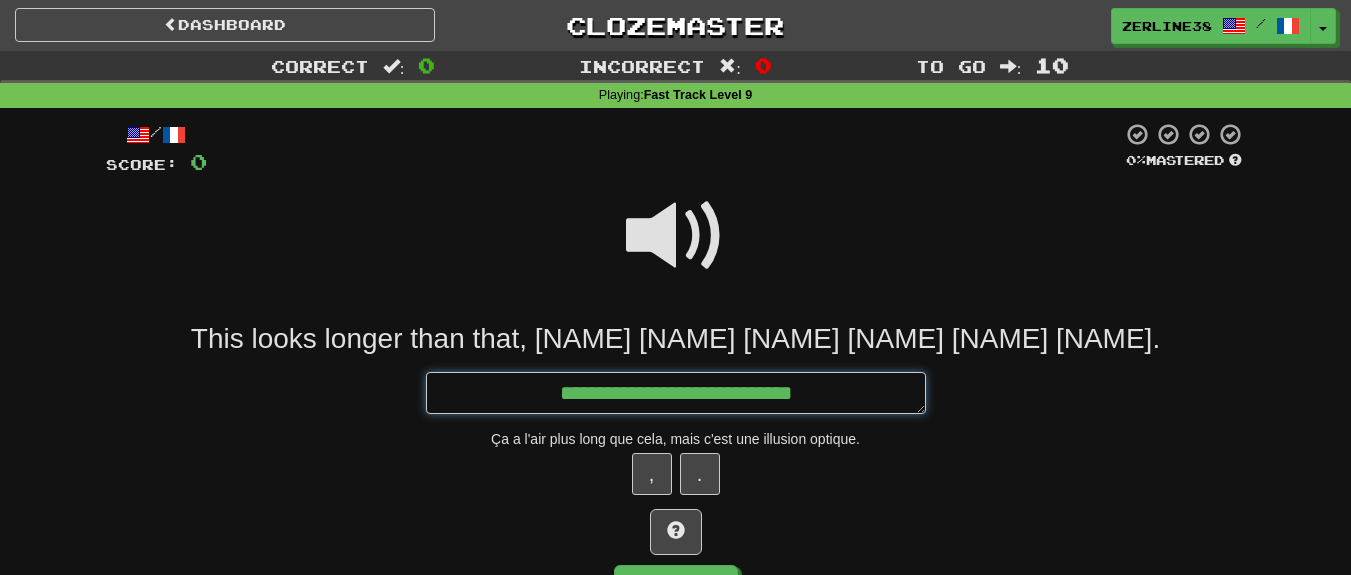 type on "*" 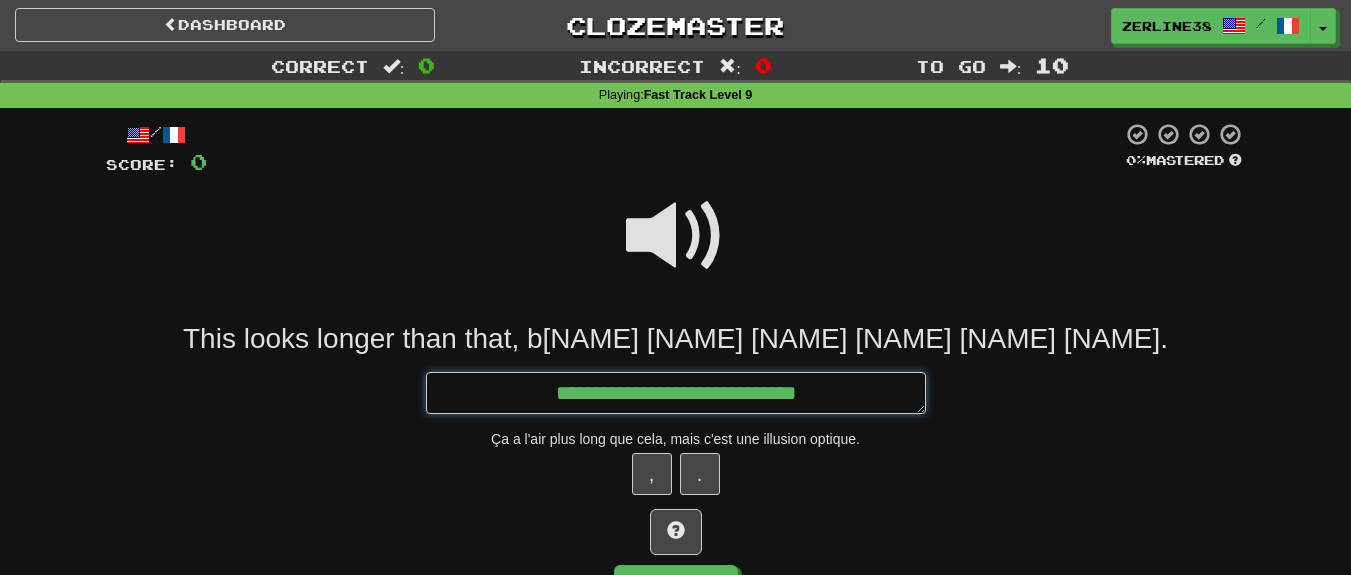 type on "*" 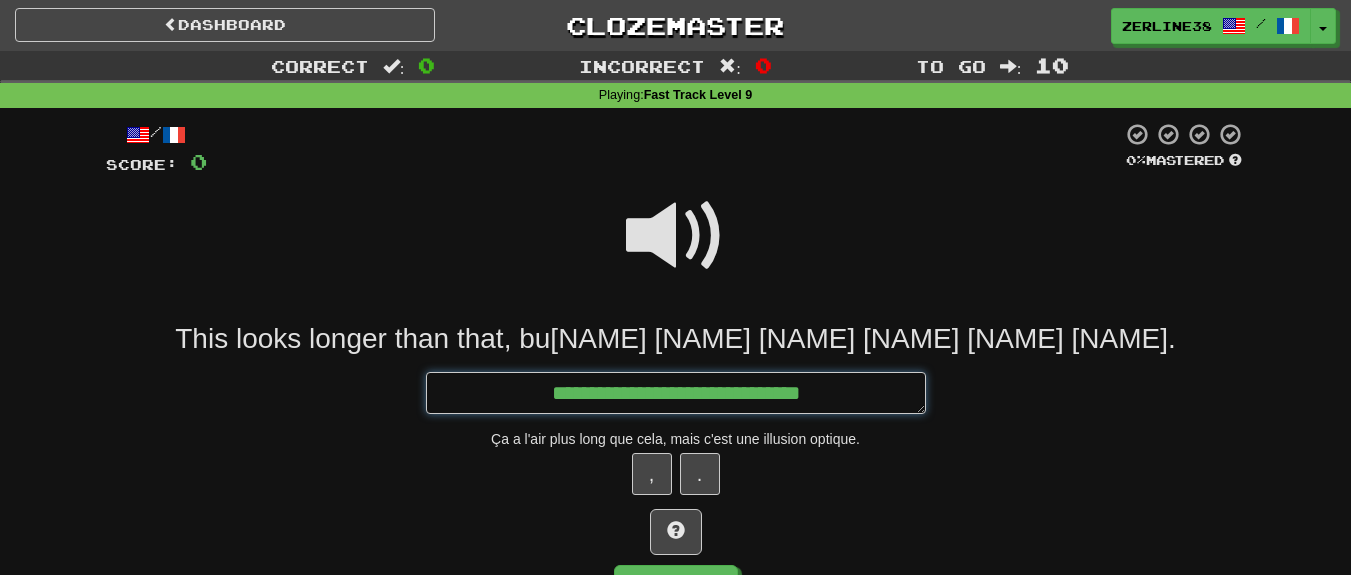 type on "*" 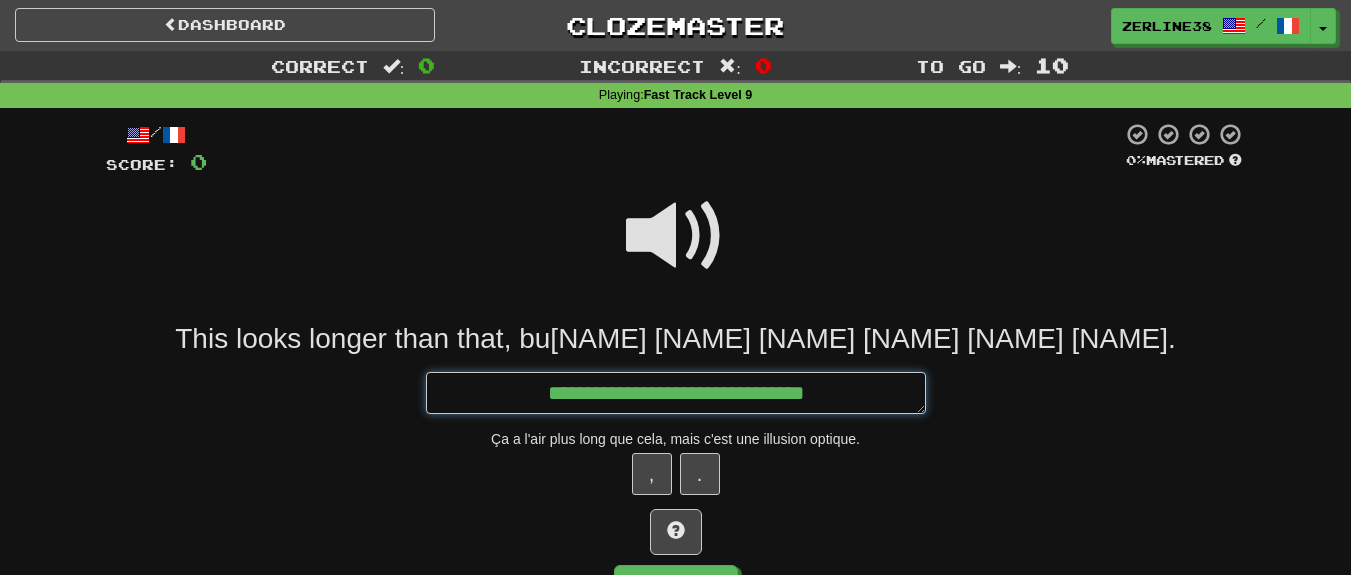 type on "*" 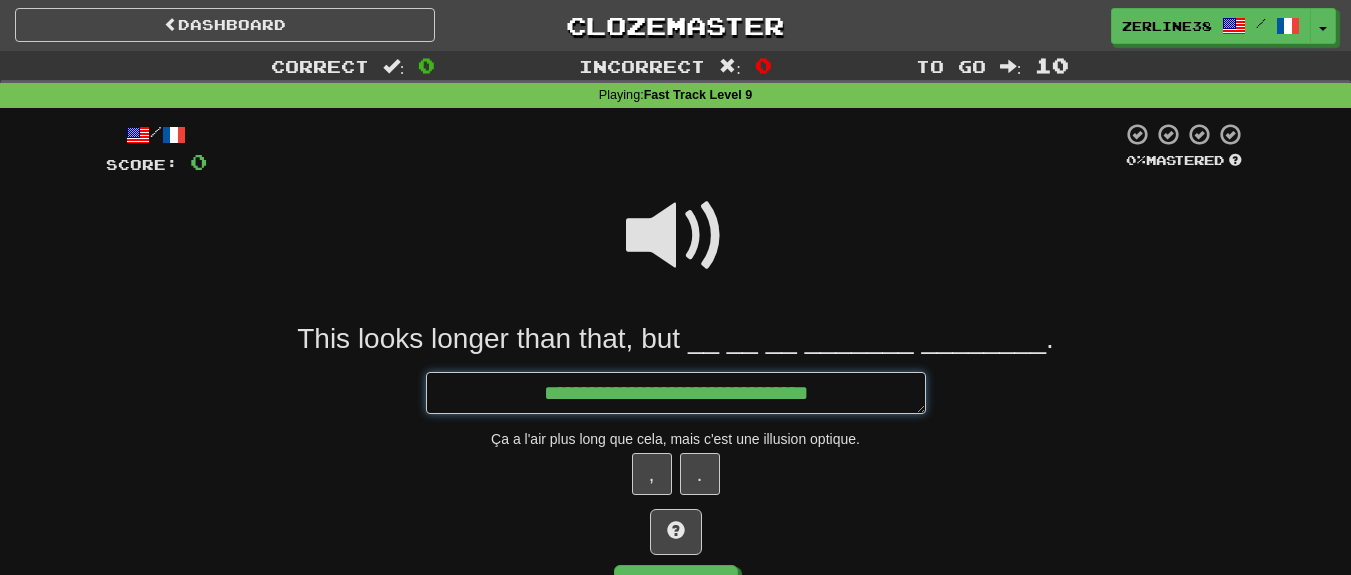 type on "*" 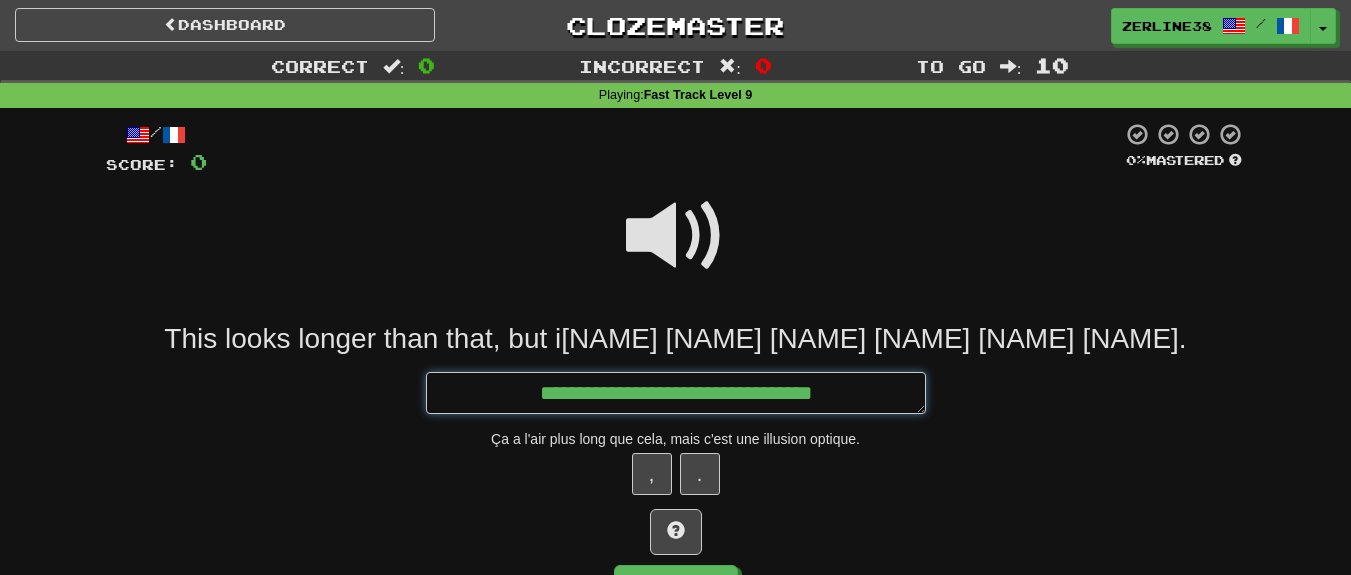 type on "*" 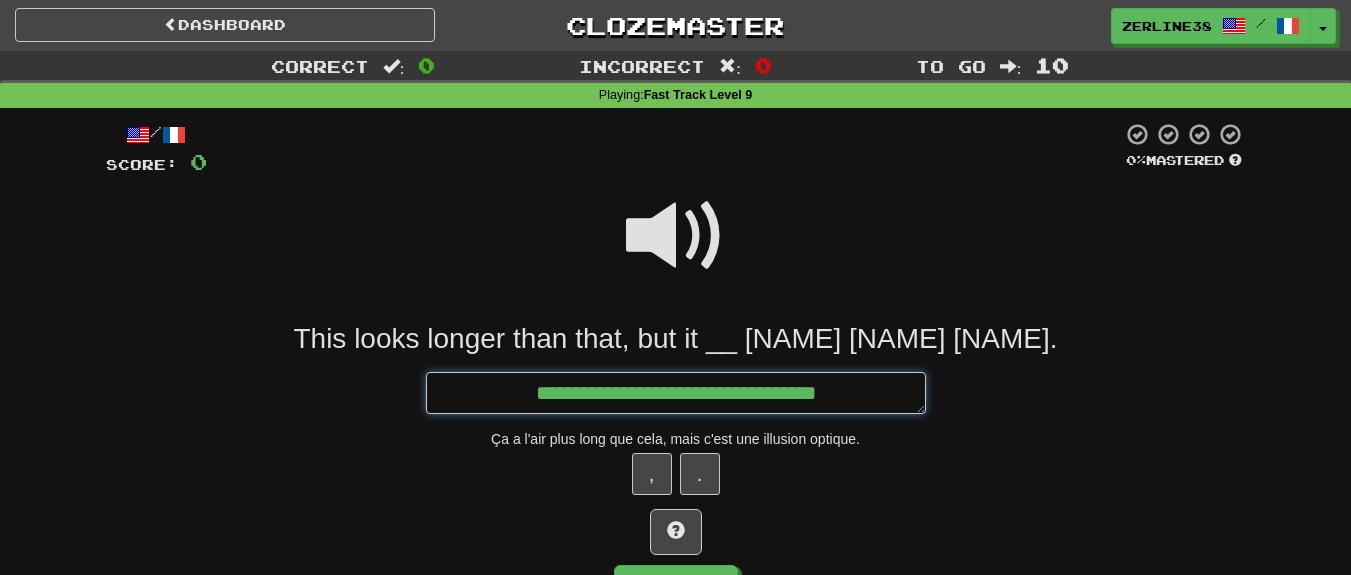 type on "*" 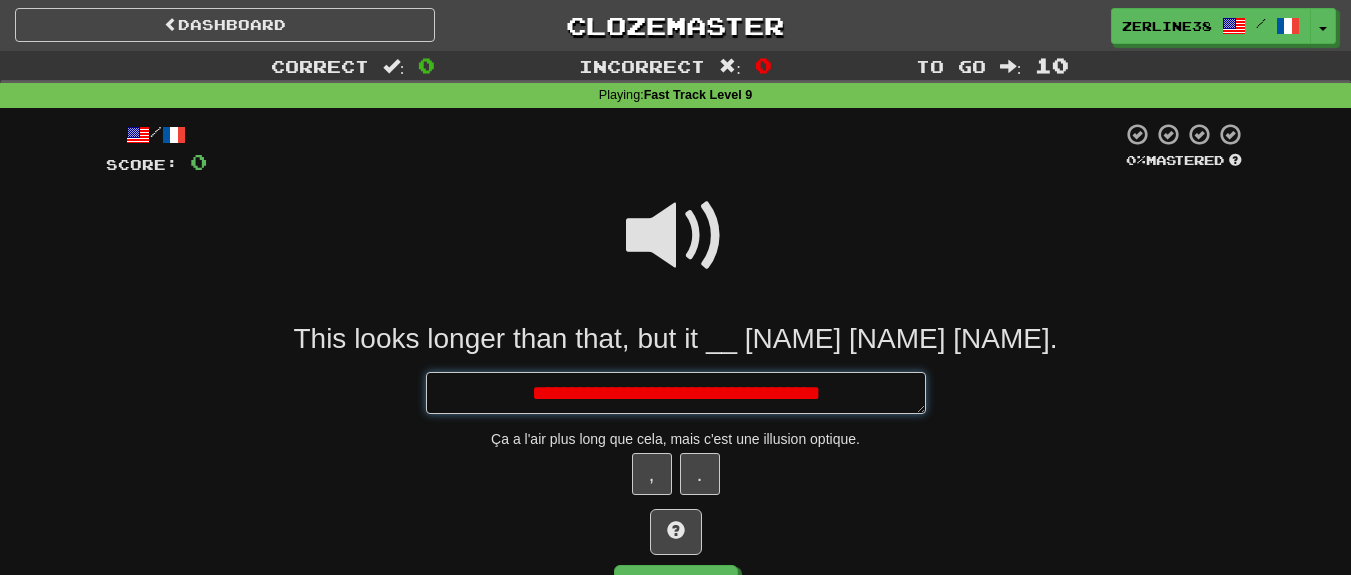 type on "*" 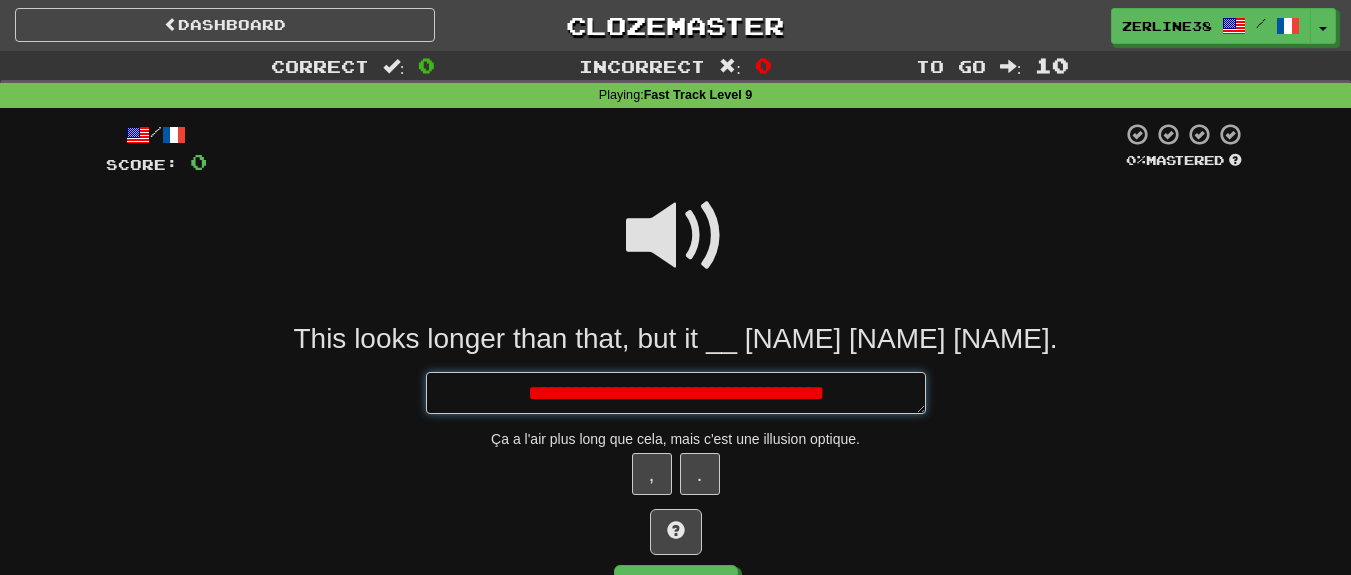 type on "*" 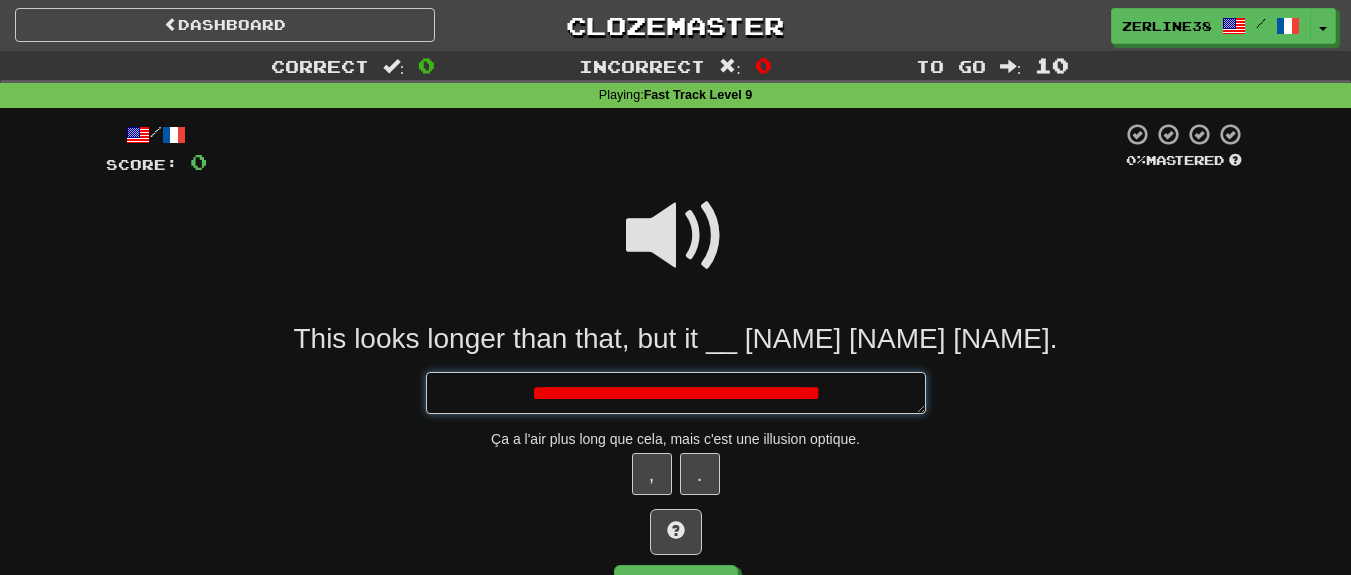 type on "*" 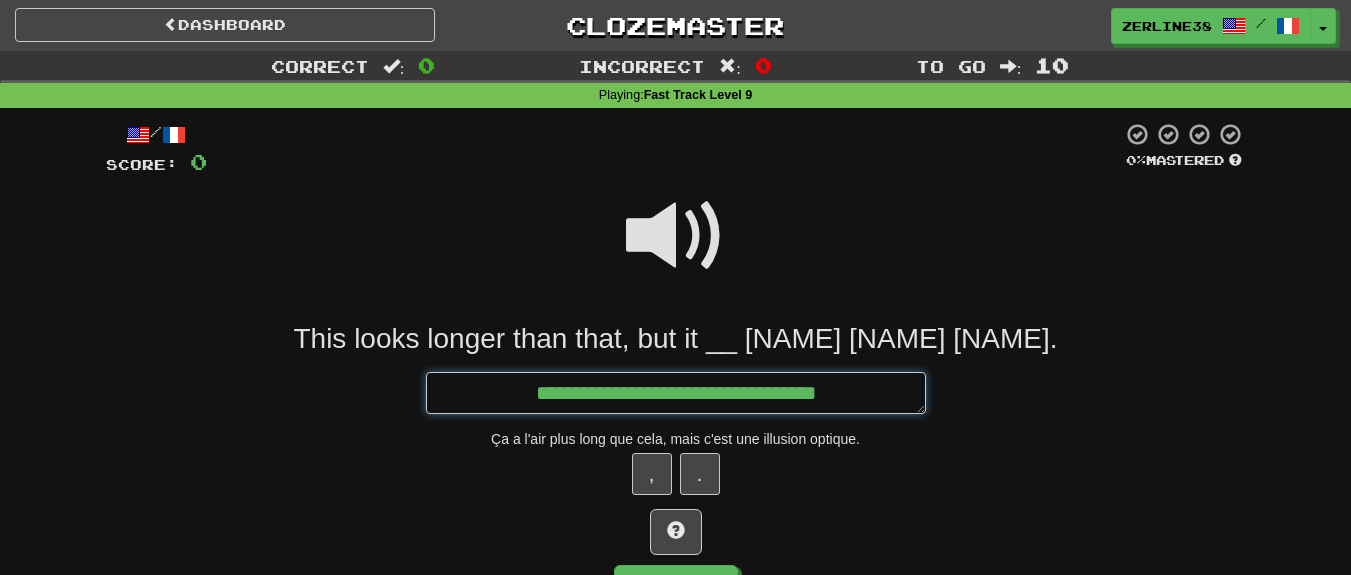 type on "*" 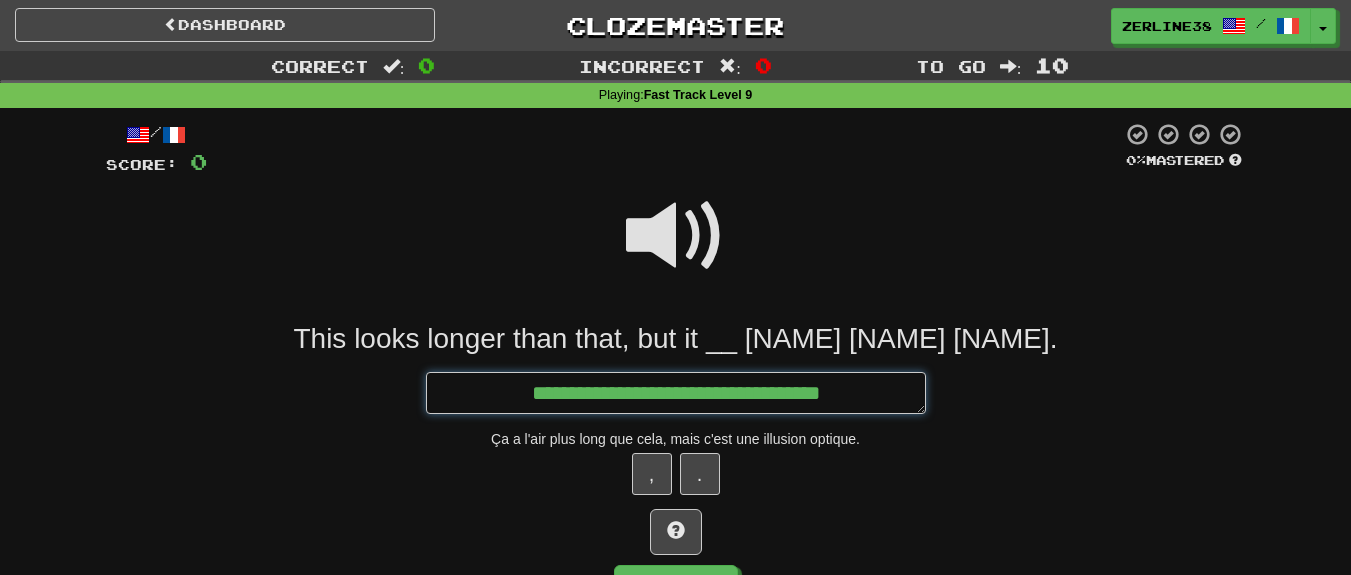 type on "*" 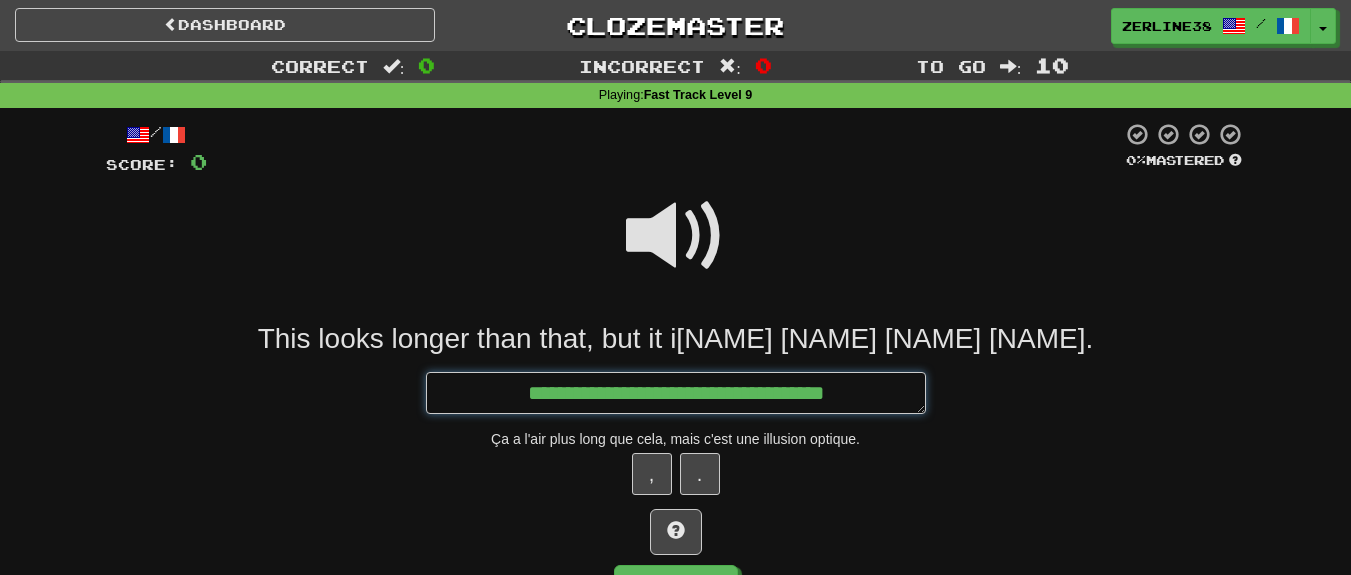 type on "*" 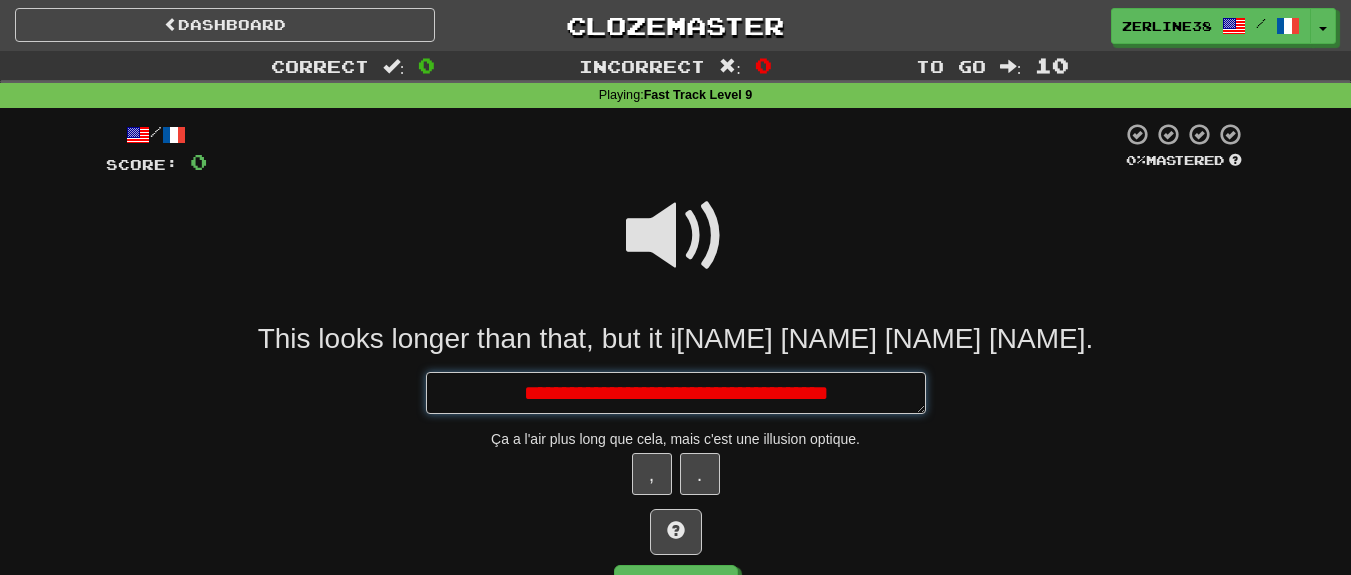 type on "*" 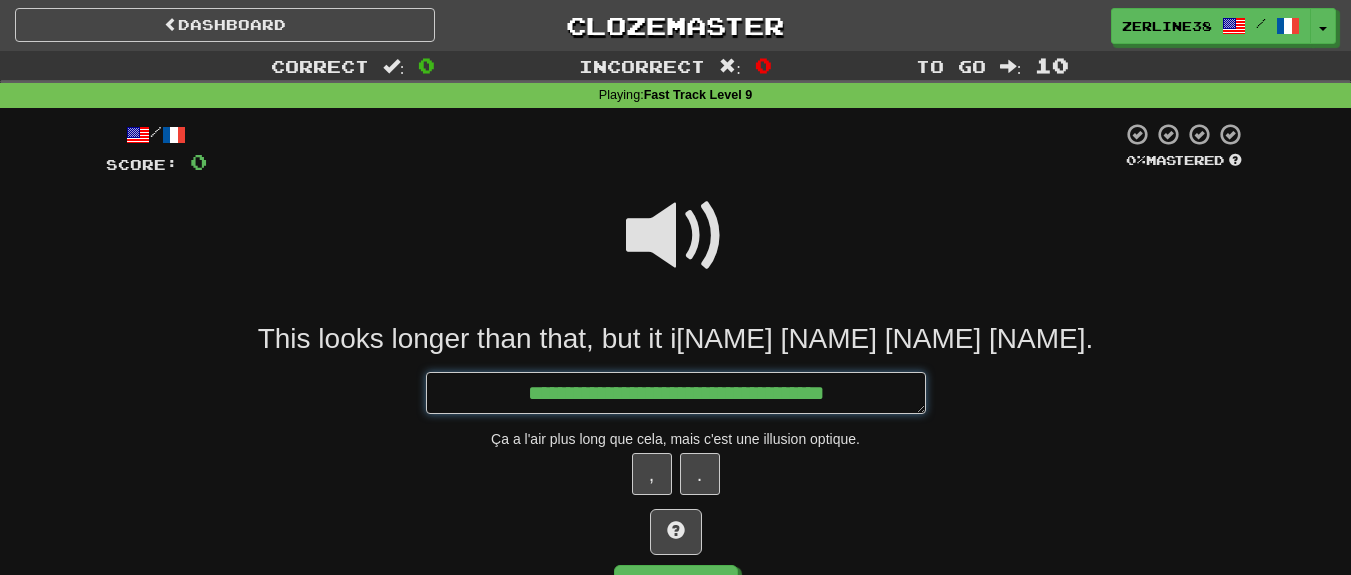 type on "*" 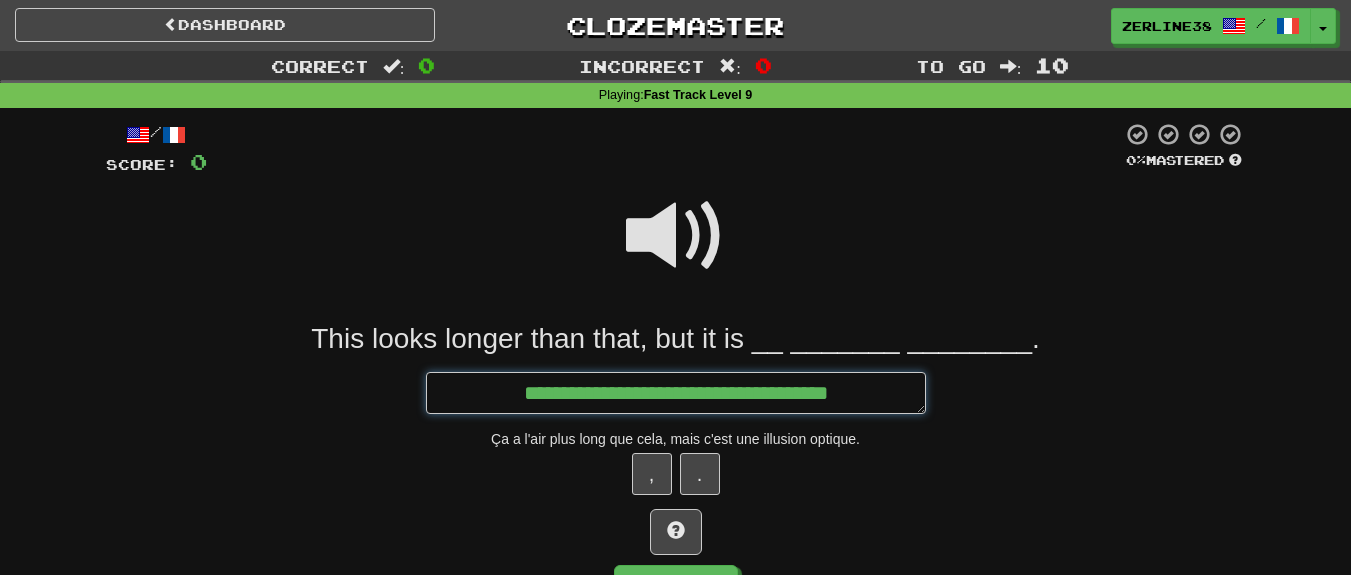 type on "*" 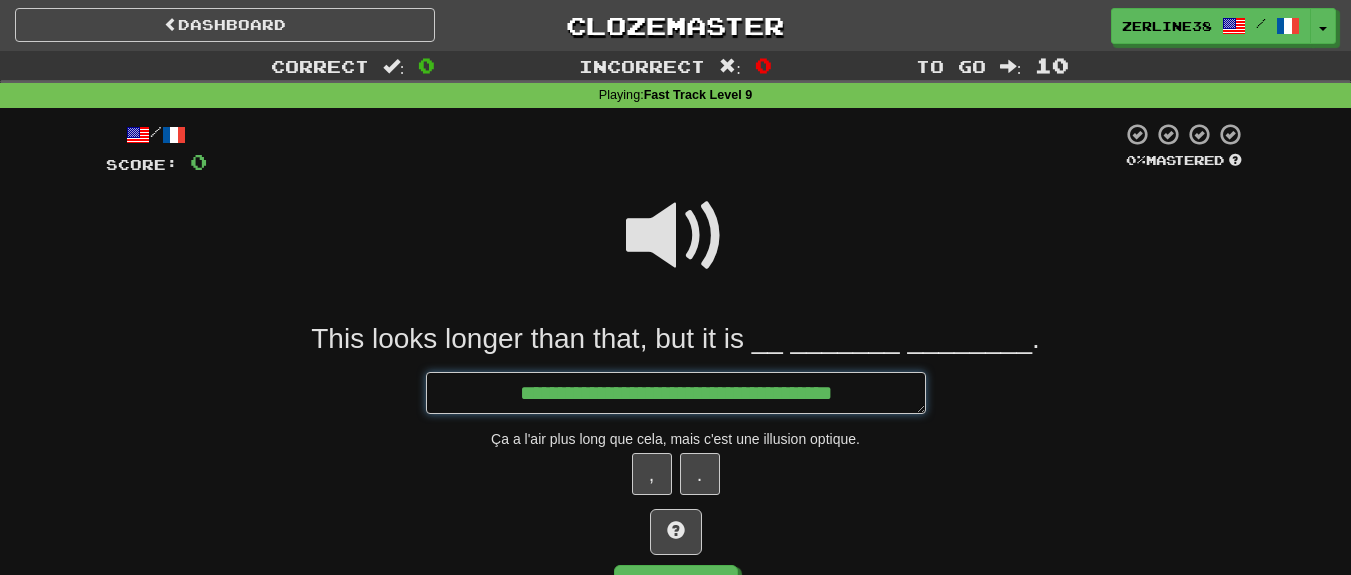 type on "*" 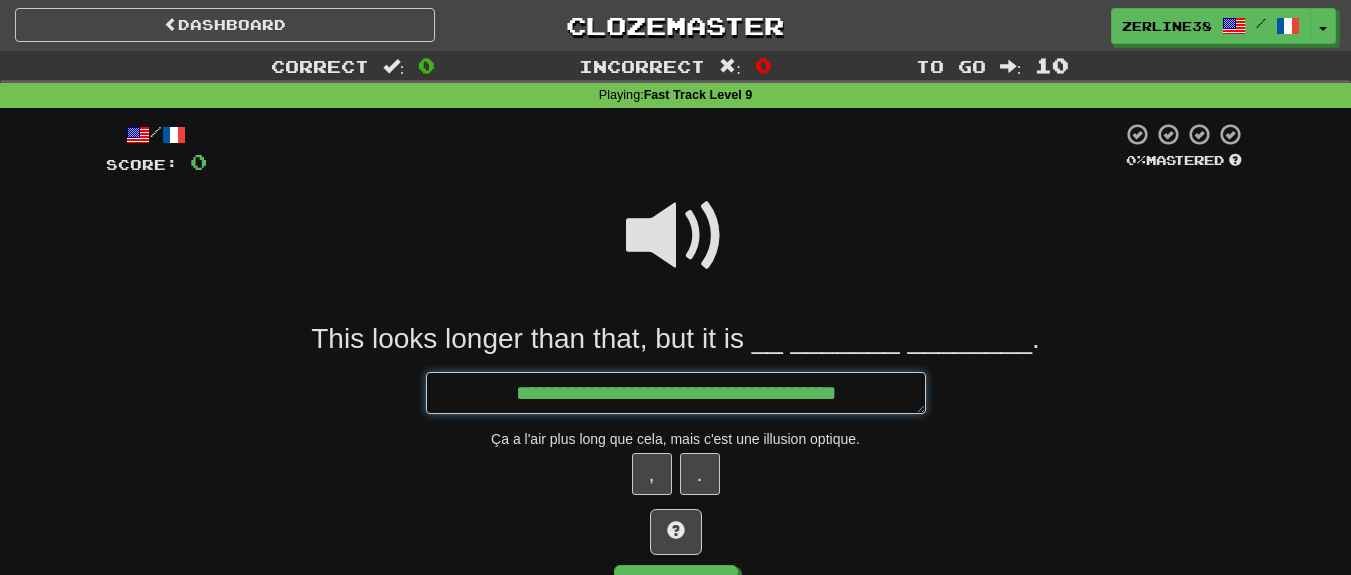 type on "*" 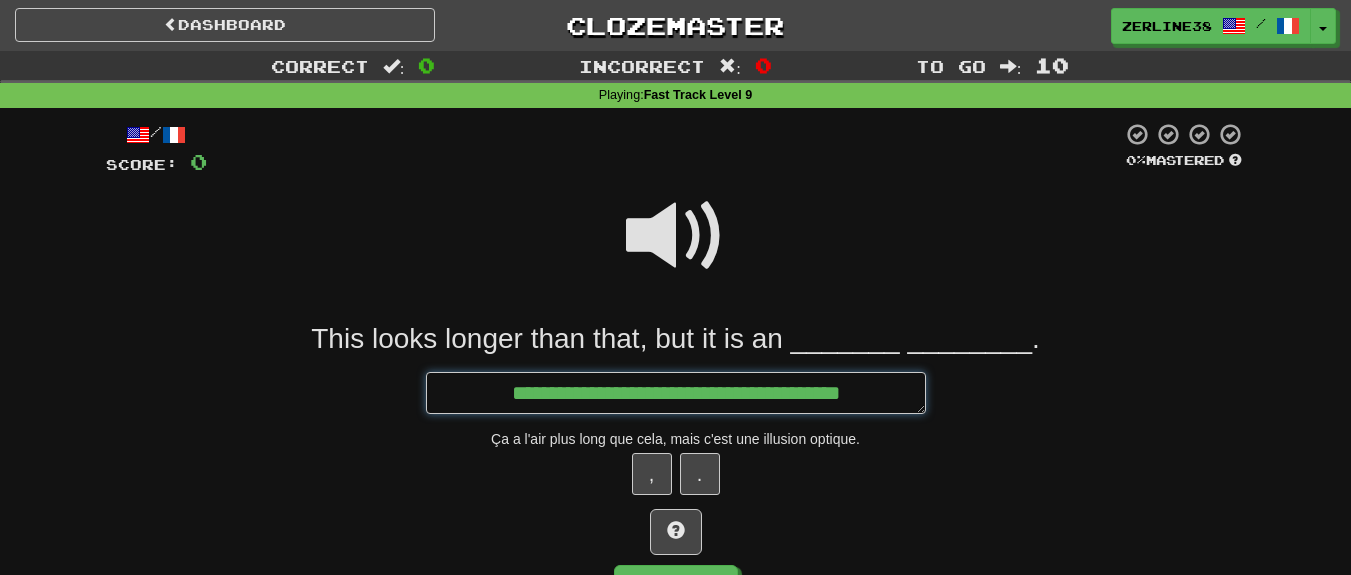 type on "*" 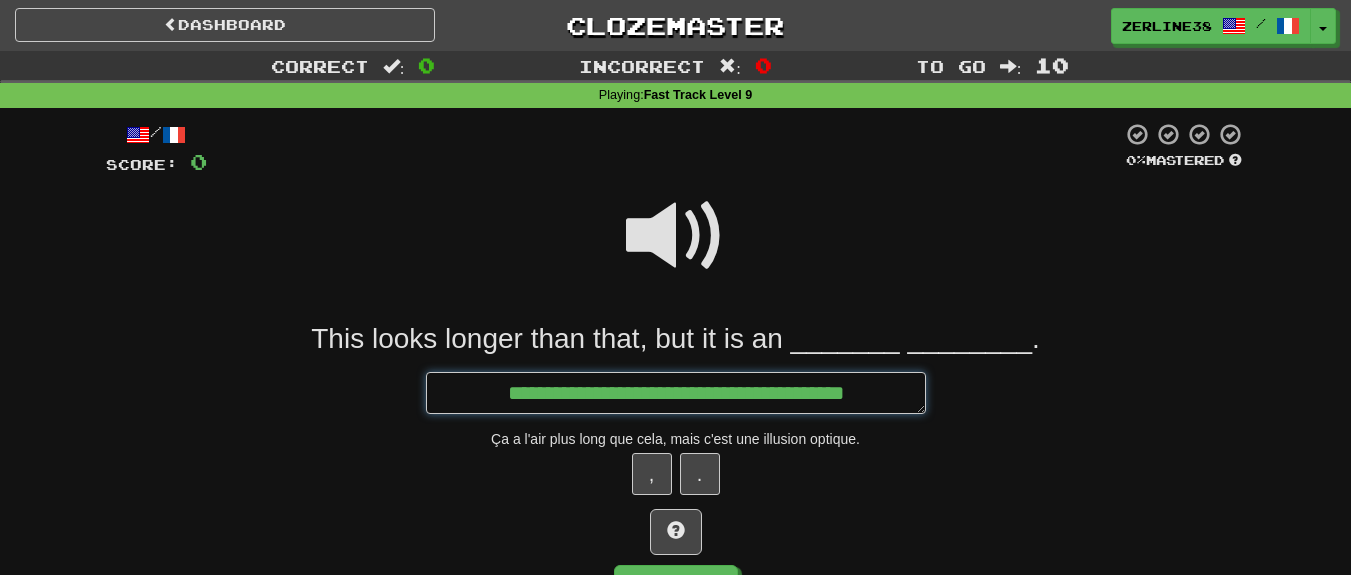 type on "*" 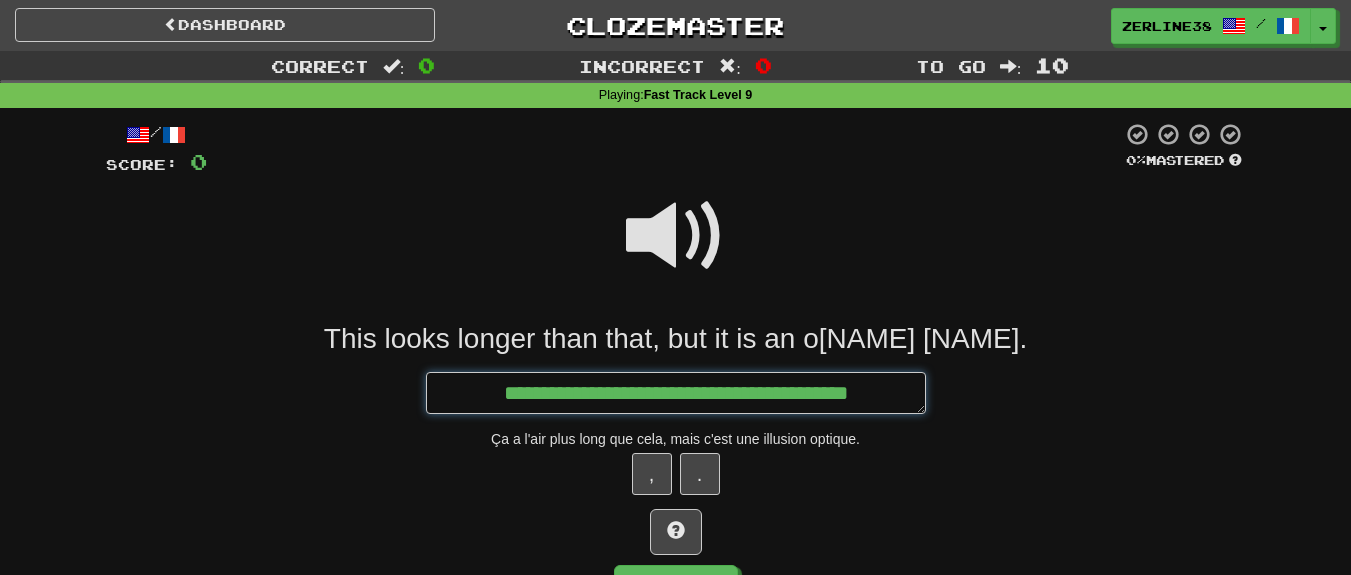 type on "*" 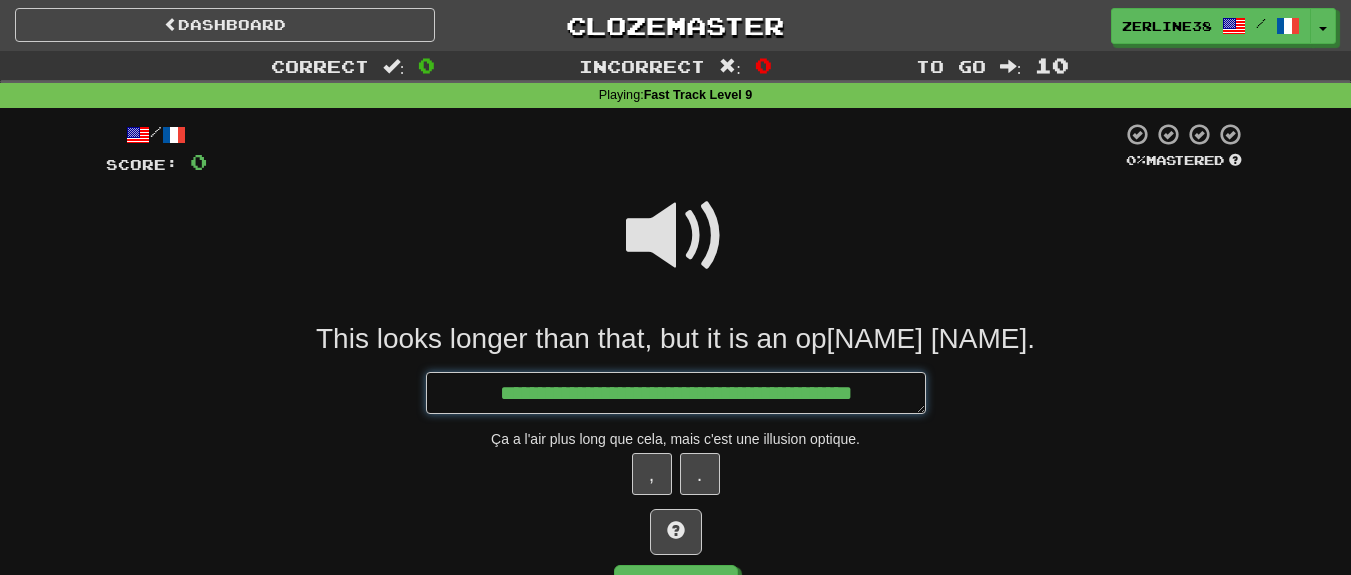 type on "*" 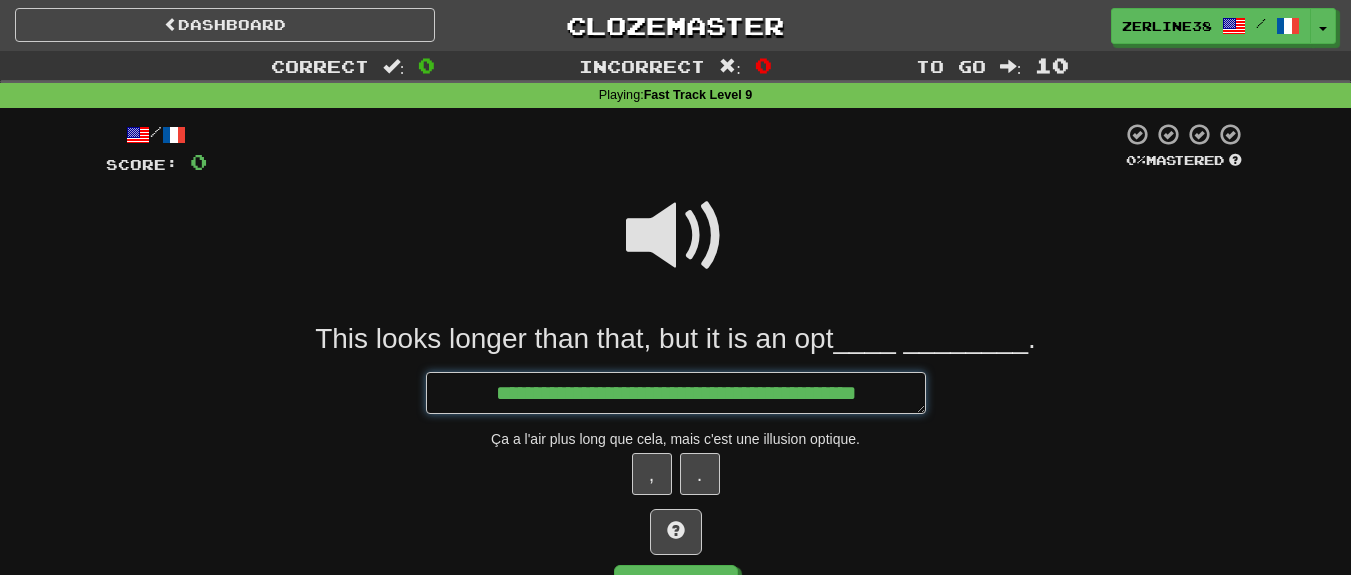 type on "*" 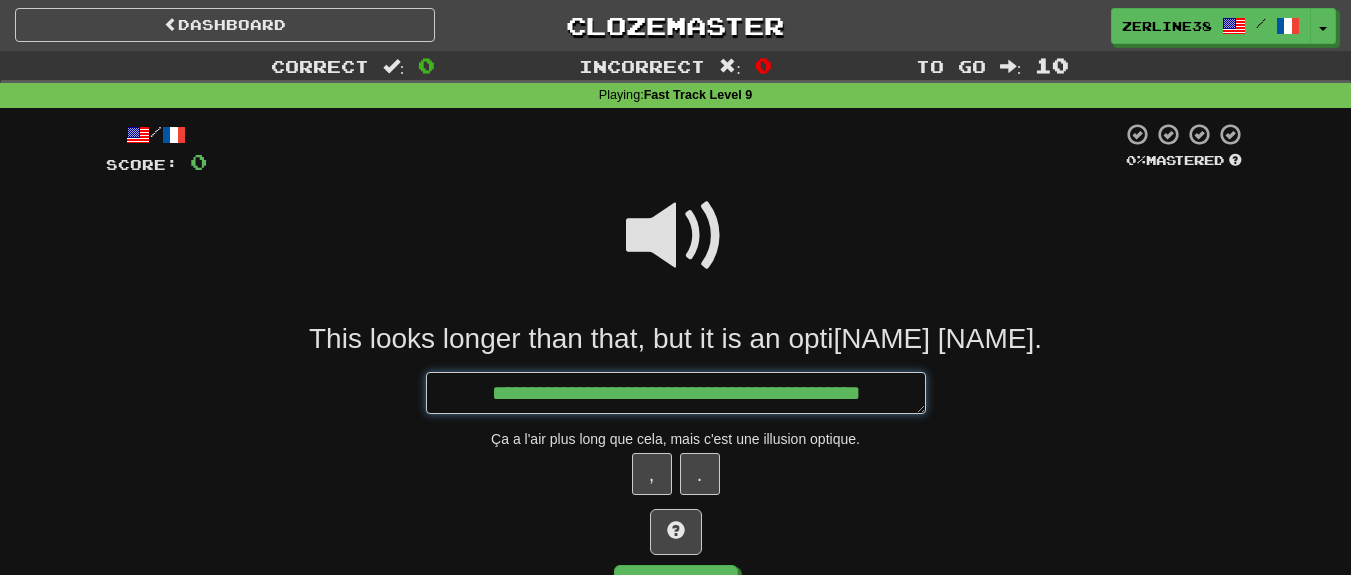 type on "*" 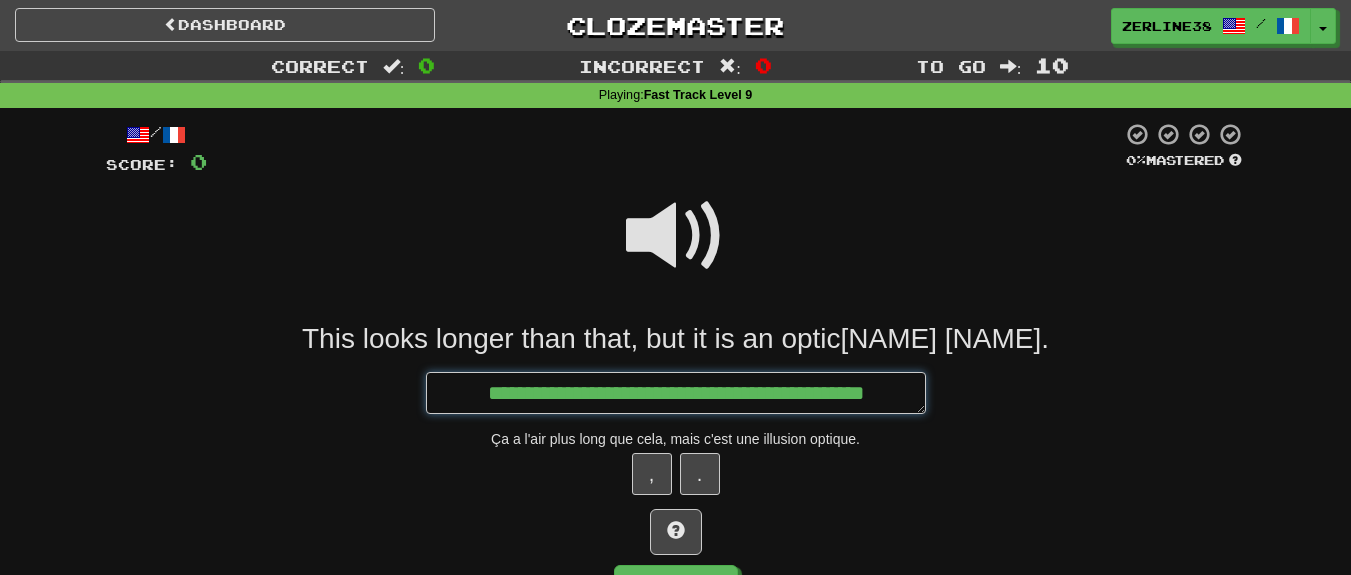 type on "*" 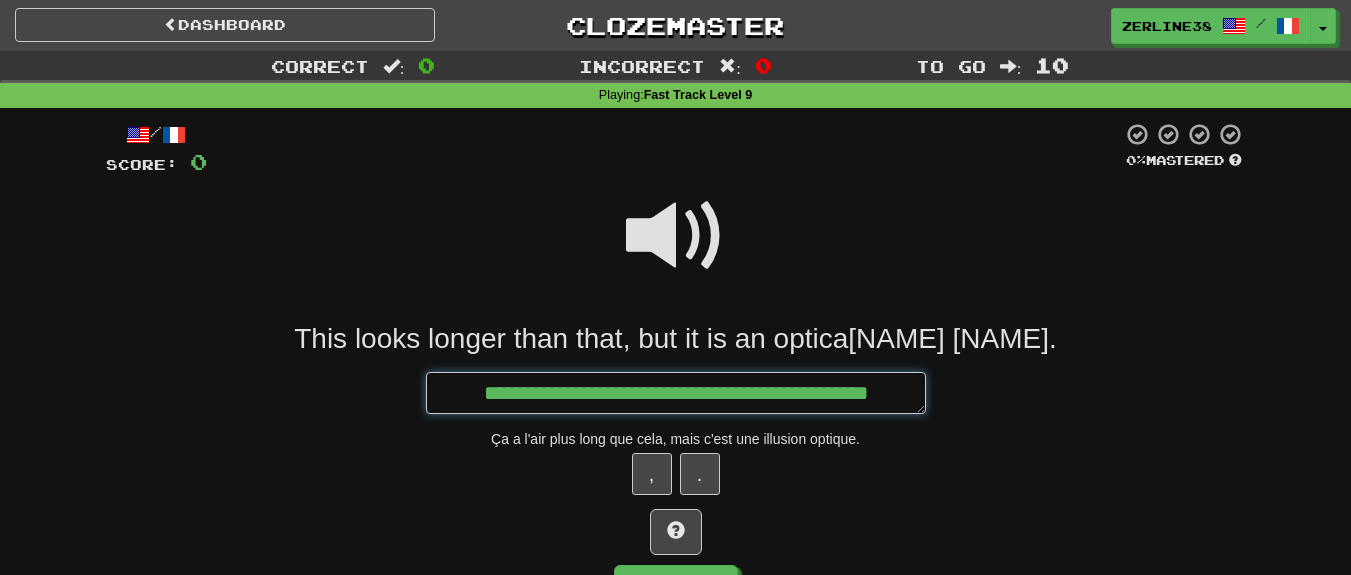 type on "*" 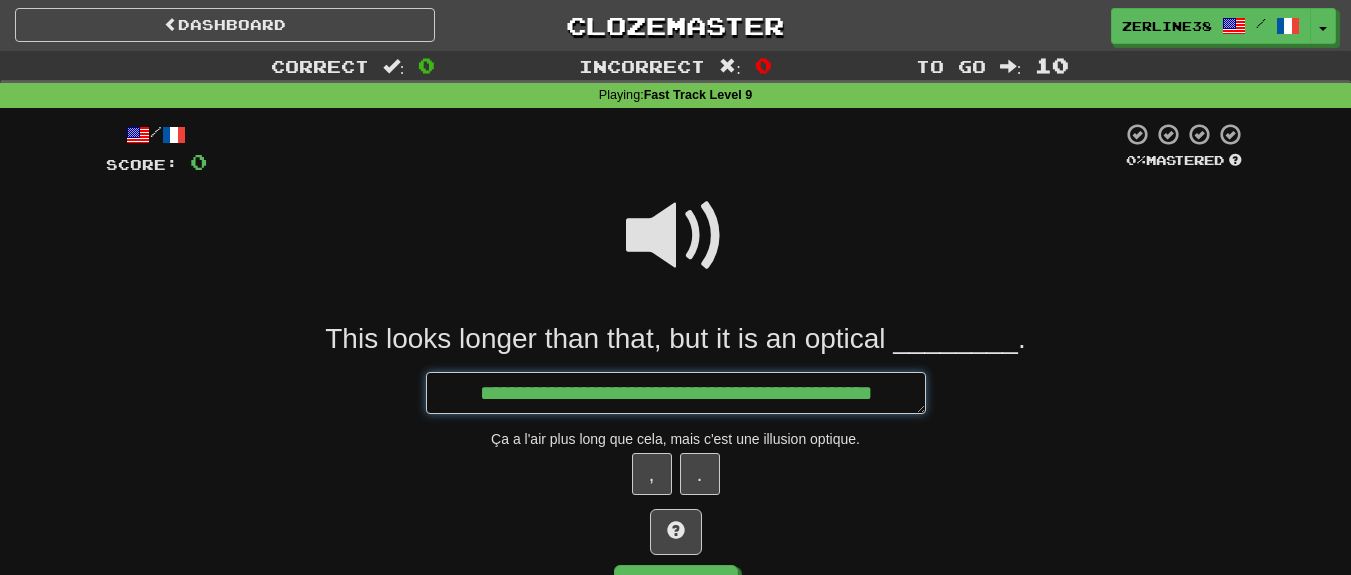 type on "*" 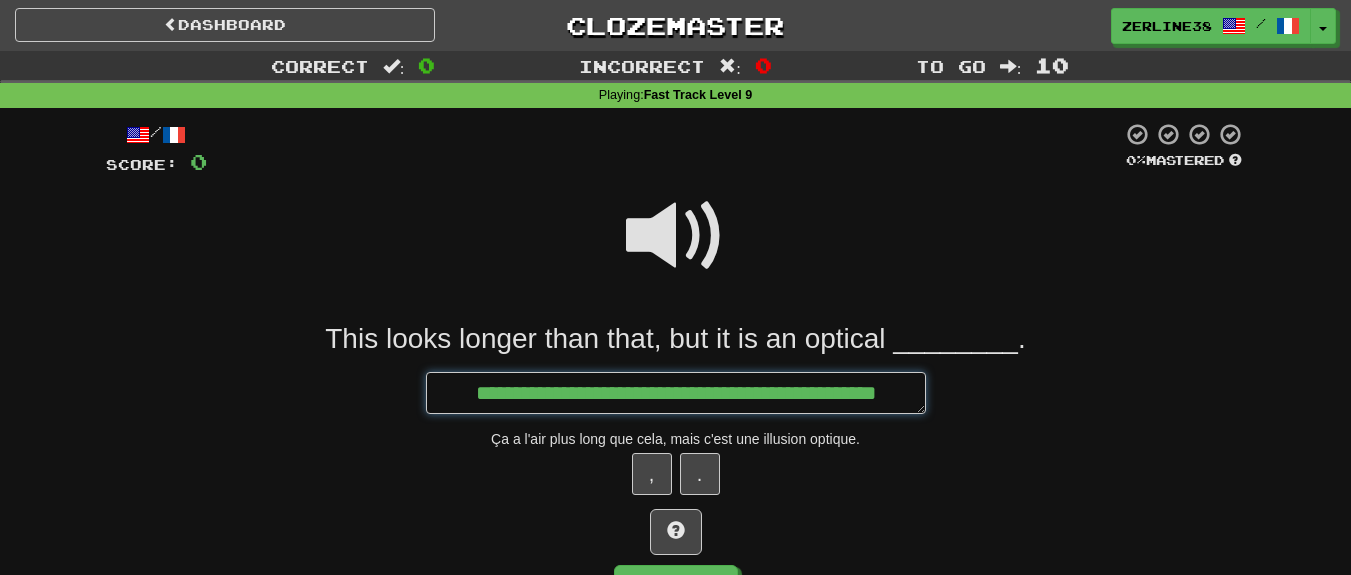 type on "*" 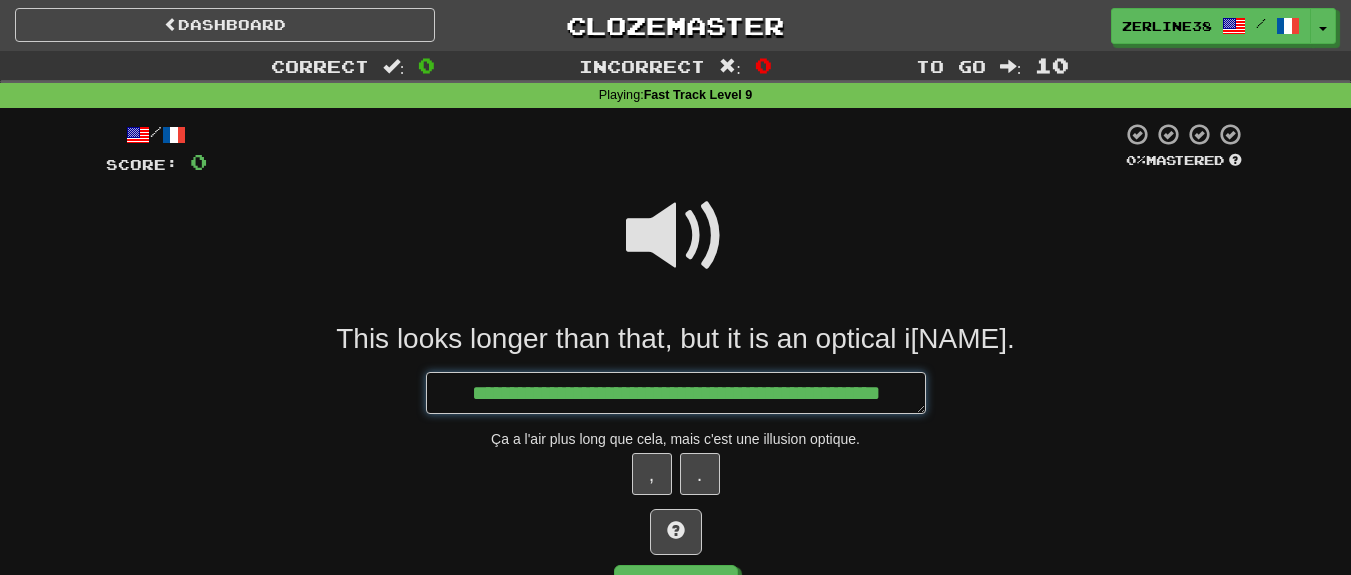 type on "*" 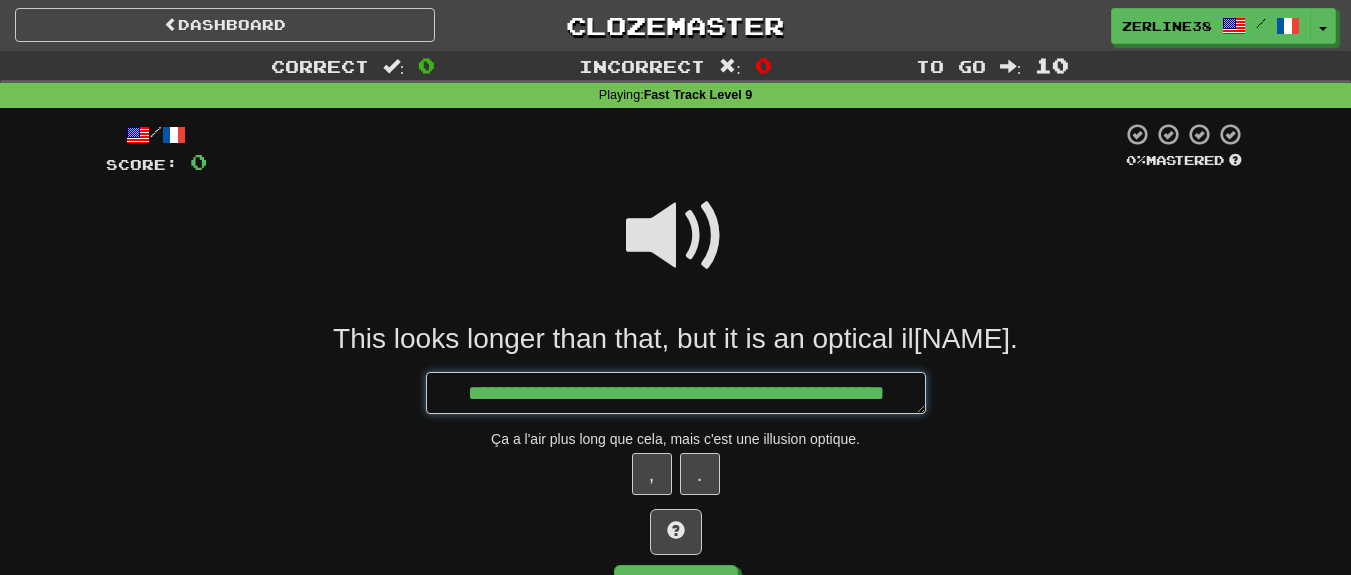 type on "*" 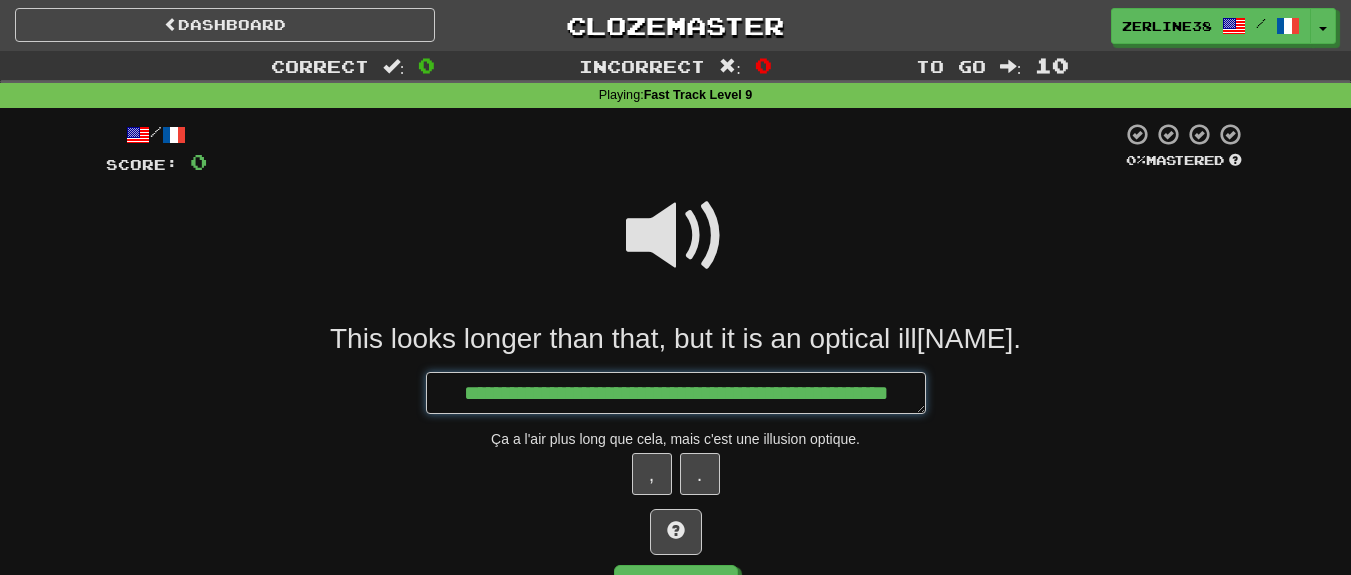 type on "*" 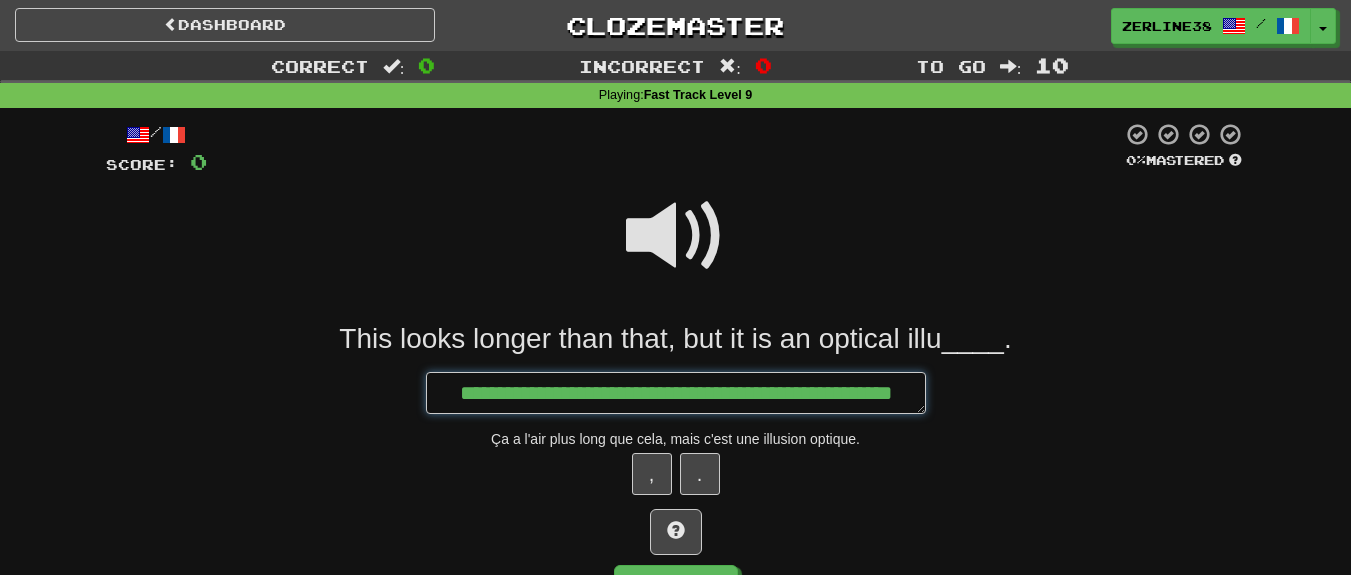 type on "*" 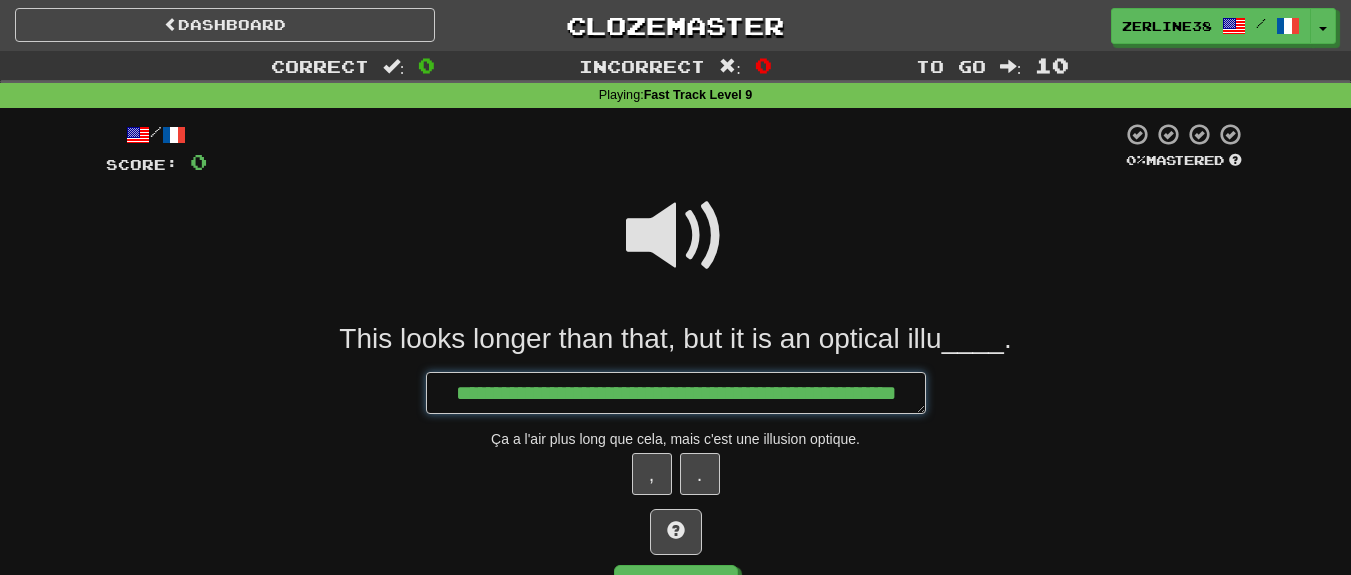 type on "*" 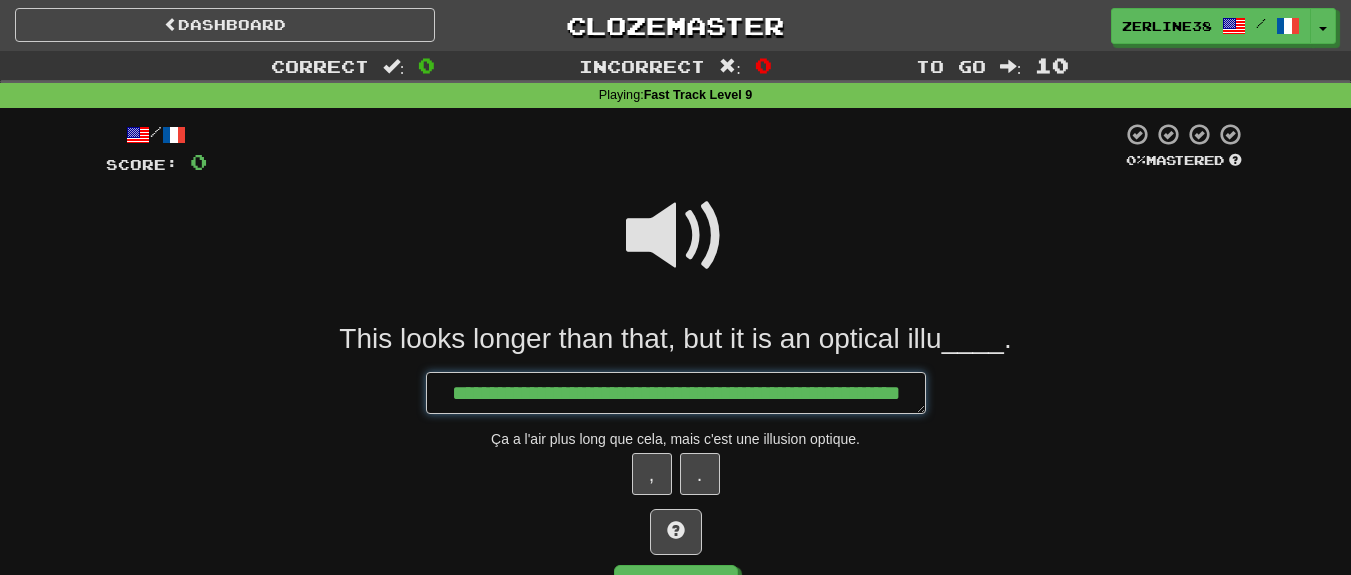 type on "*" 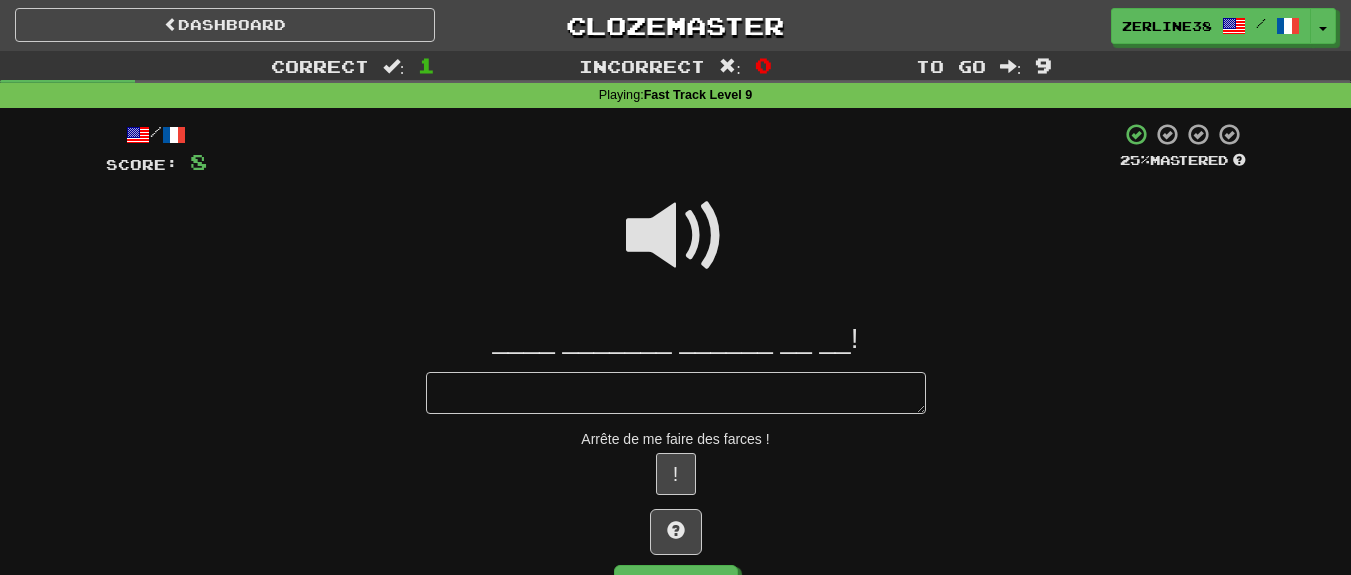 type on "*" 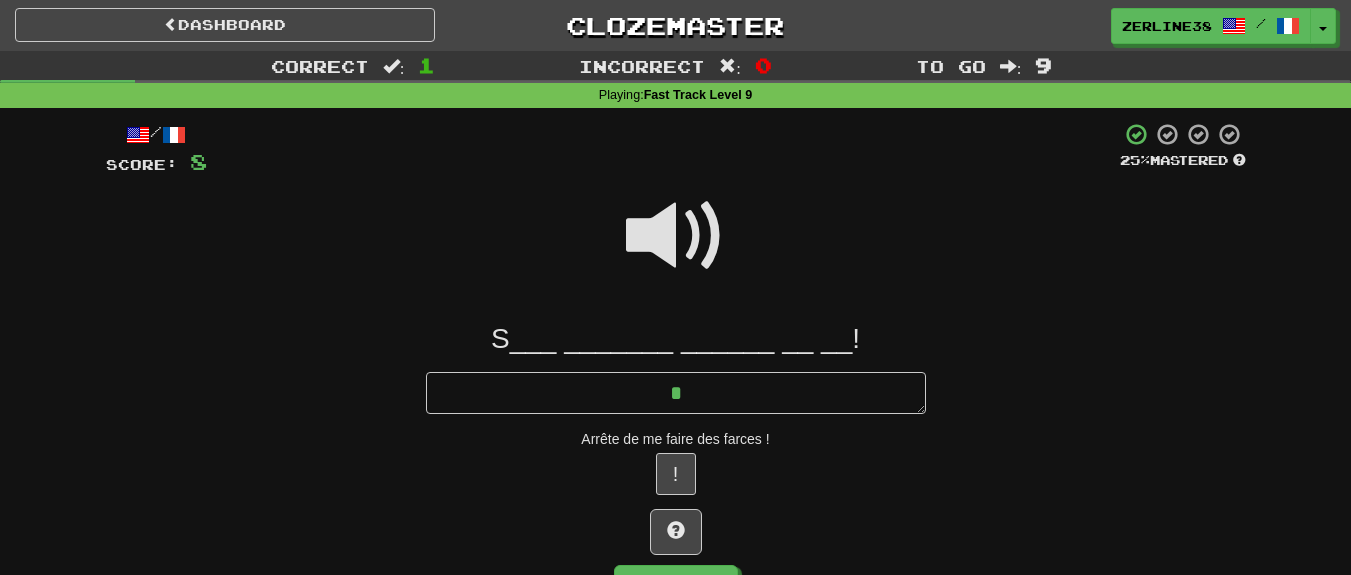 type on "*" 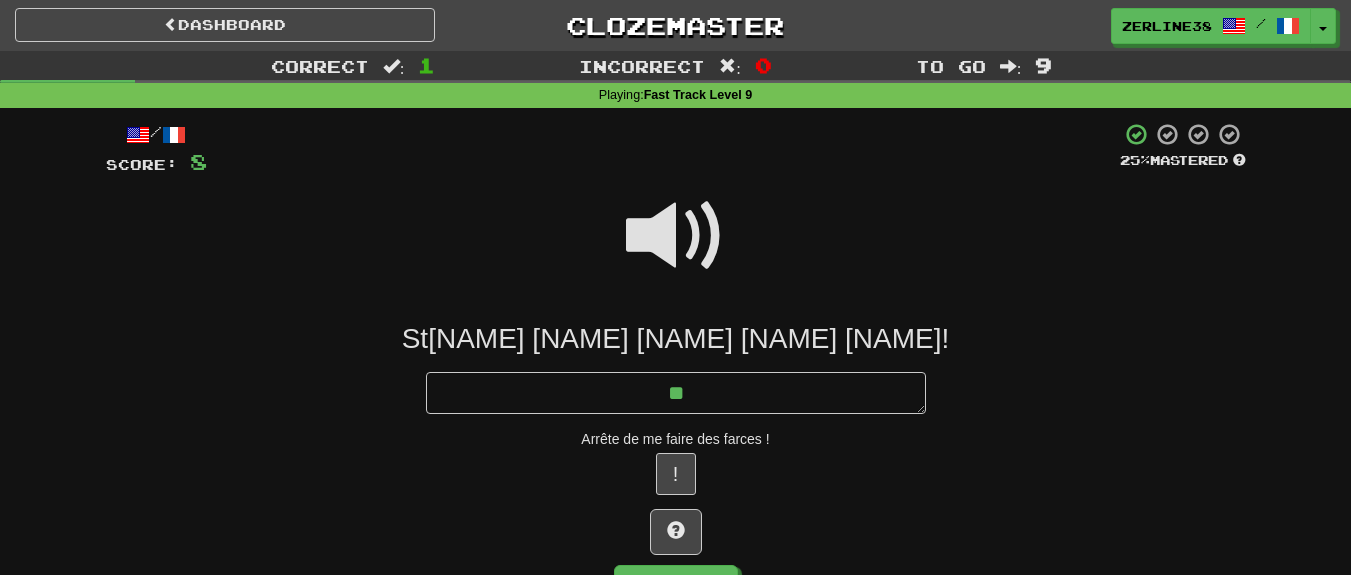 type on "*" 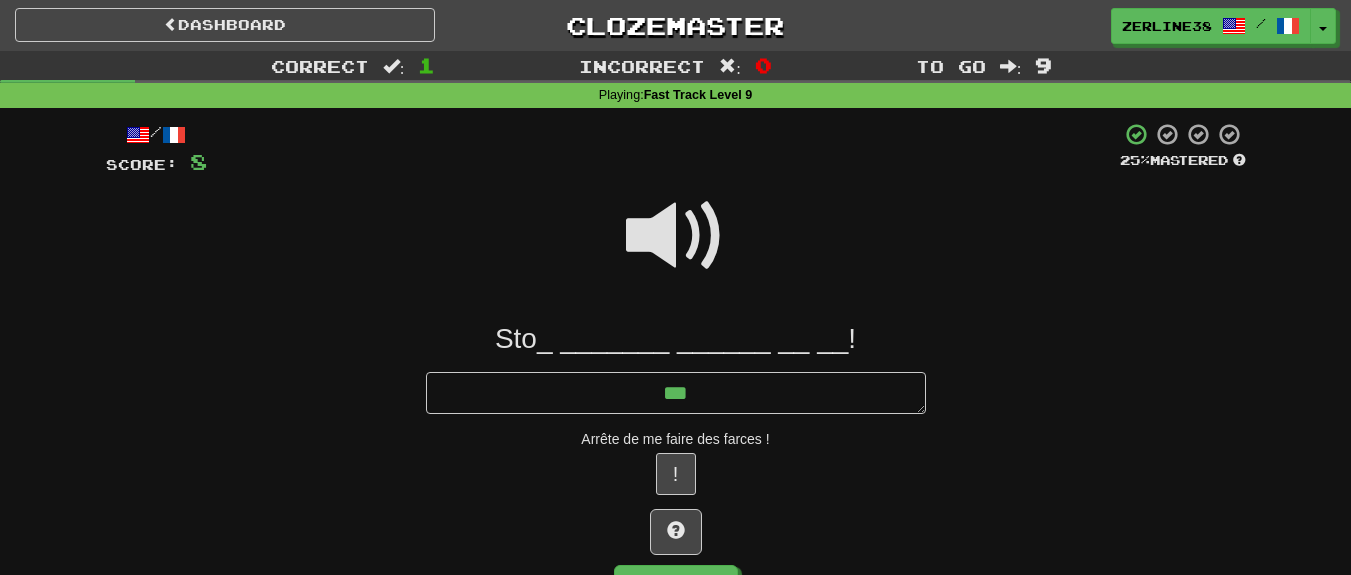 type on "*" 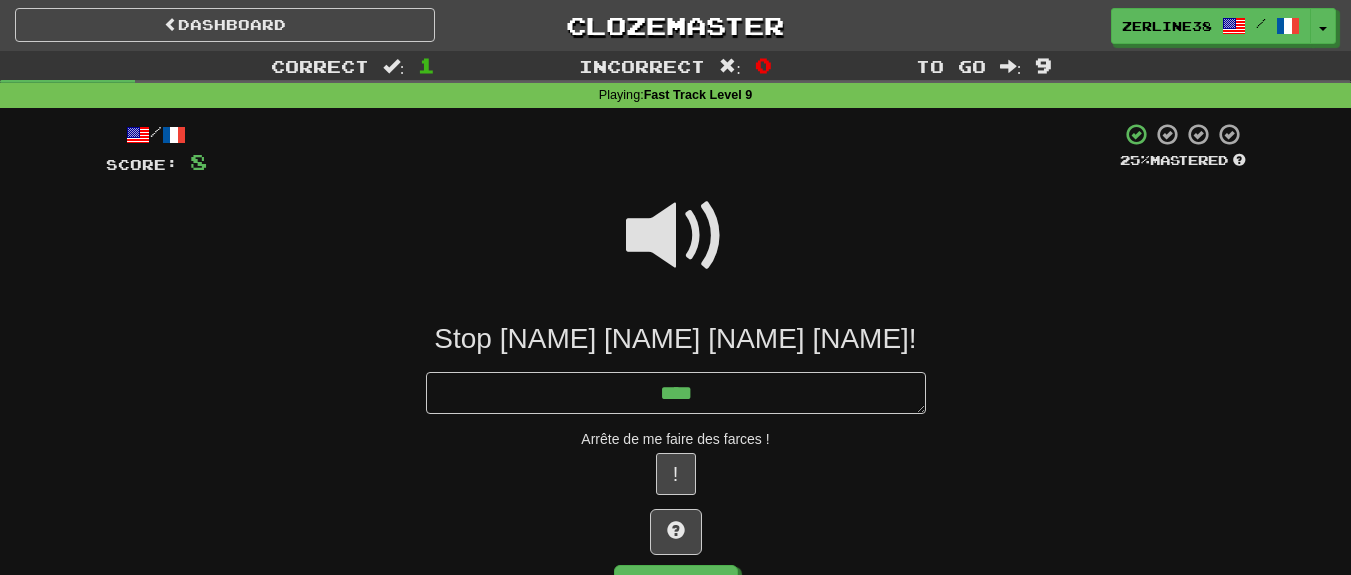 type on "*" 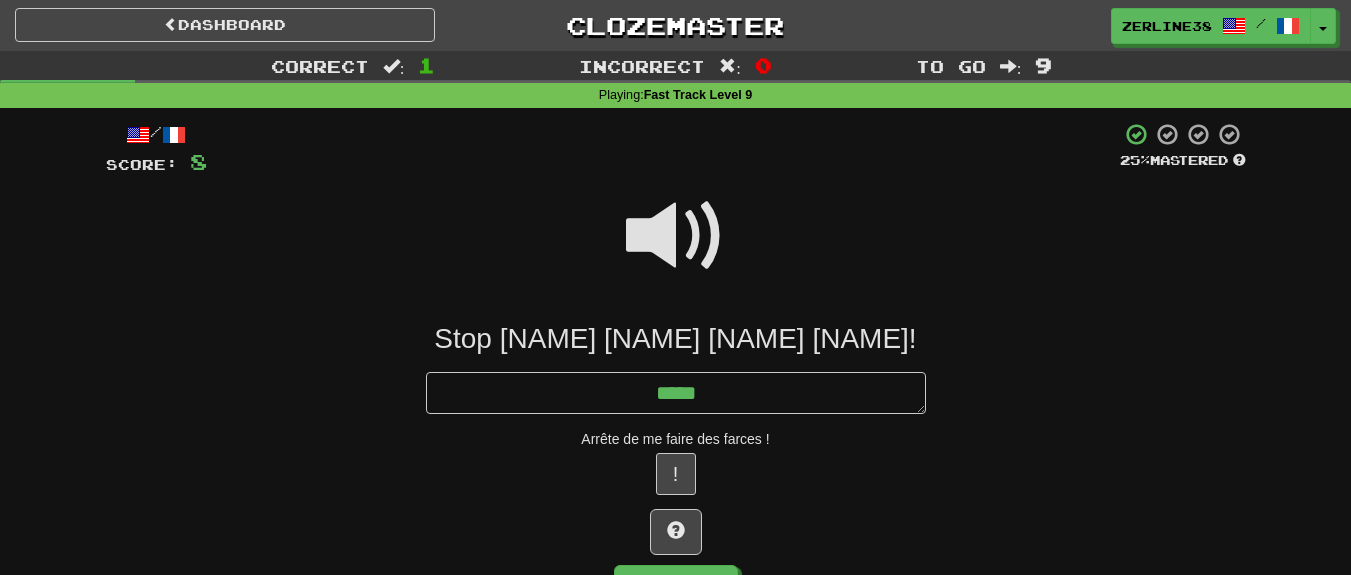 type on "*" 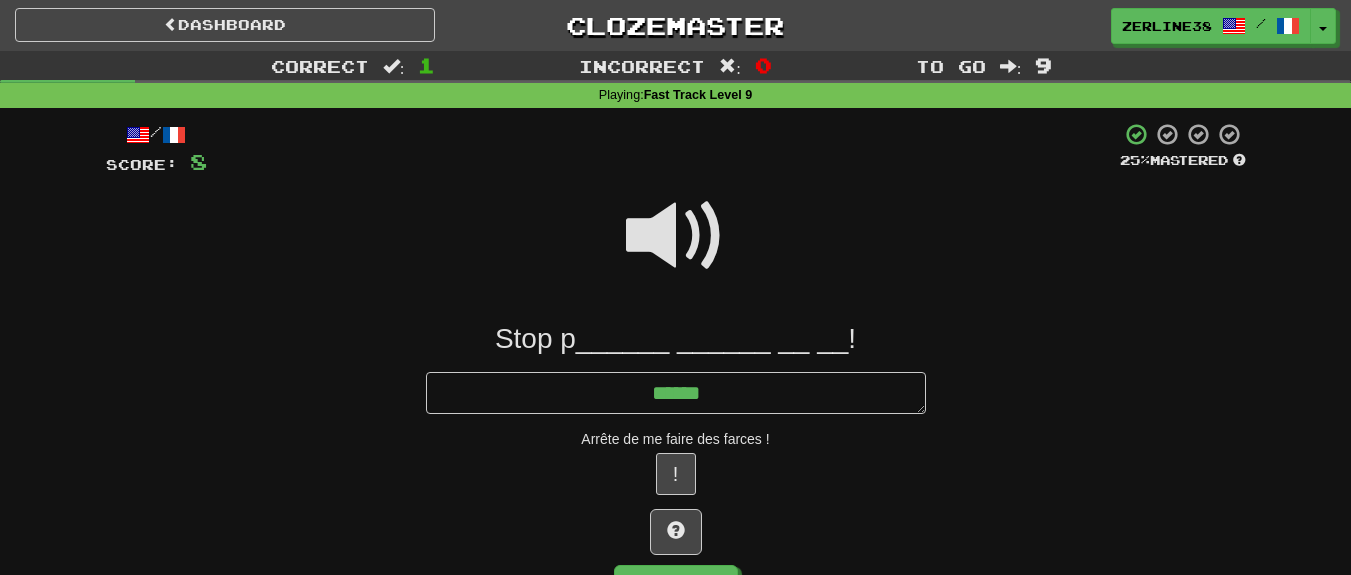 type on "*" 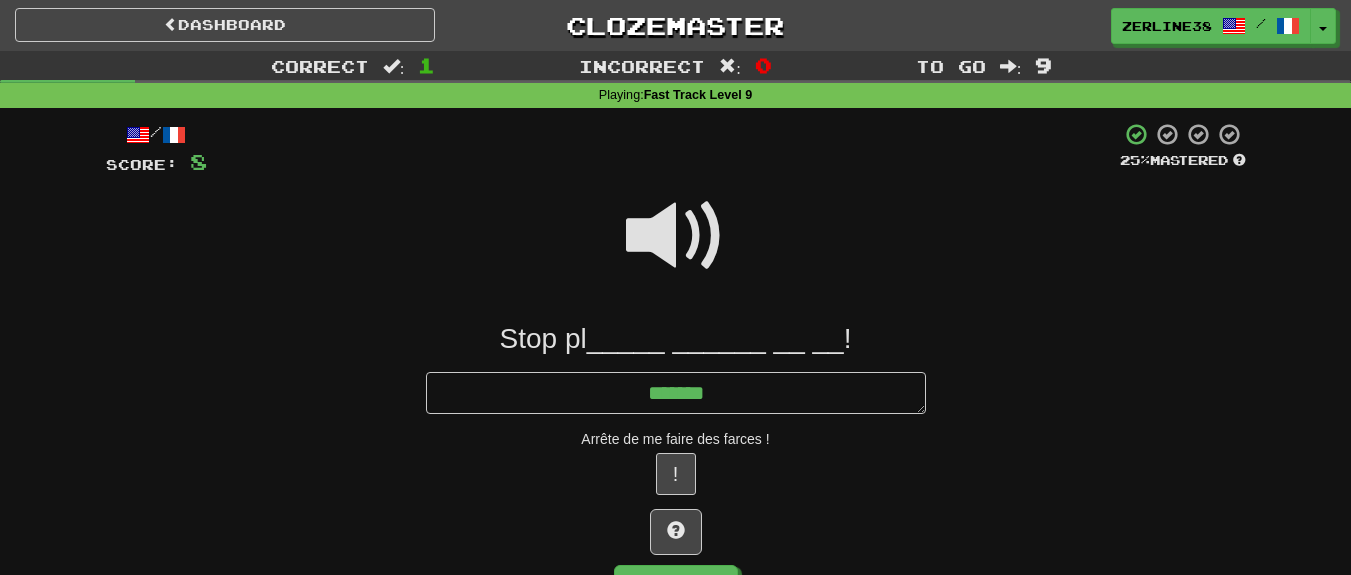 type on "*" 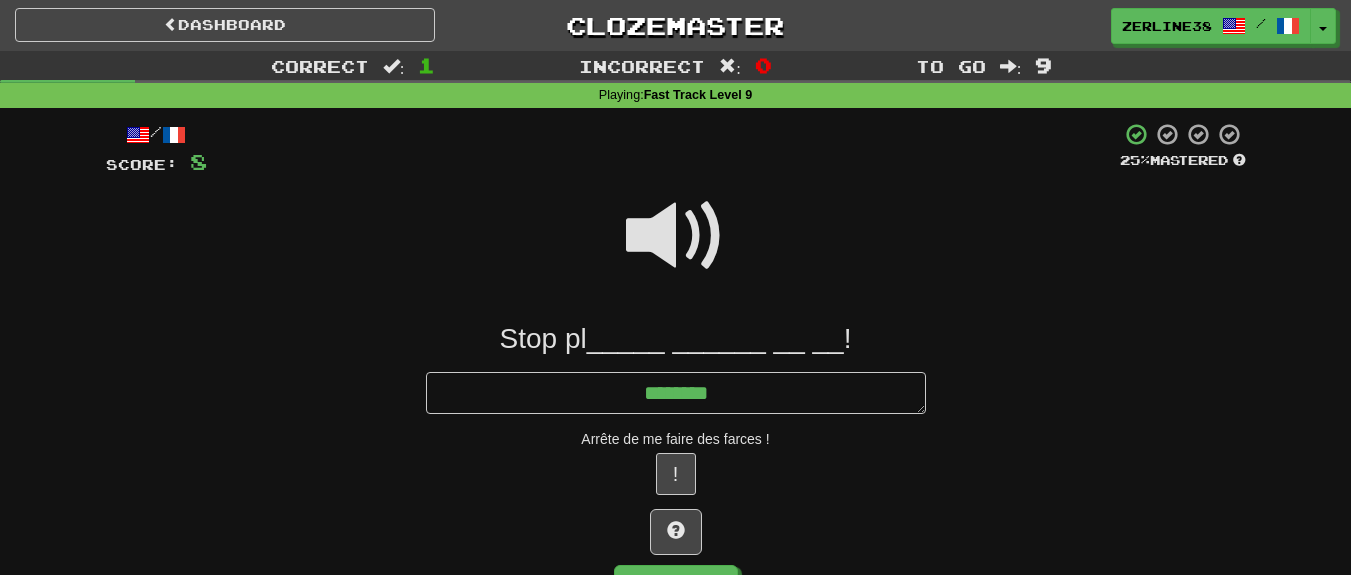 type on "*" 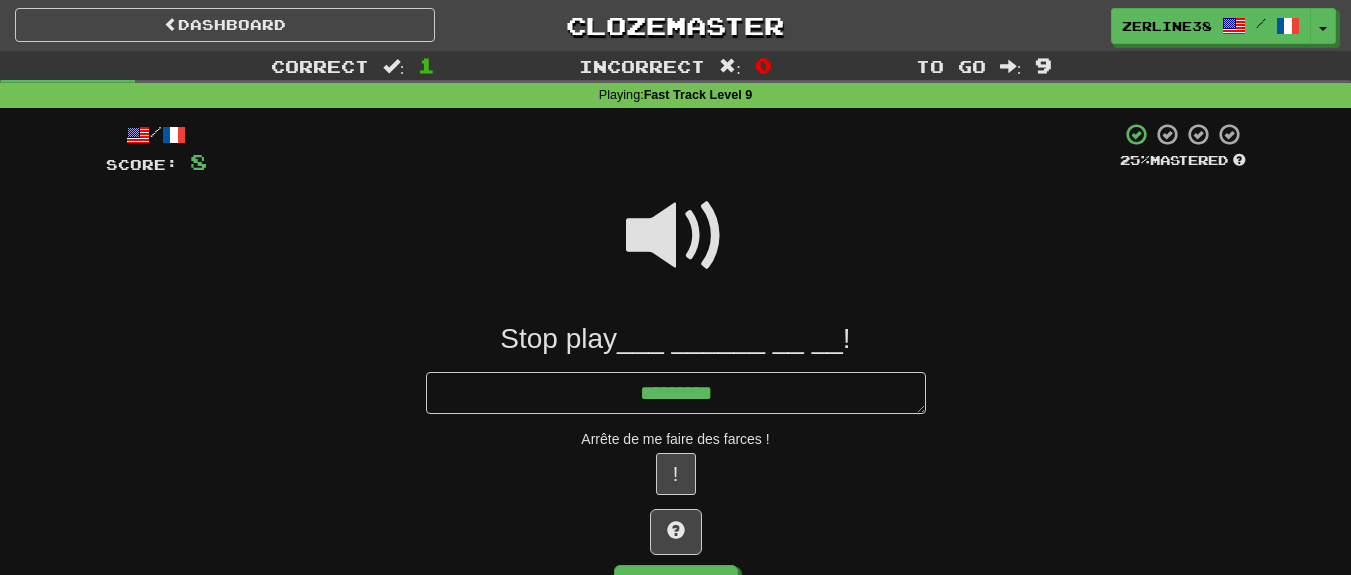 type on "*" 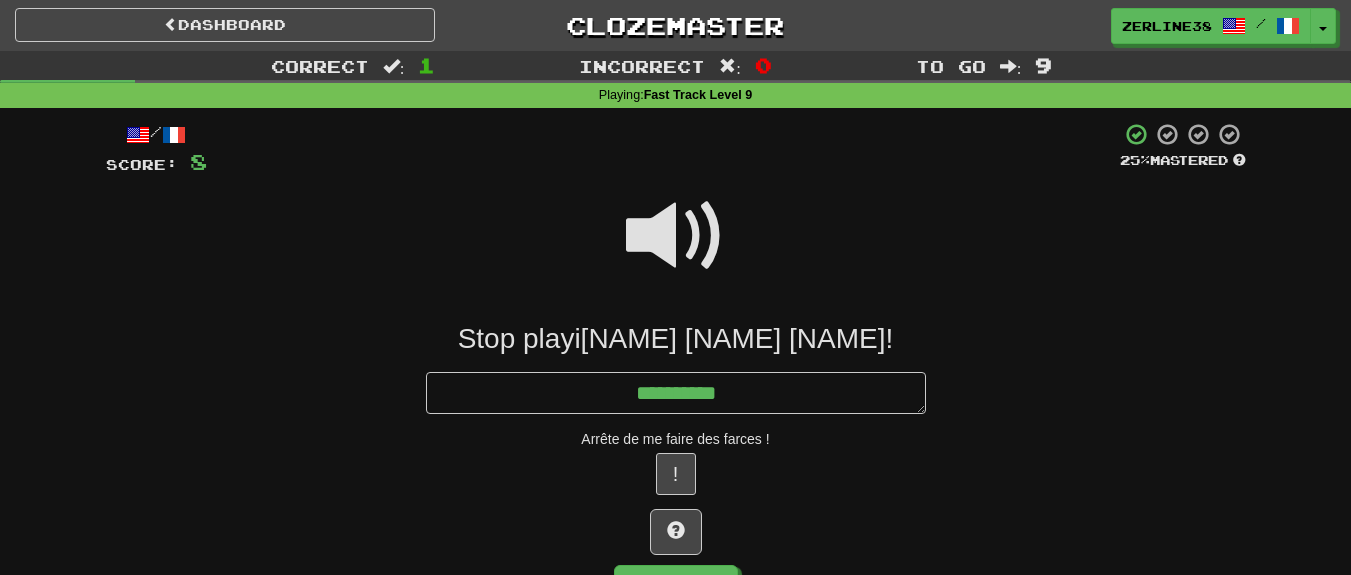 type on "*" 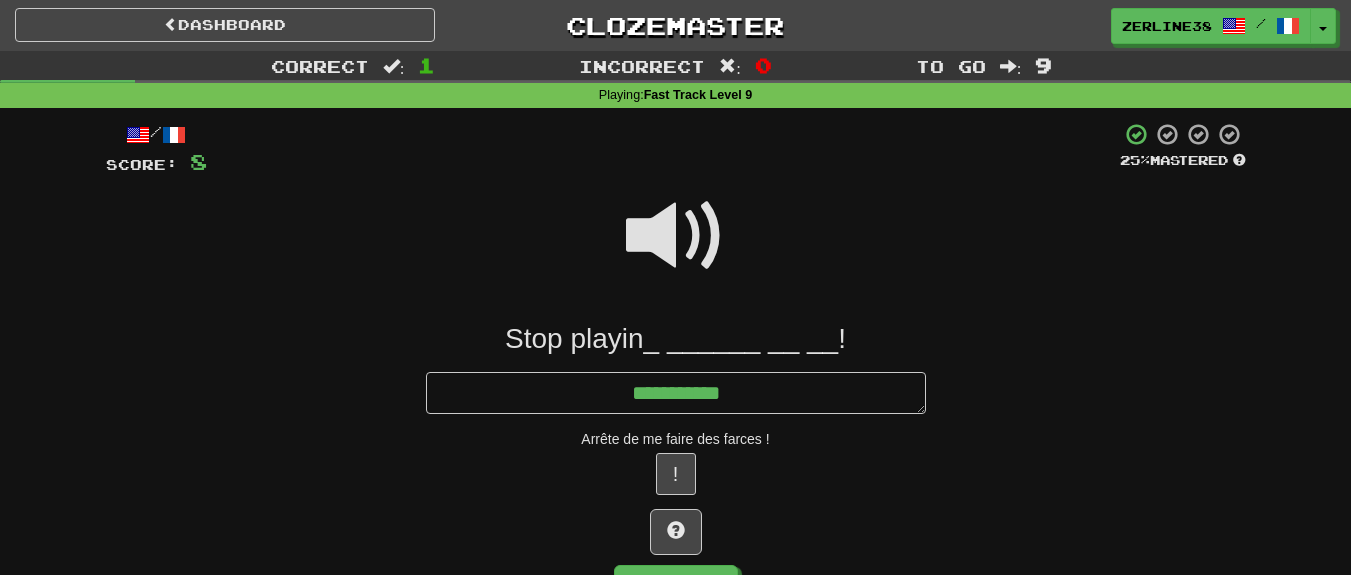 type on "*" 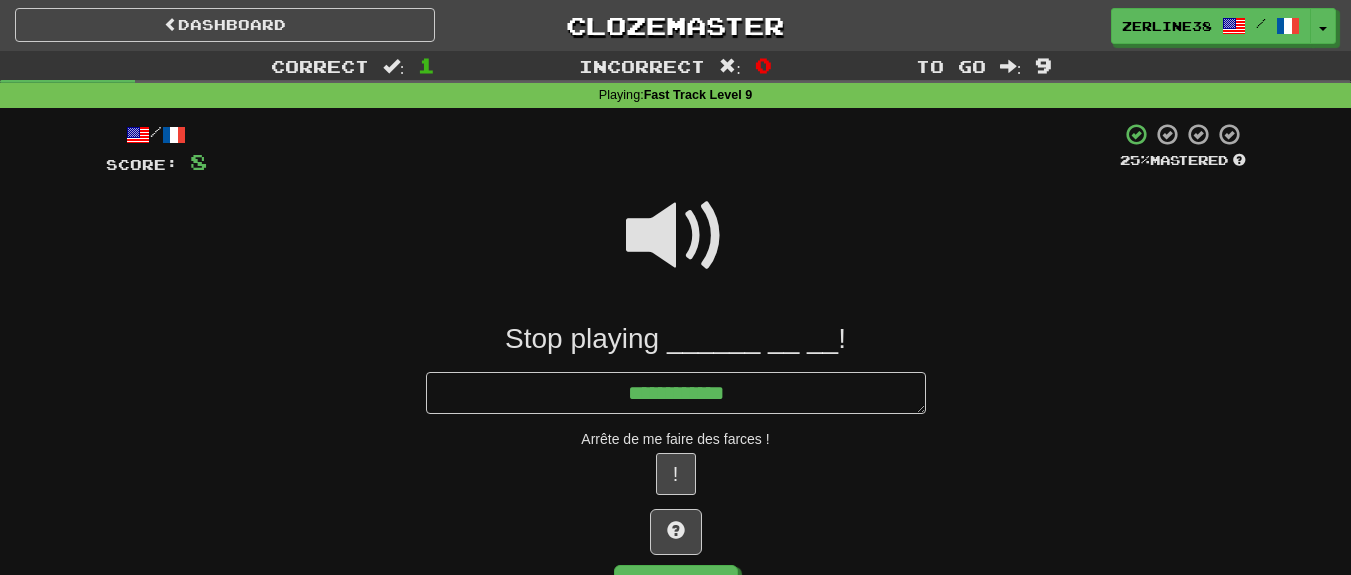 type on "*" 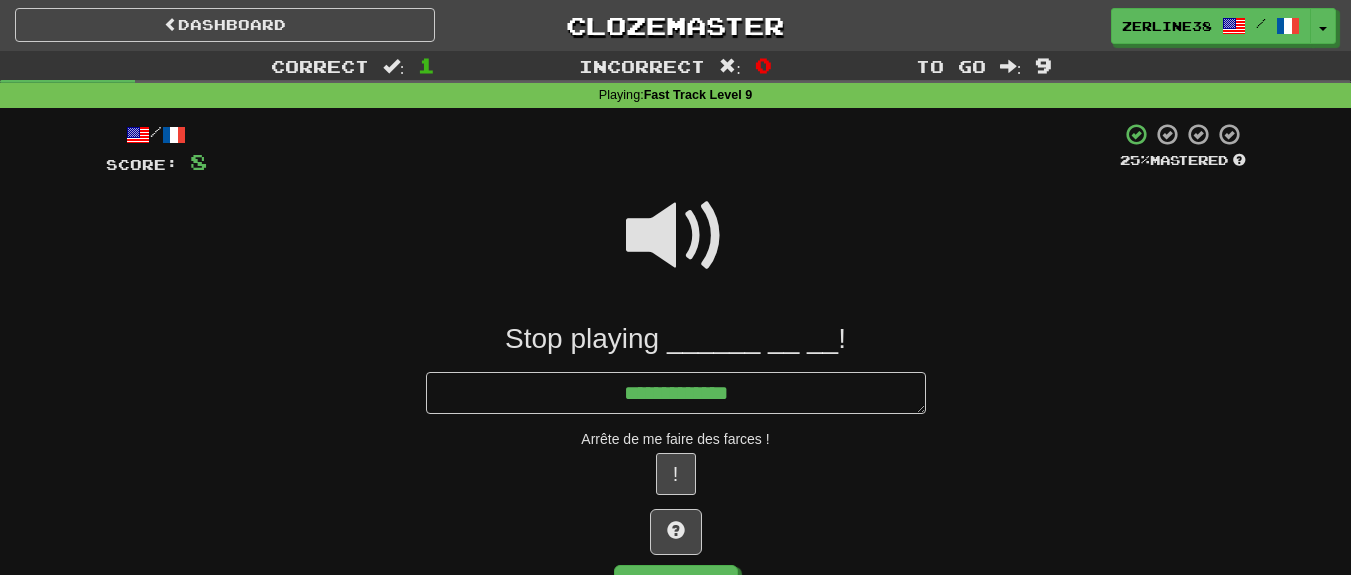 type on "*" 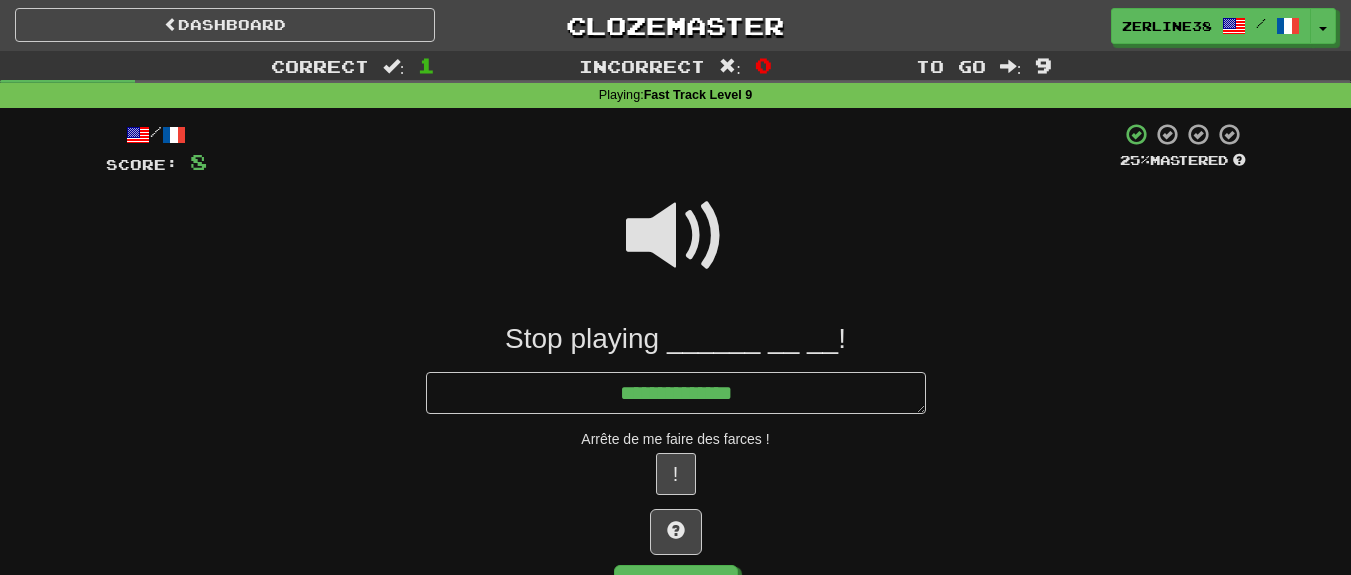 type on "*" 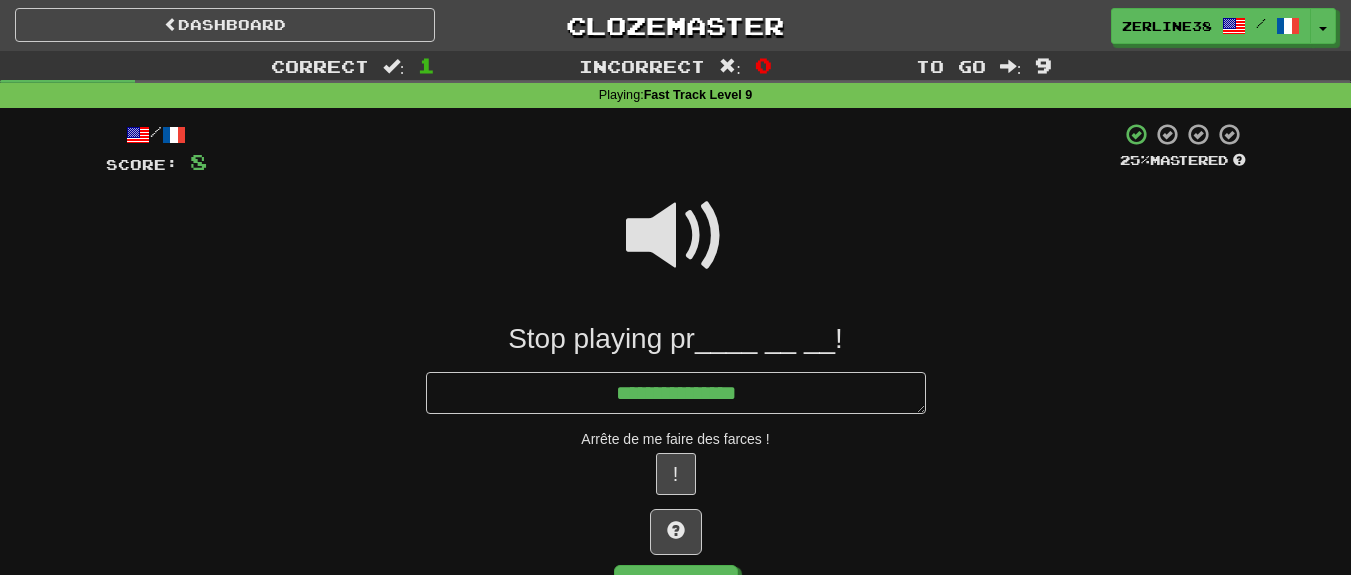type on "*" 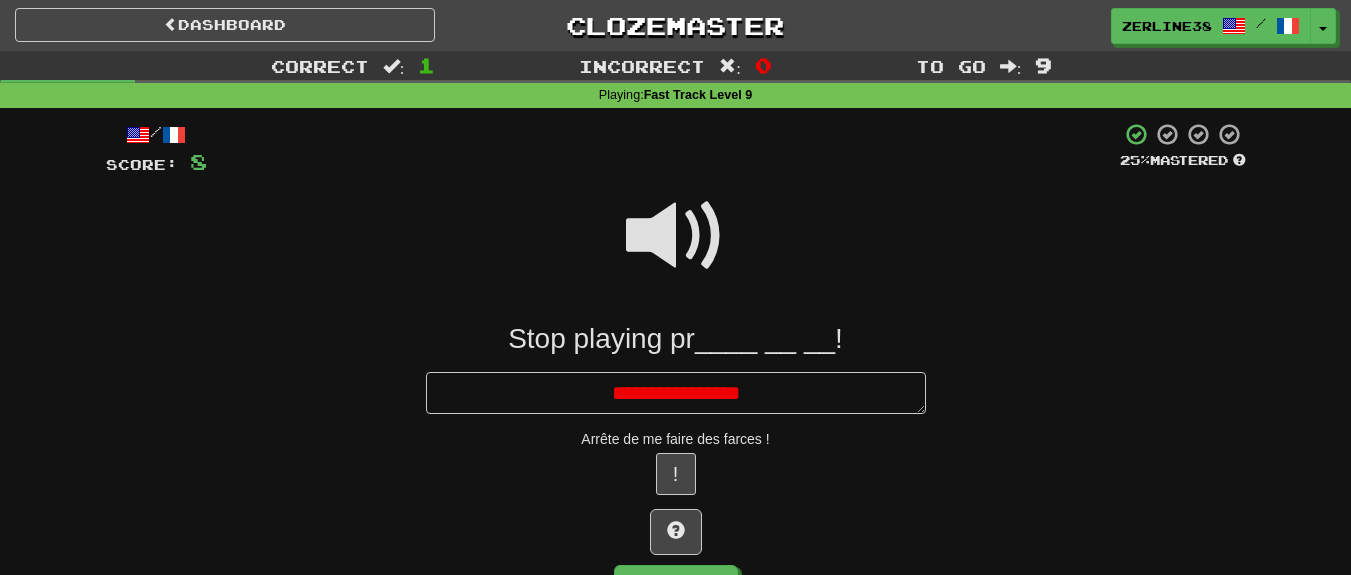 type on "*" 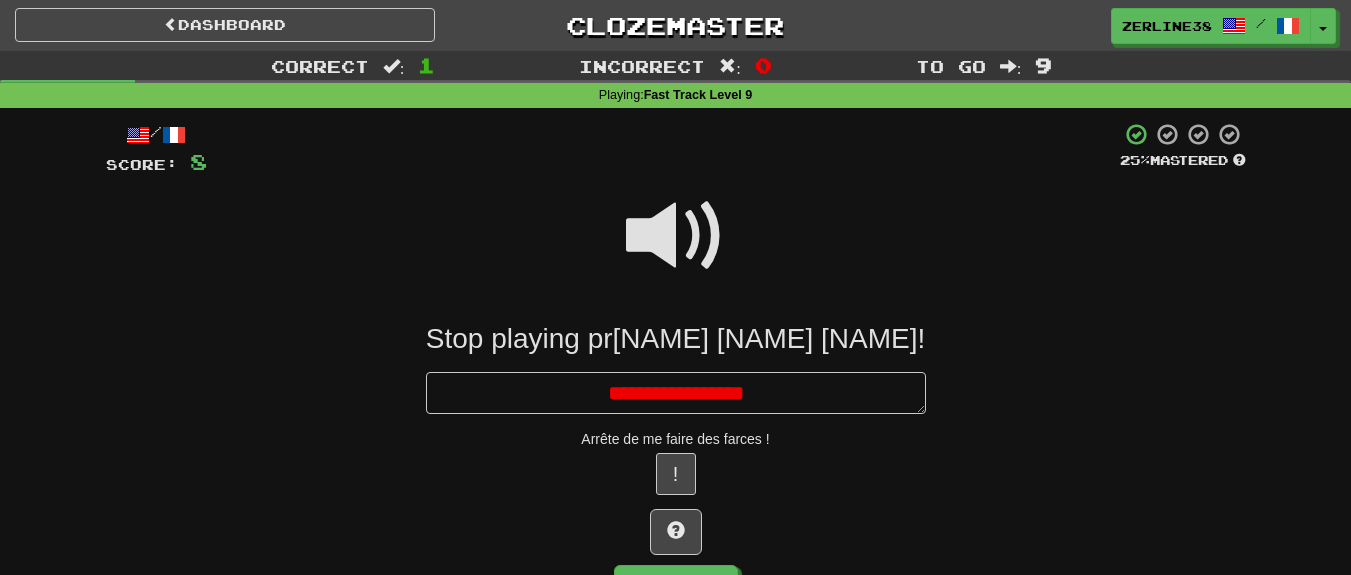 type on "*" 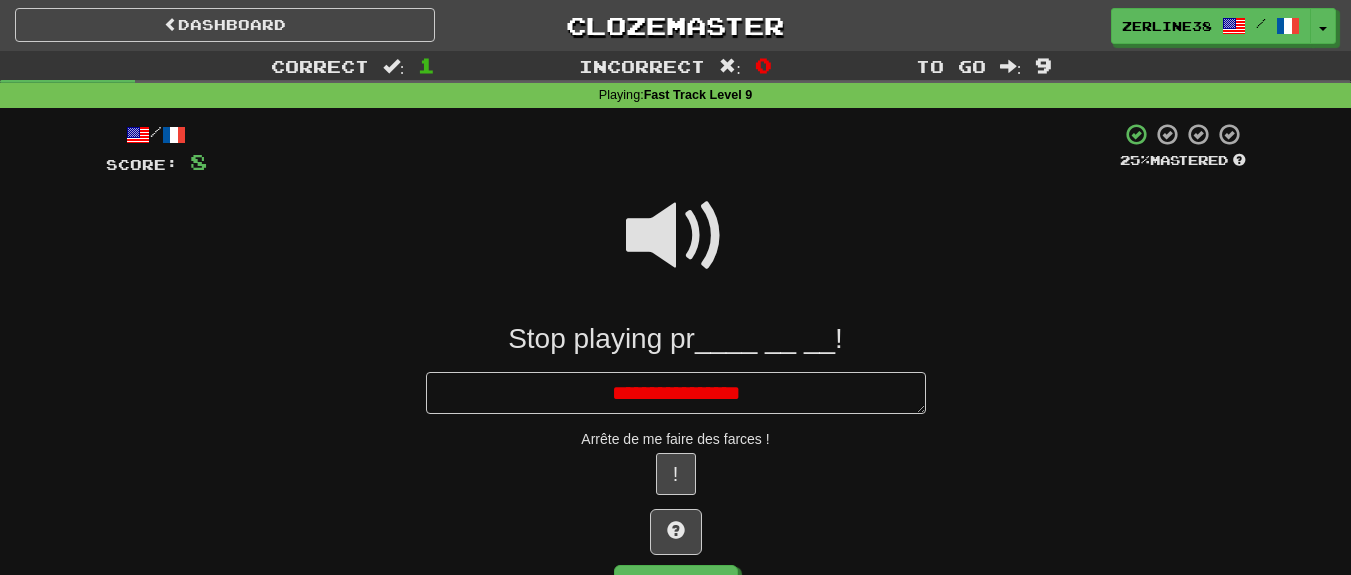 type on "*" 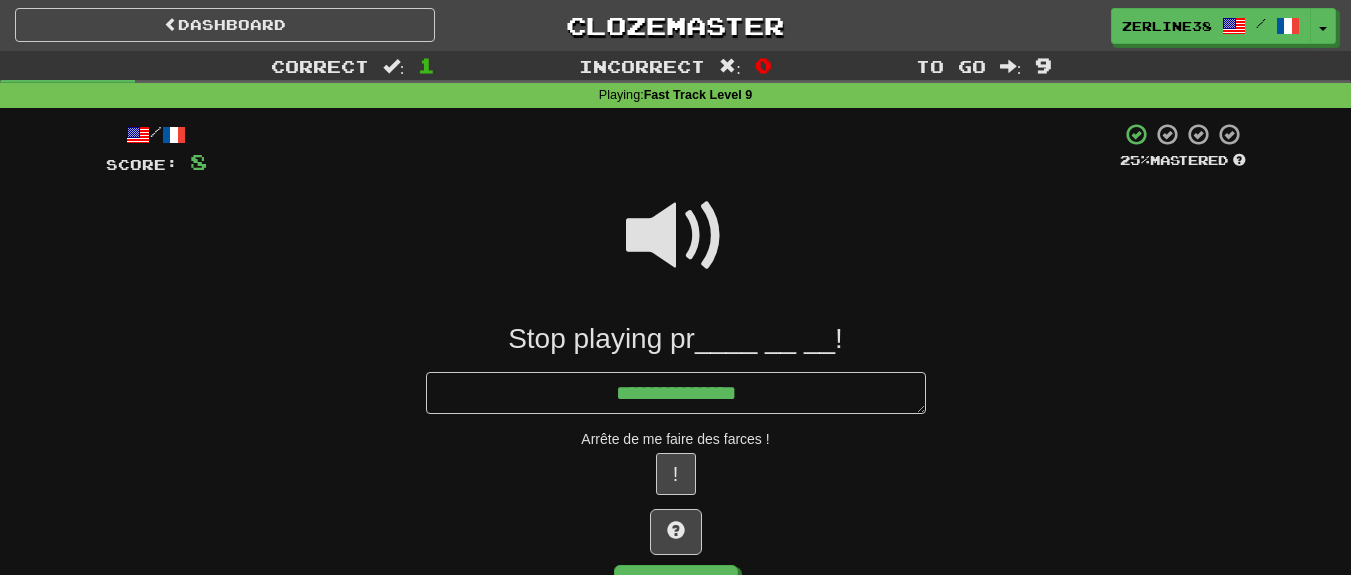 type on "*" 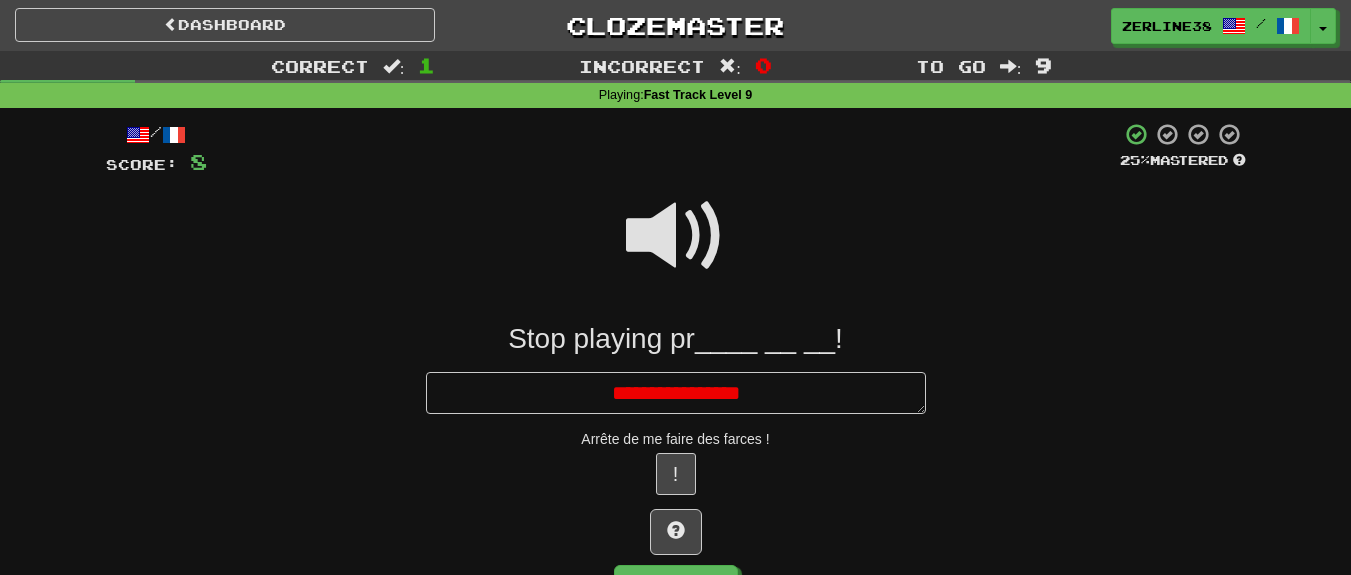 type on "*" 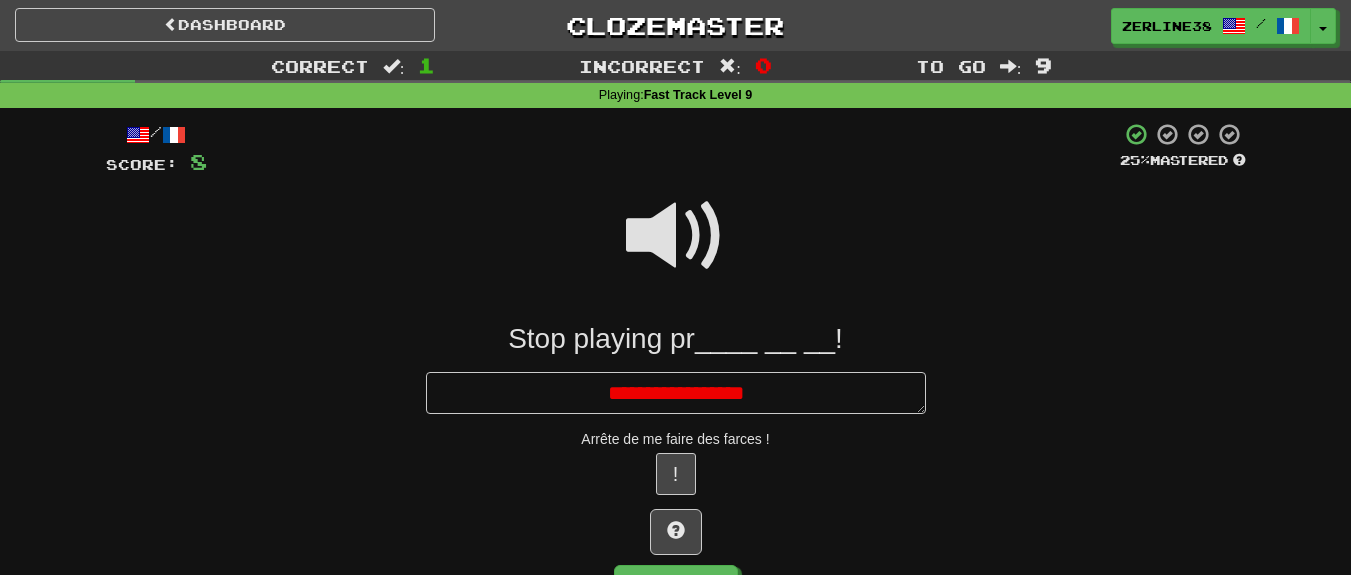 type on "*" 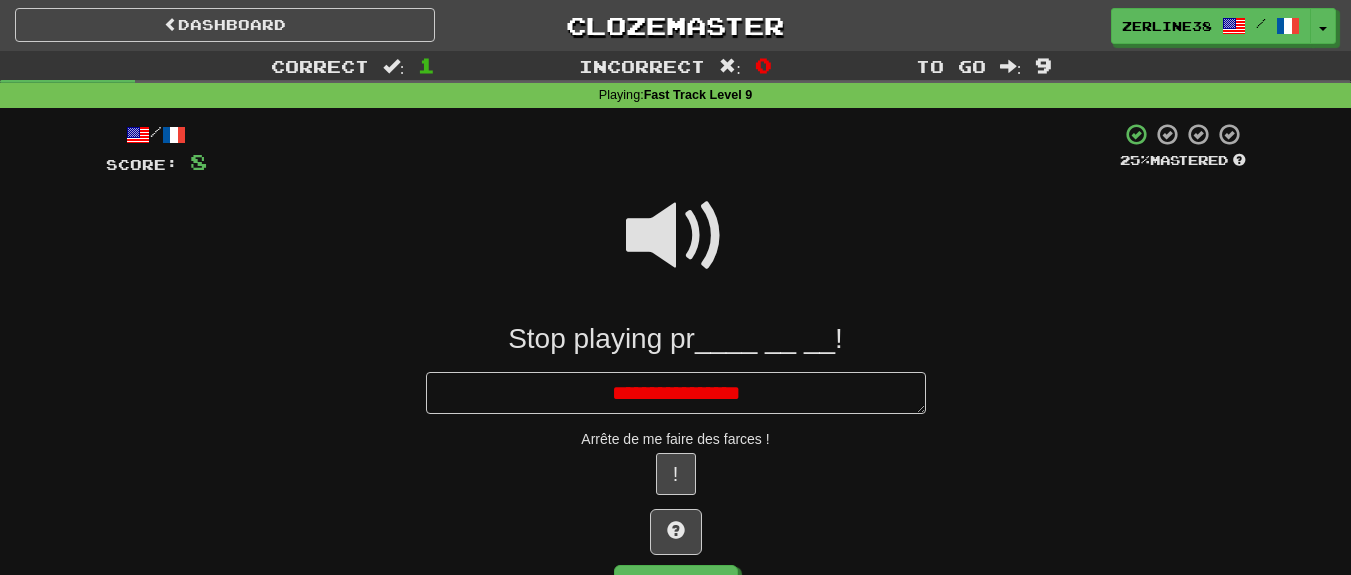 type on "*" 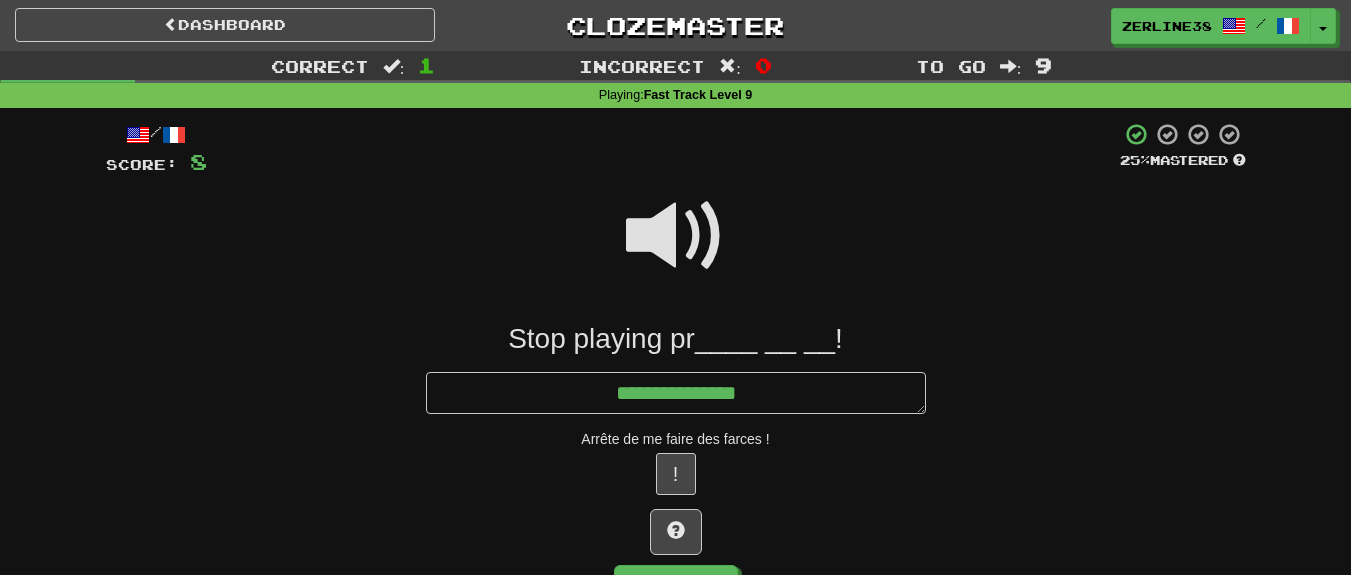 type on "*" 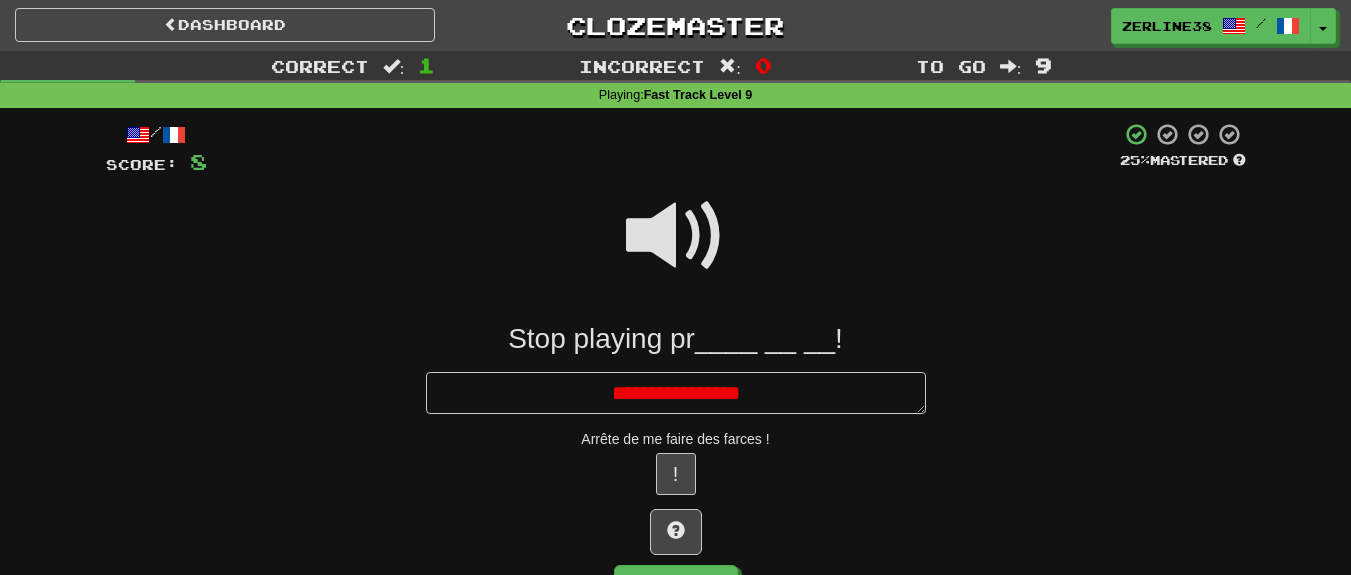 type on "*" 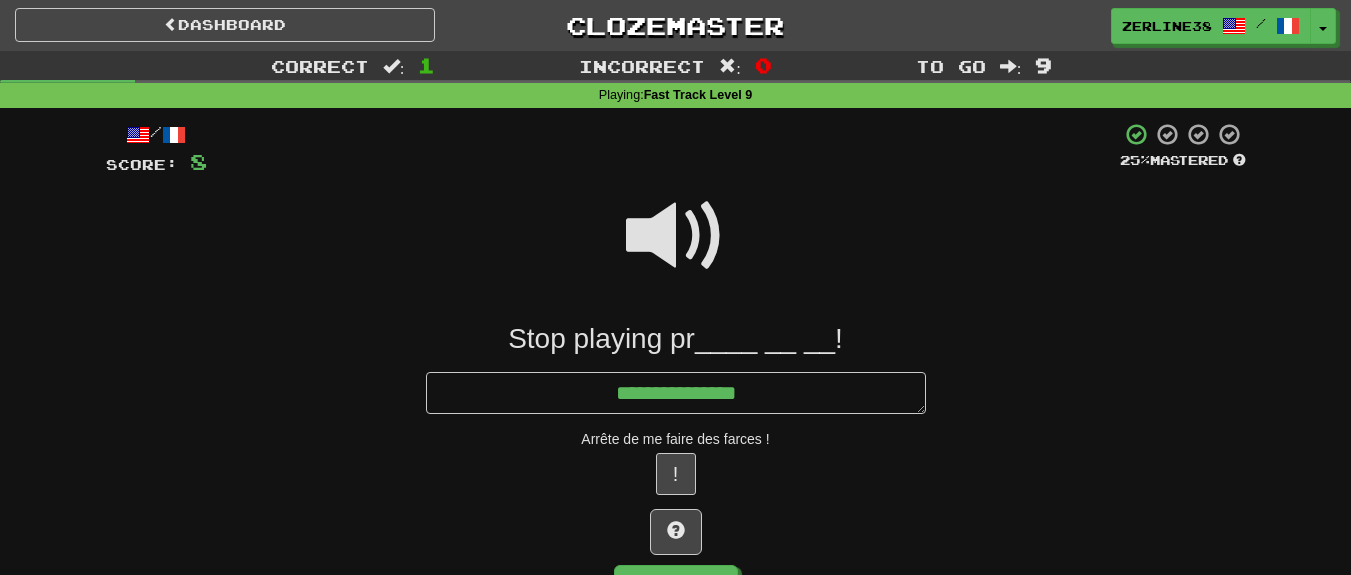 type on "*" 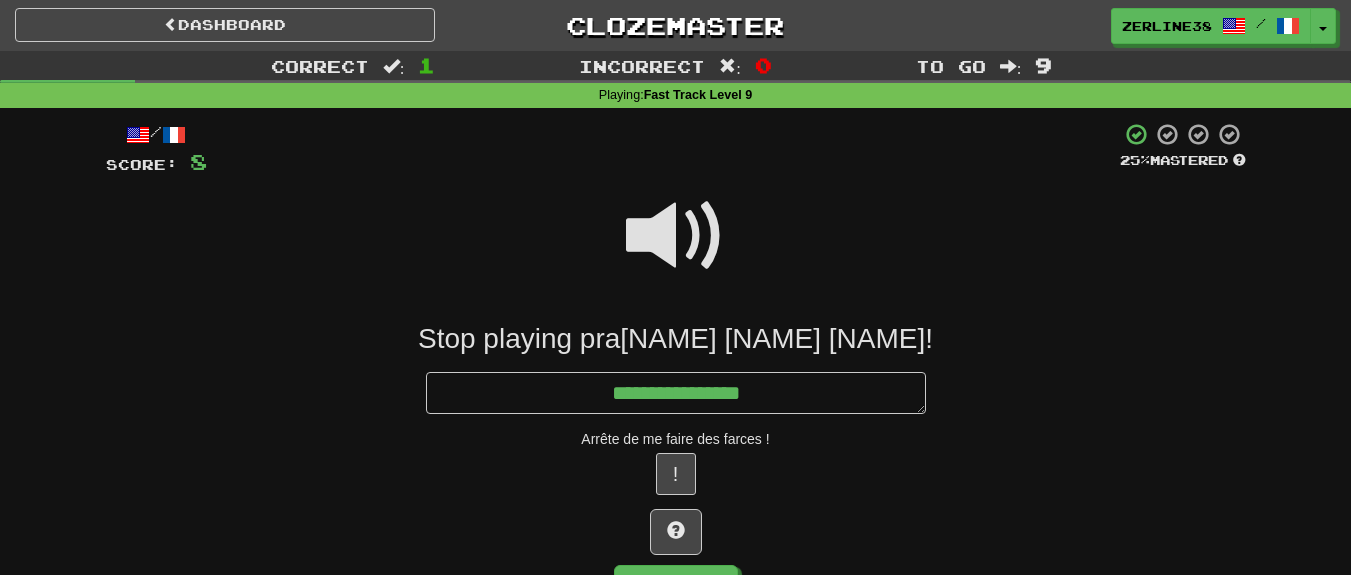 type on "*" 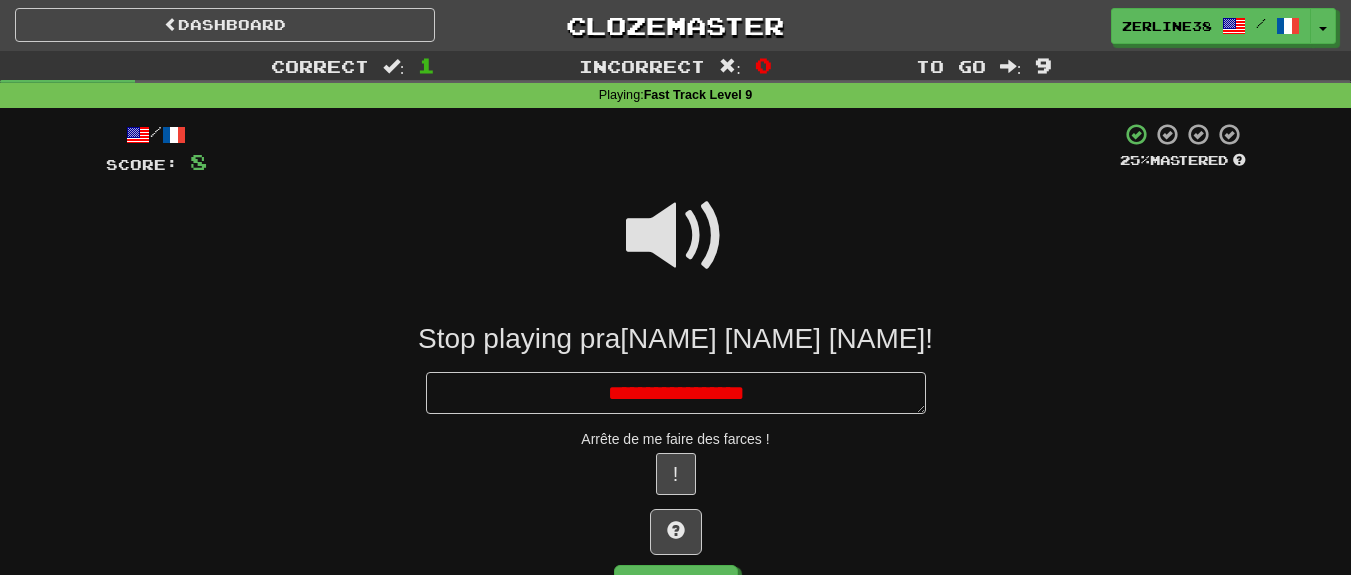 type on "*" 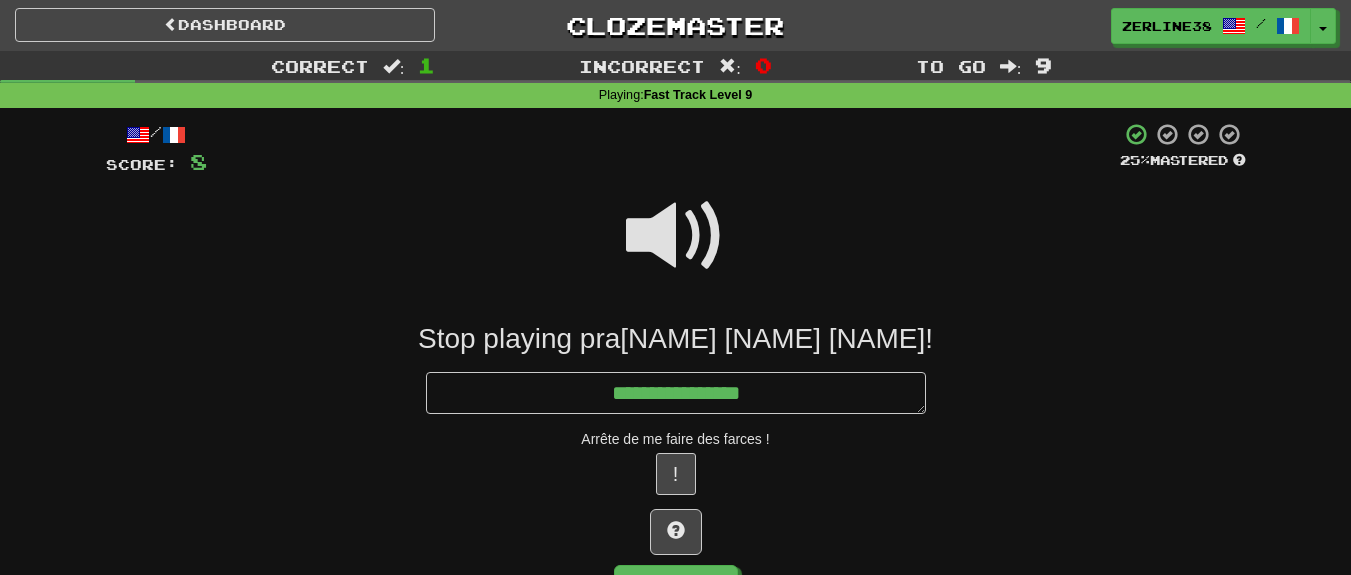 type on "*" 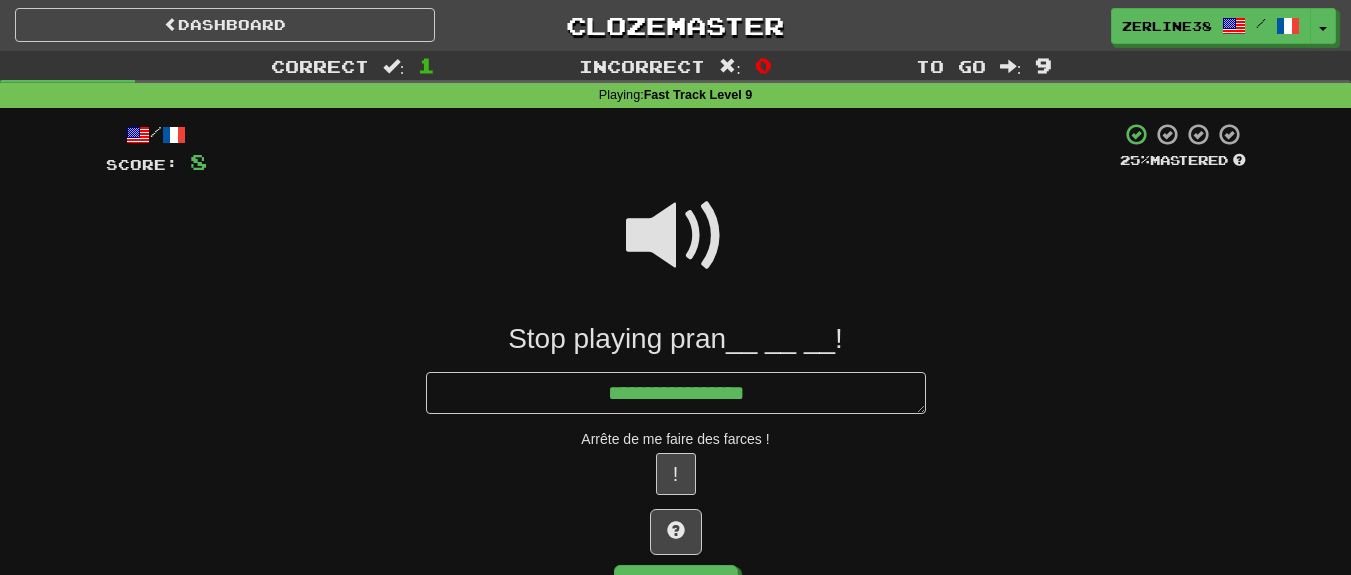 type on "*" 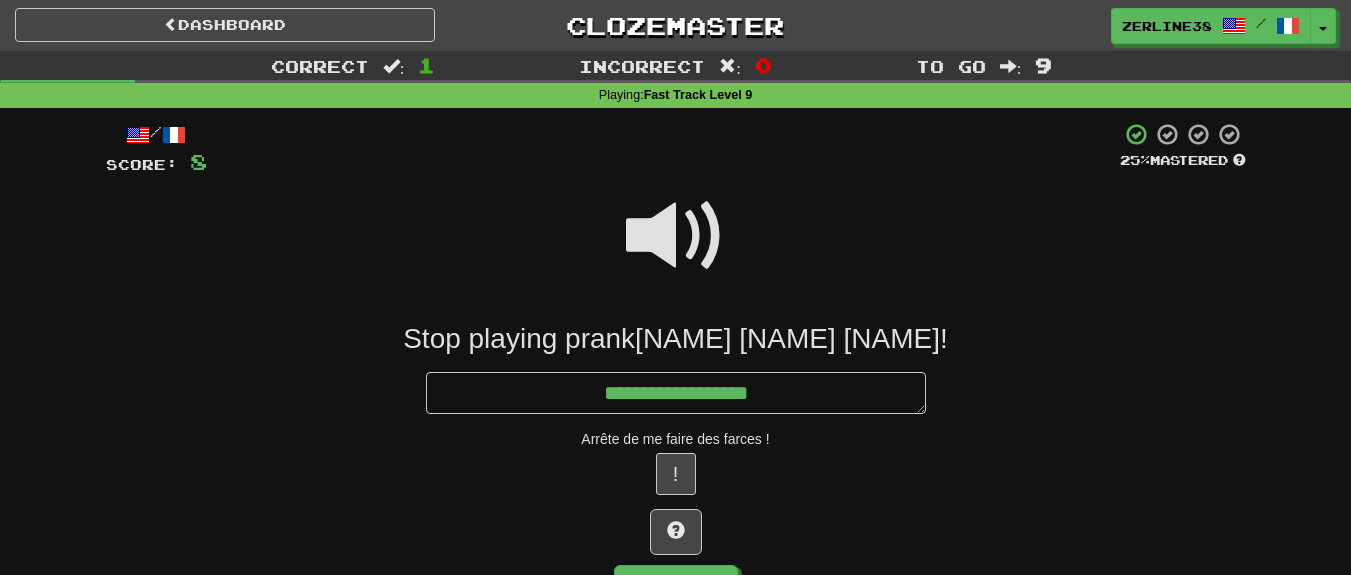 type on "*" 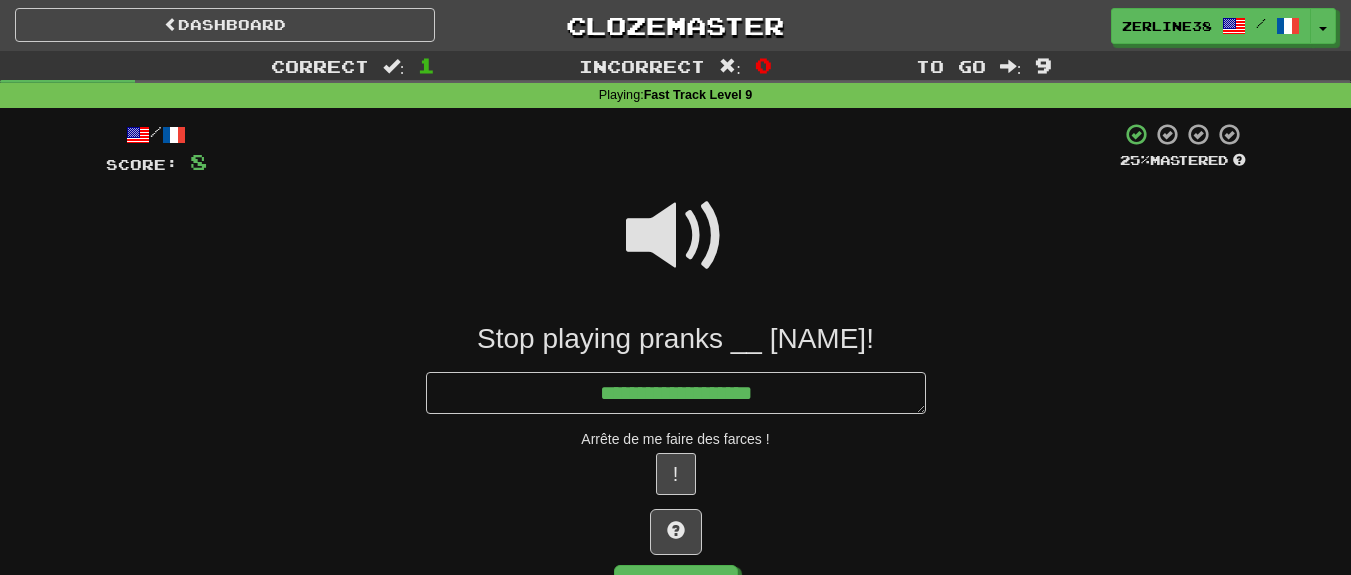 type on "*" 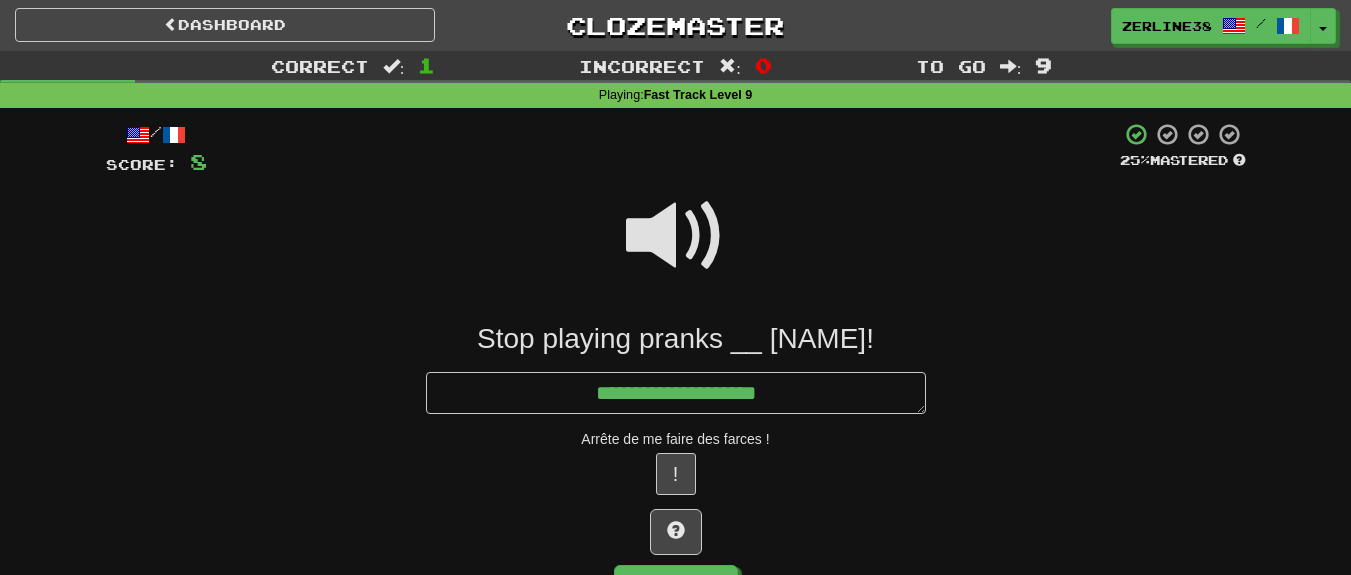 type on "*" 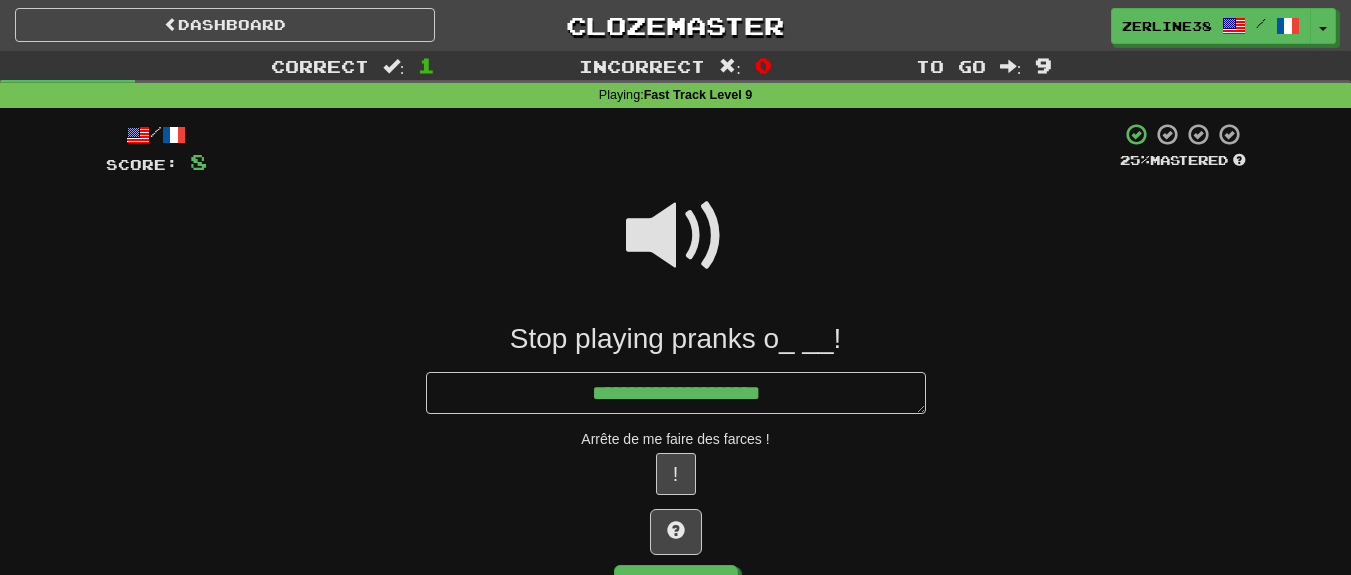 type on "*" 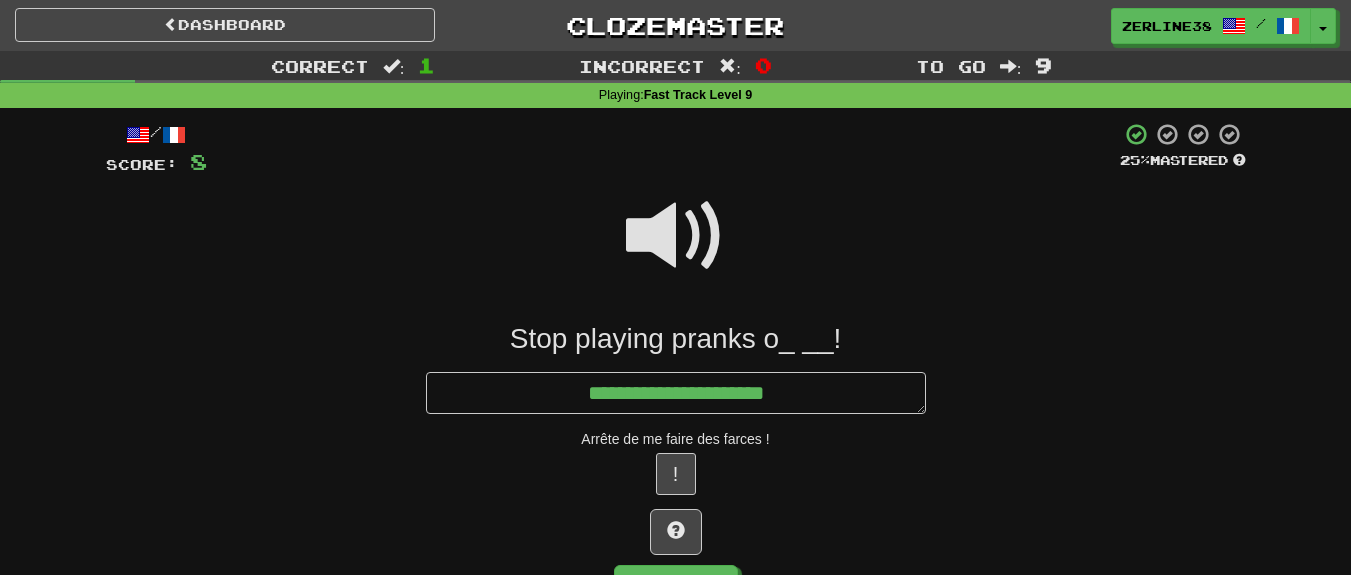 type 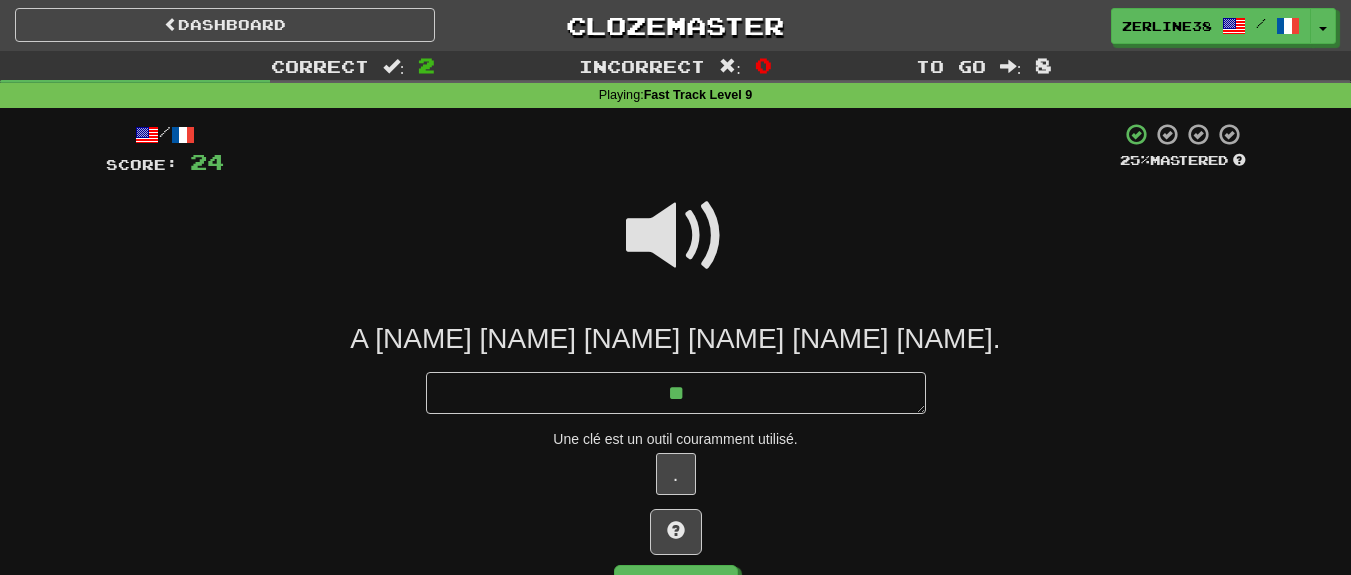 click at bounding box center (676, 236) 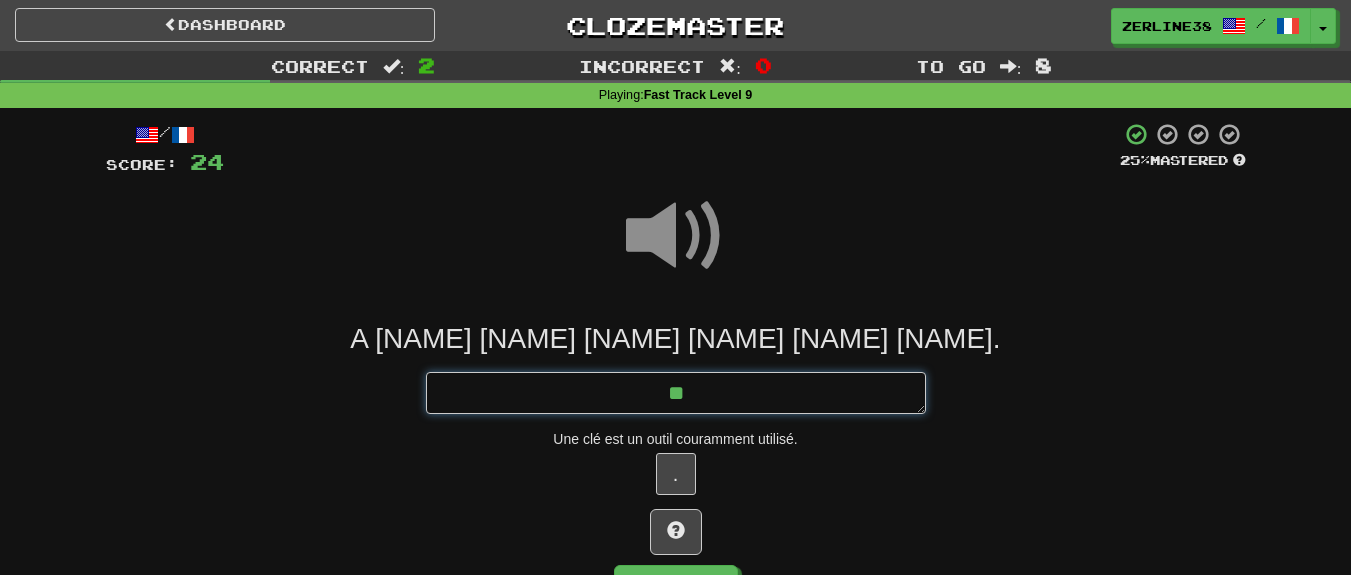 click on "*" at bounding box center (676, 393) 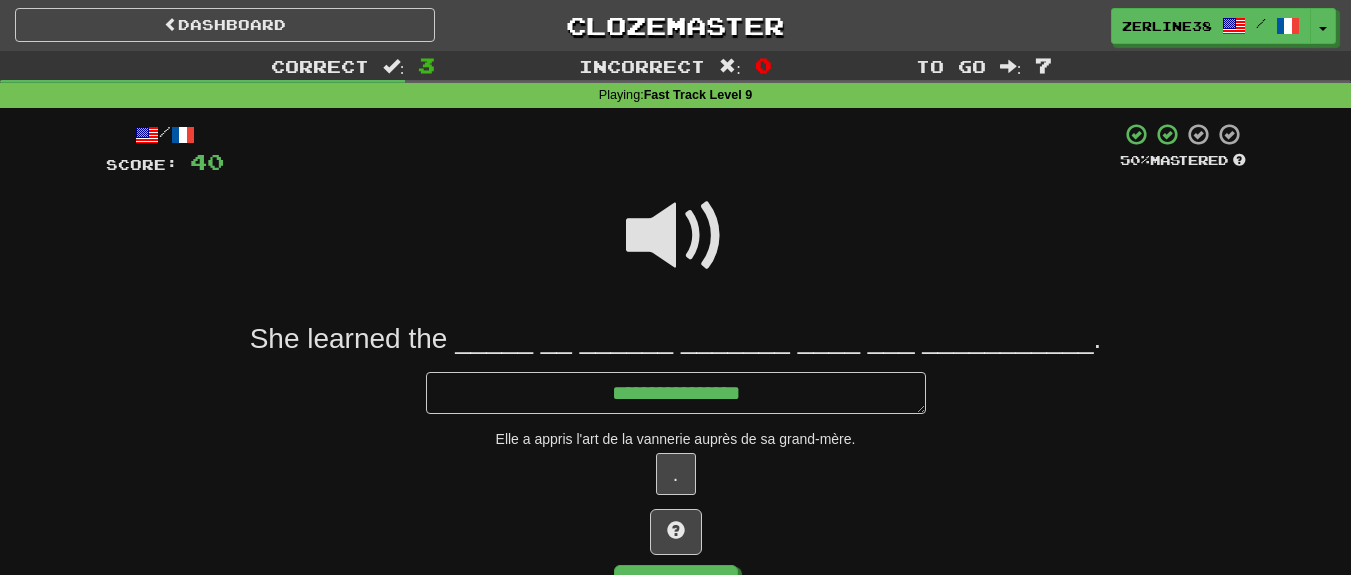 click at bounding box center [676, 236] 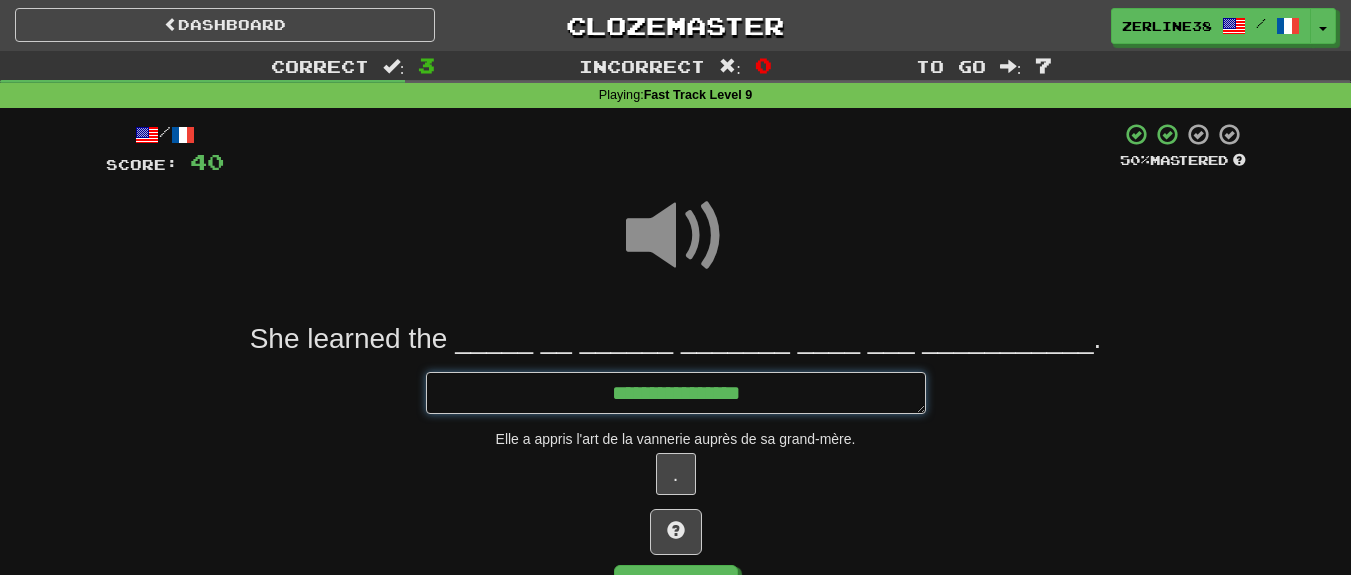 click on "**********" at bounding box center [676, 393] 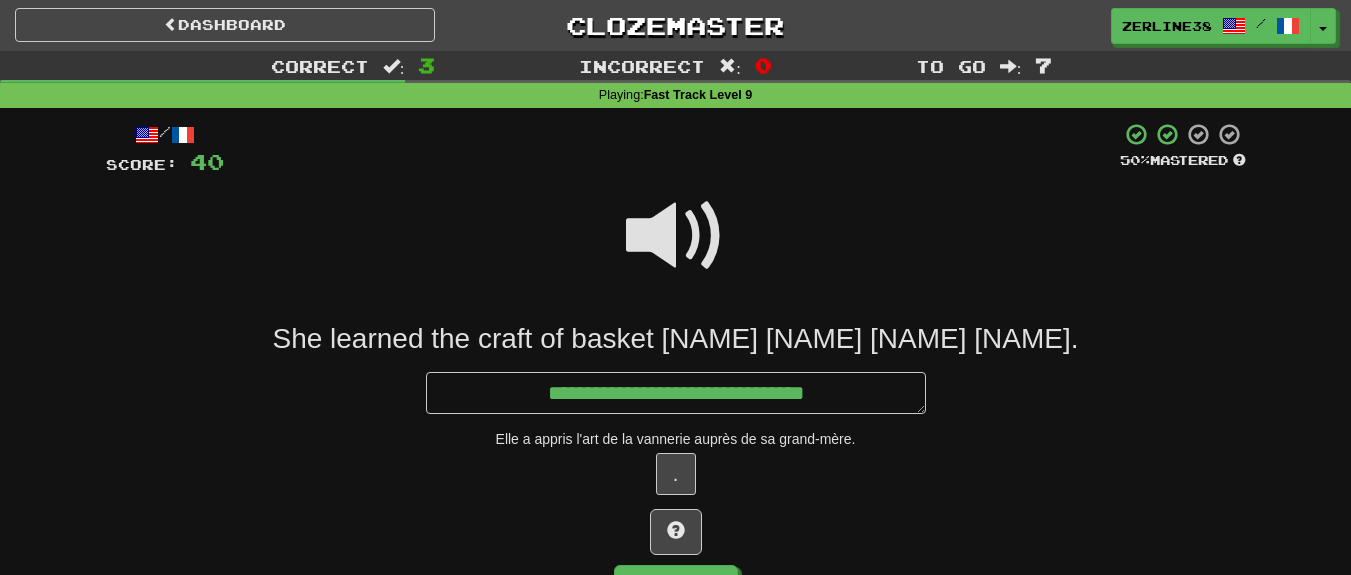 click at bounding box center [676, 236] 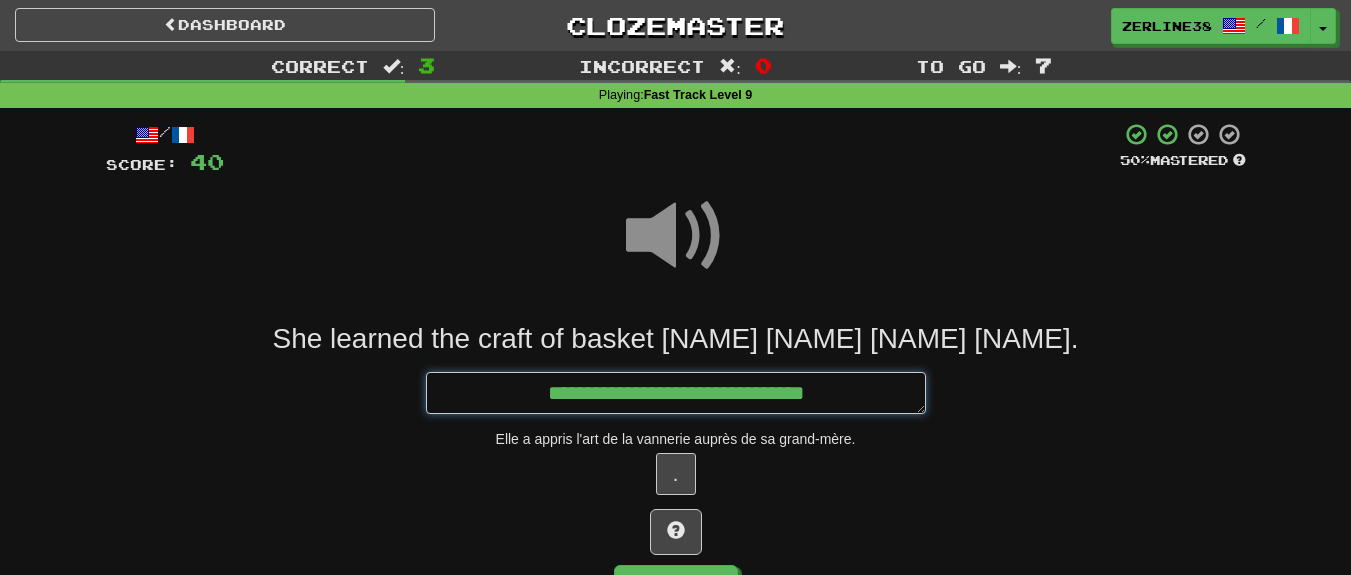click on "**********" at bounding box center [676, 393] 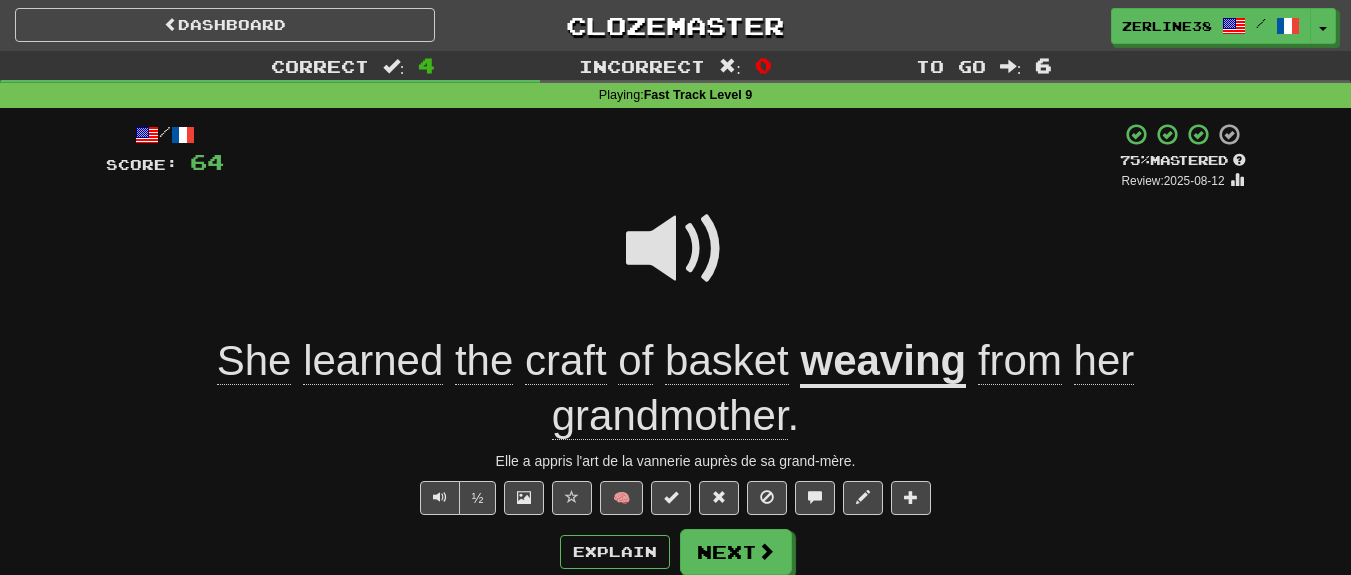 click on "weaving" at bounding box center [883, 362] 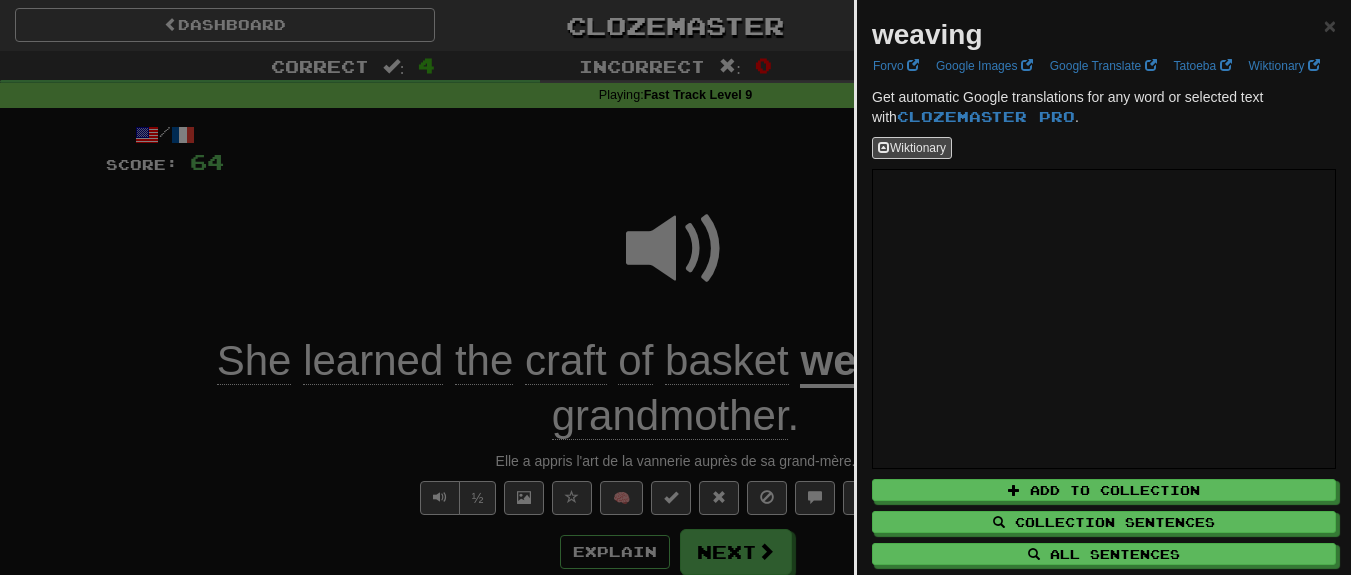 click at bounding box center (675, 287) 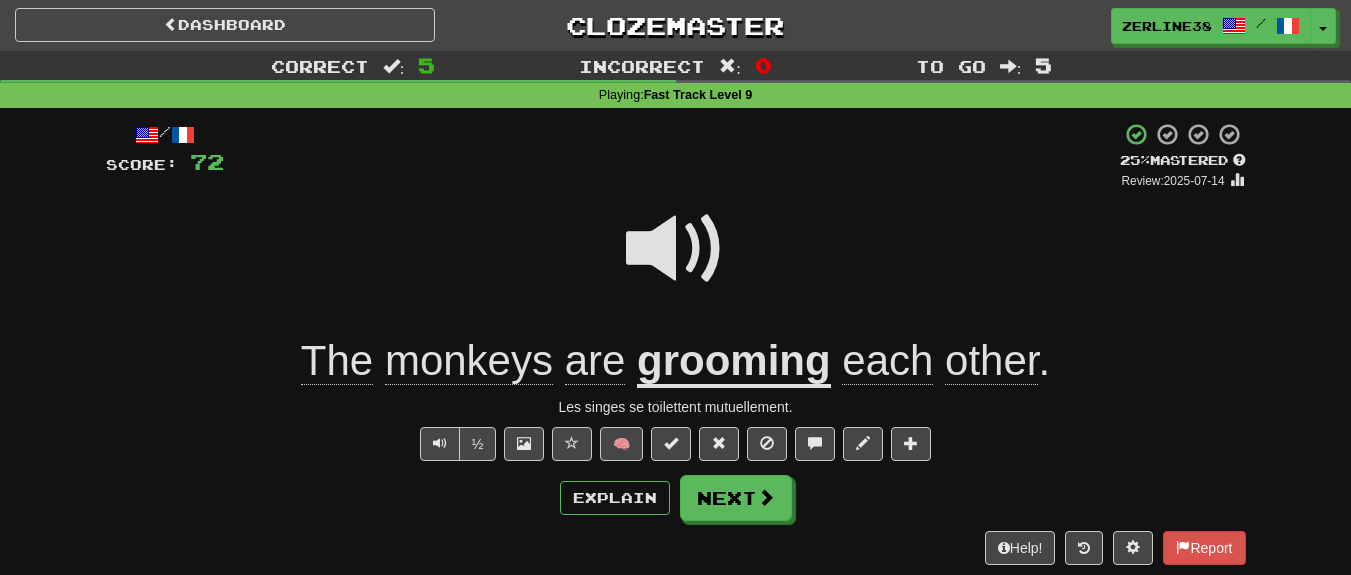 click on "grooming" at bounding box center (734, 362) 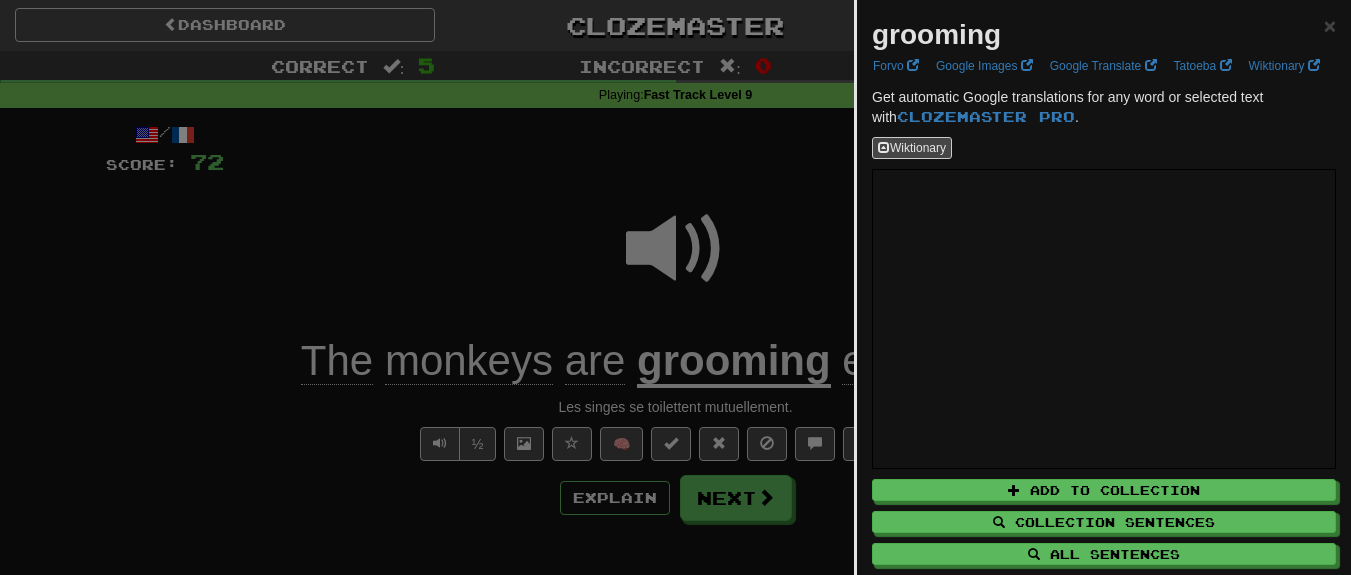 click at bounding box center [675, 287] 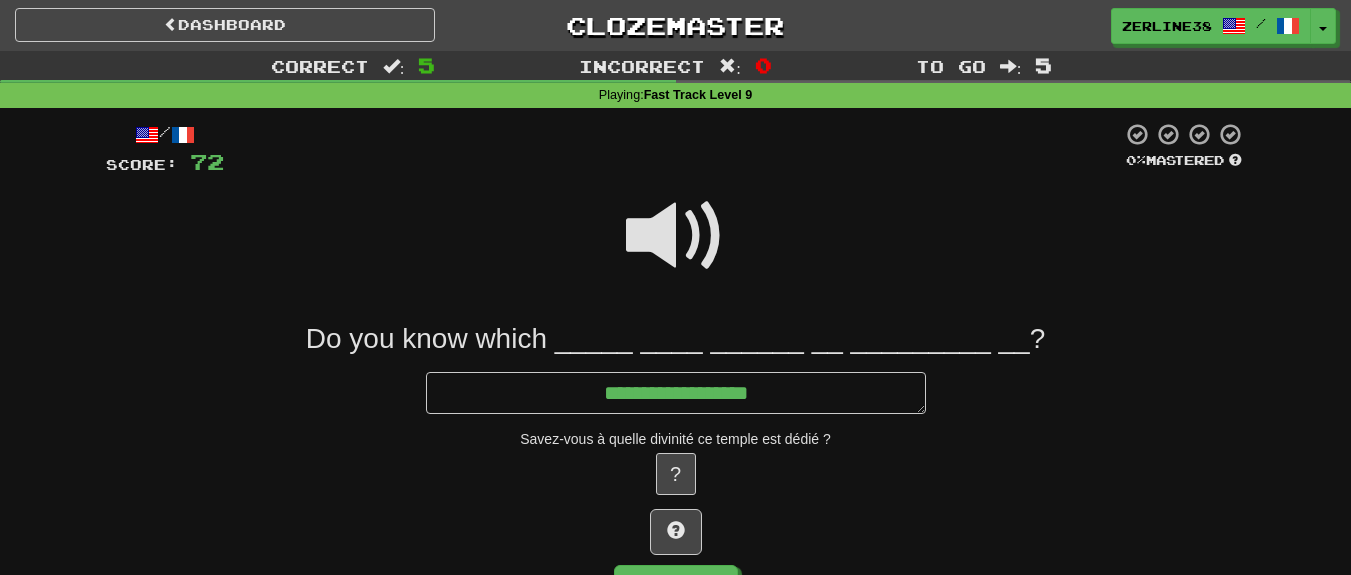 click at bounding box center [676, 236] 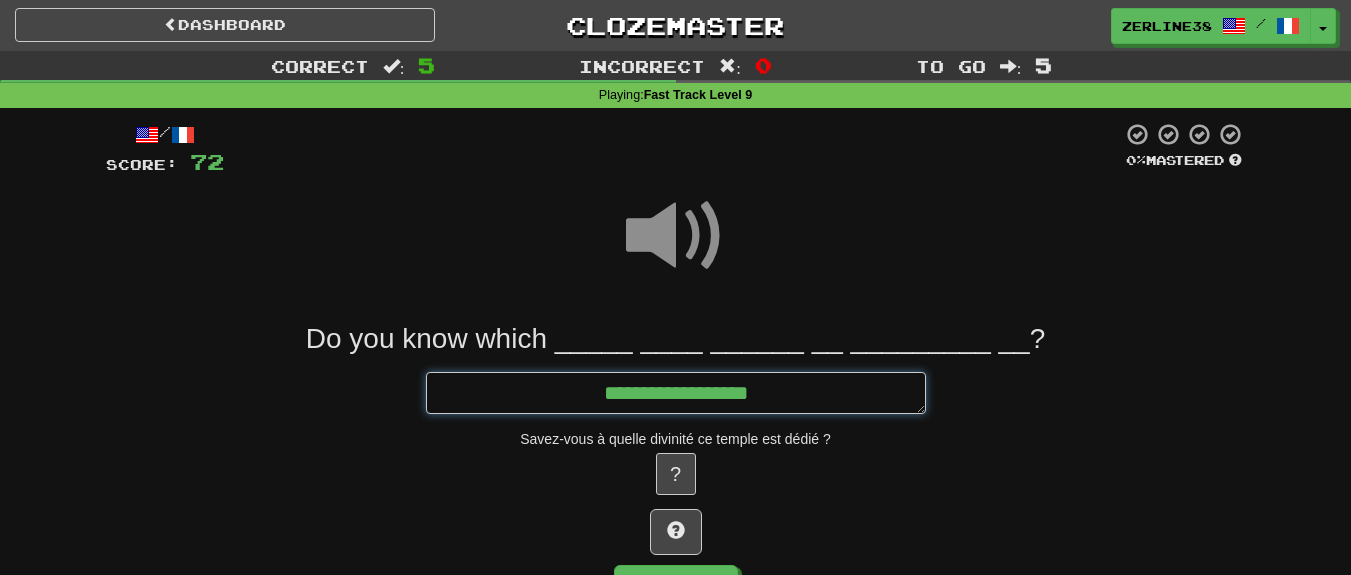 click on "**********" at bounding box center (676, 393) 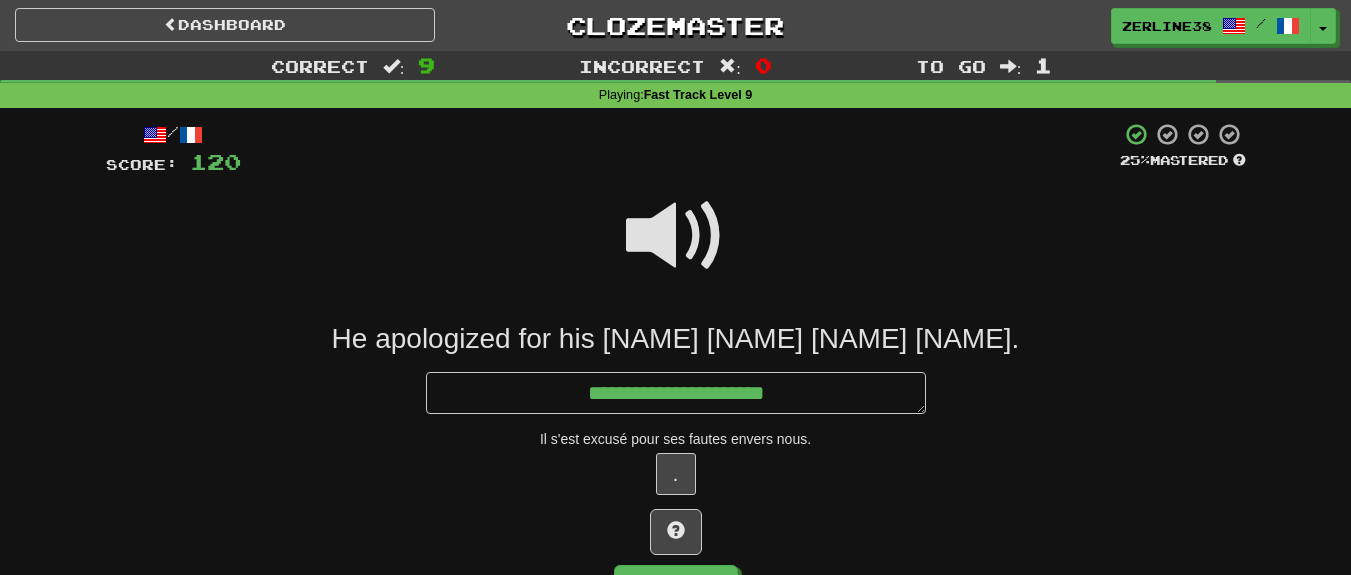 click at bounding box center (676, 236) 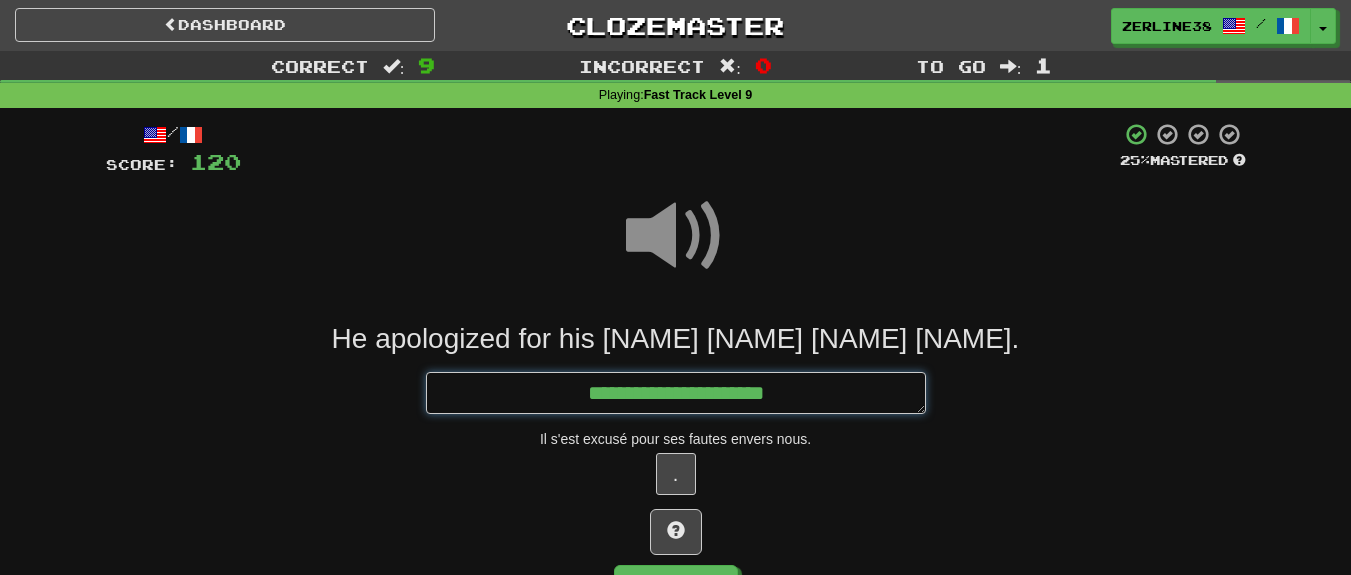 click on "**********" at bounding box center (676, 393) 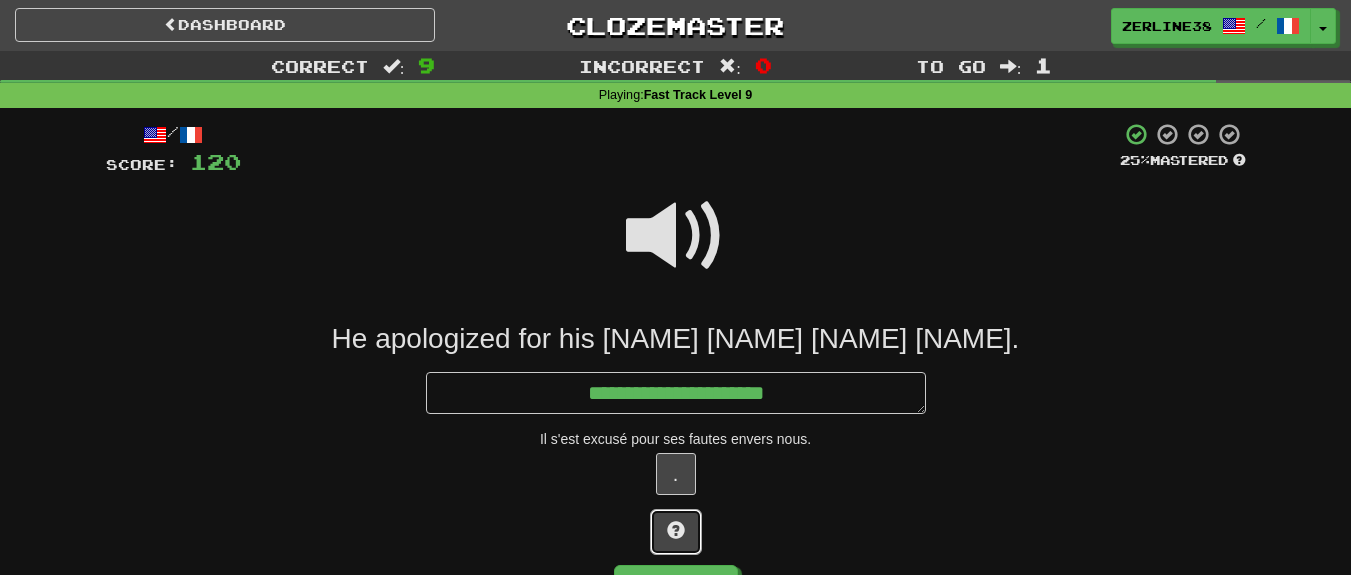 click at bounding box center [676, 530] 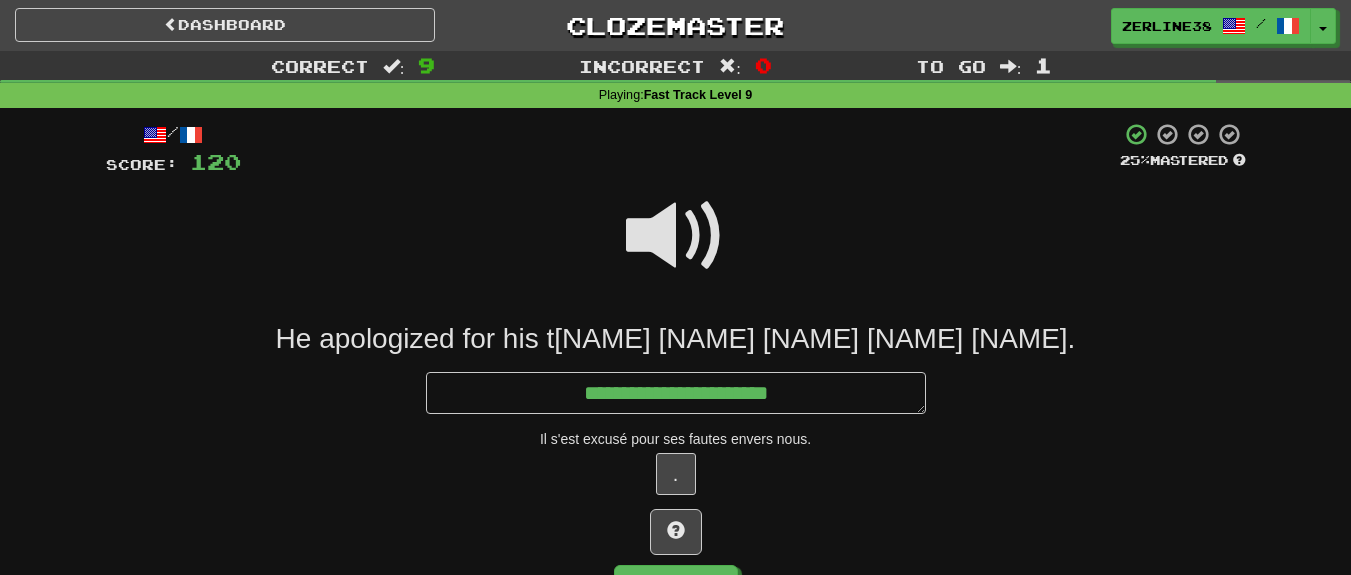 click at bounding box center (676, 236) 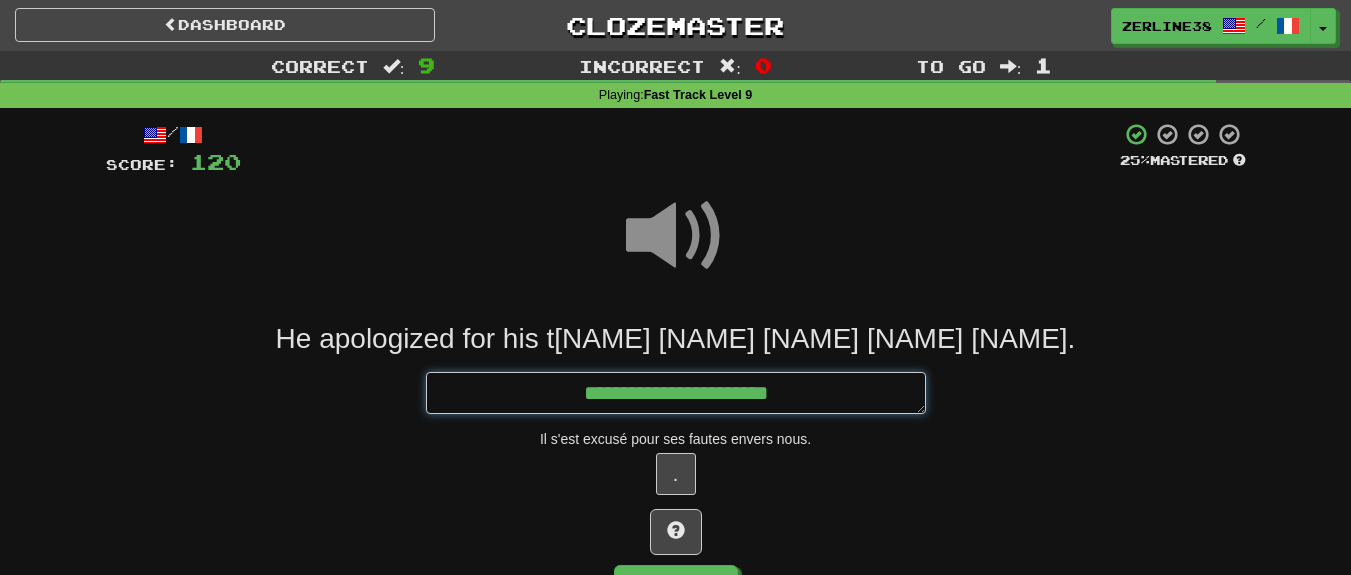 click on "**********" at bounding box center [676, 393] 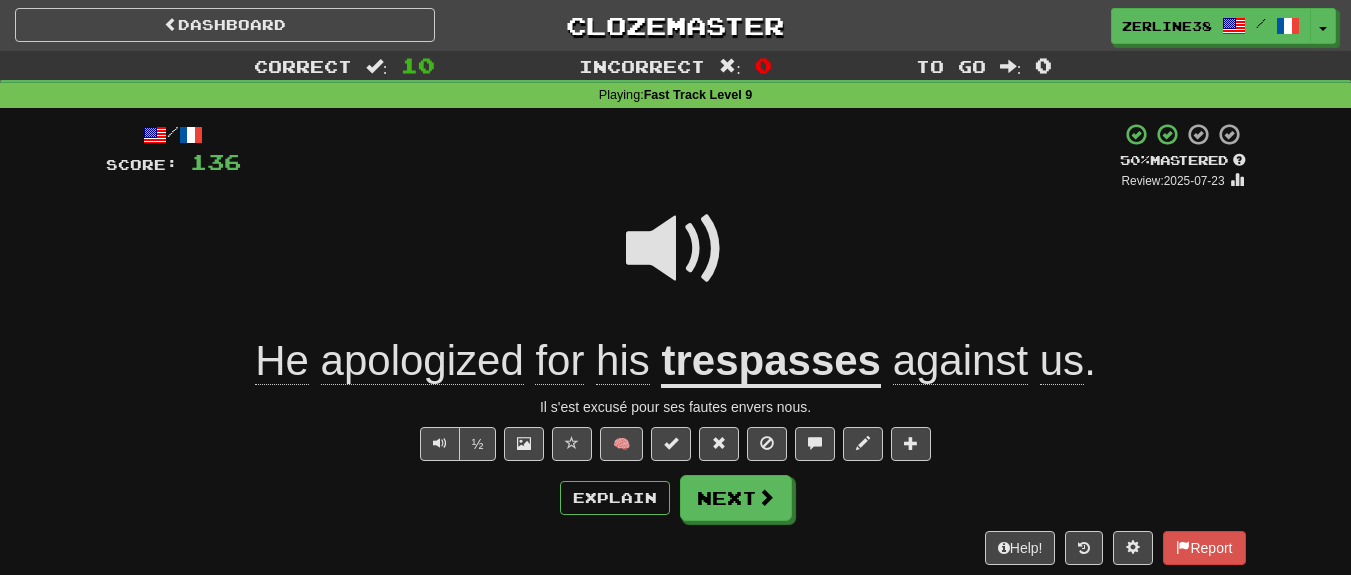 click on "trespasses" at bounding box center (771, 362) 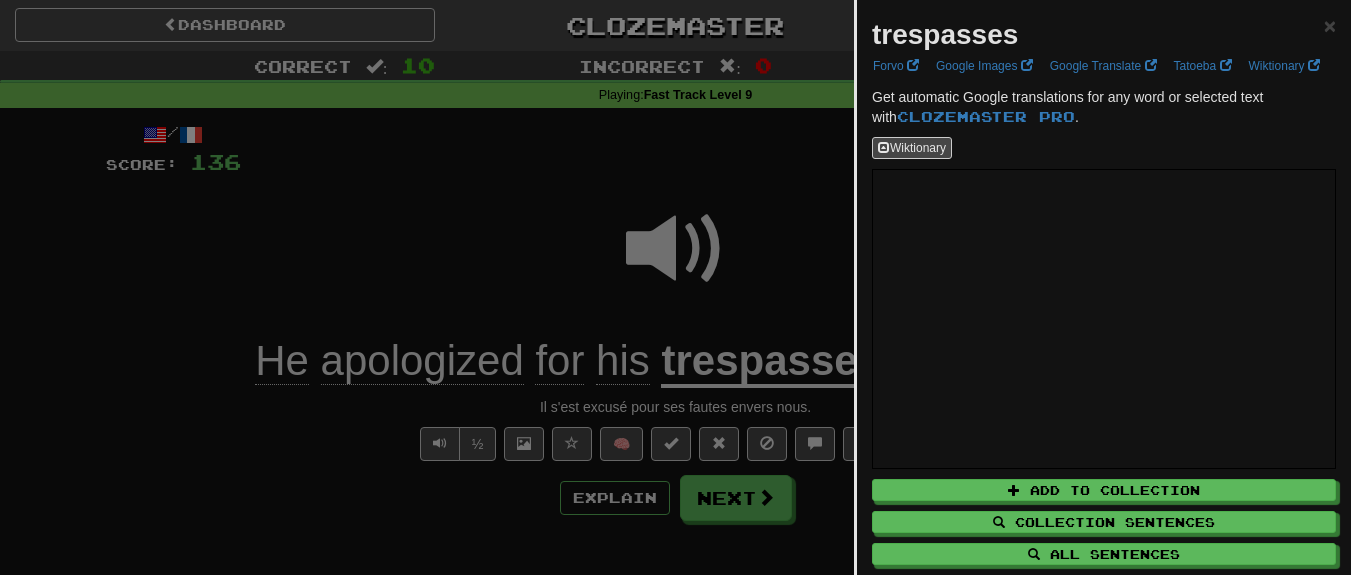 click at bounding box center (675, 287) 